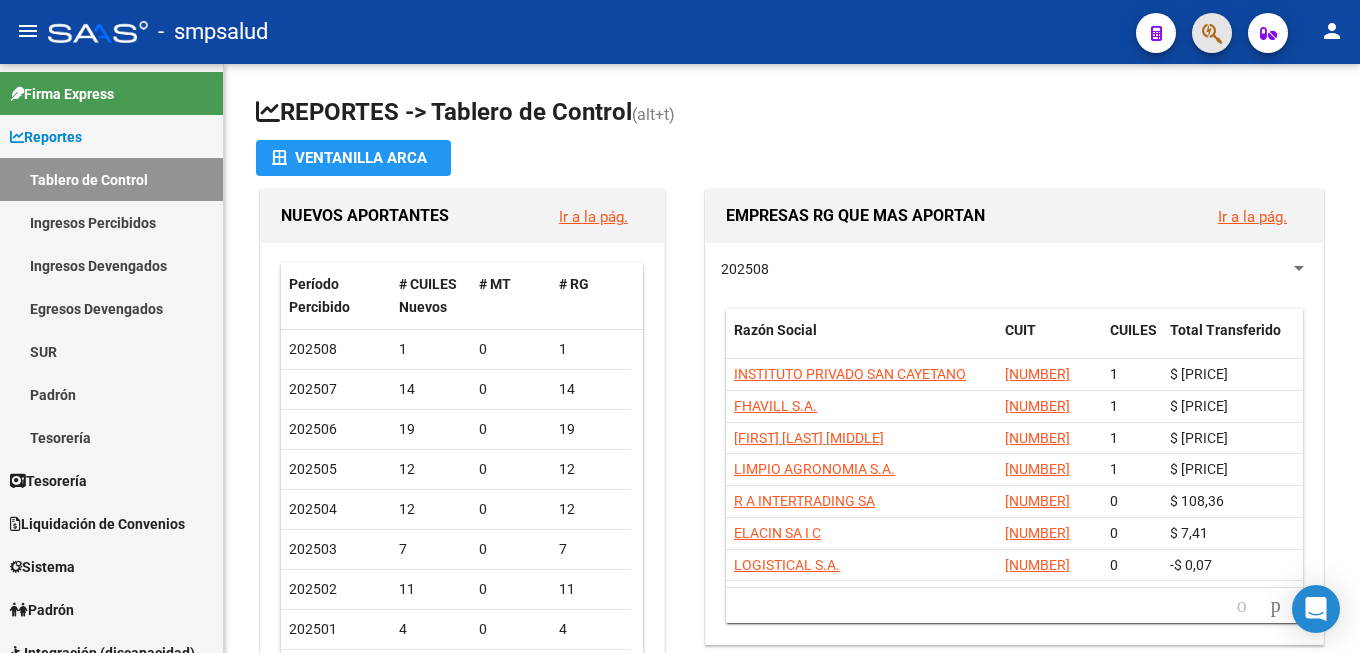 click 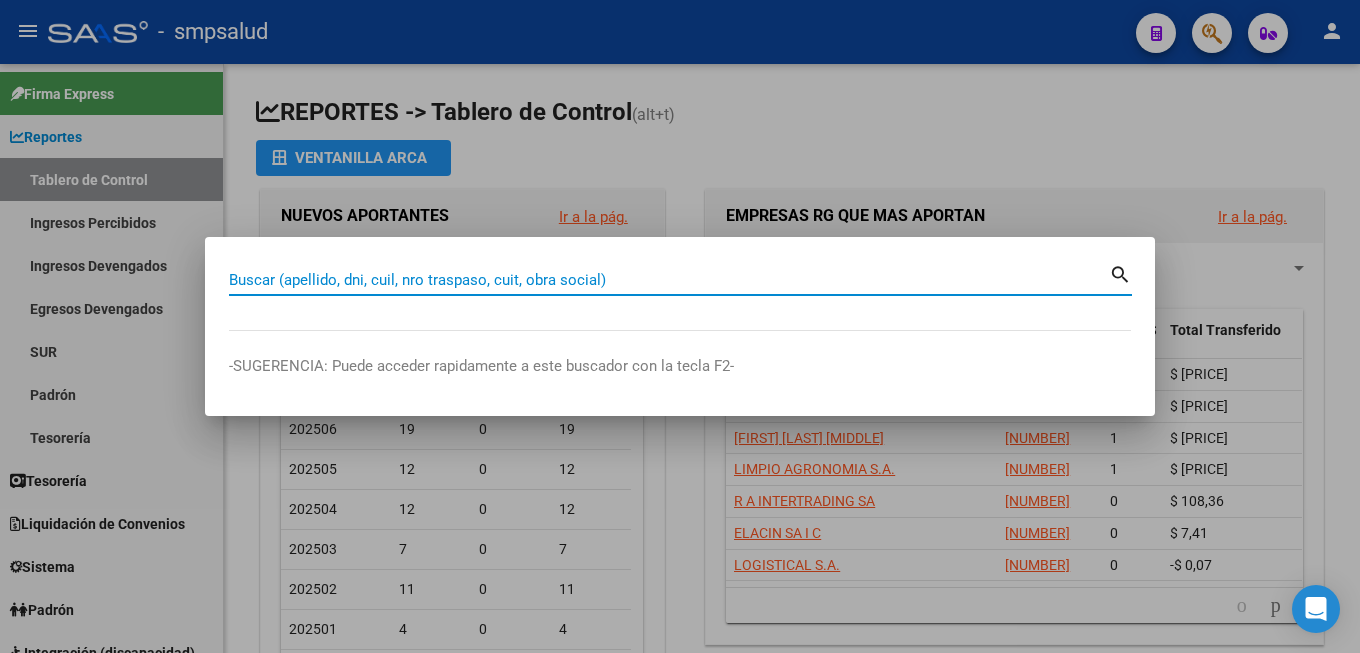 drag, startPoint x: 1207, startPoint y: 30, endPoint x: 424, endPoint y: 274, distance: 820.1372 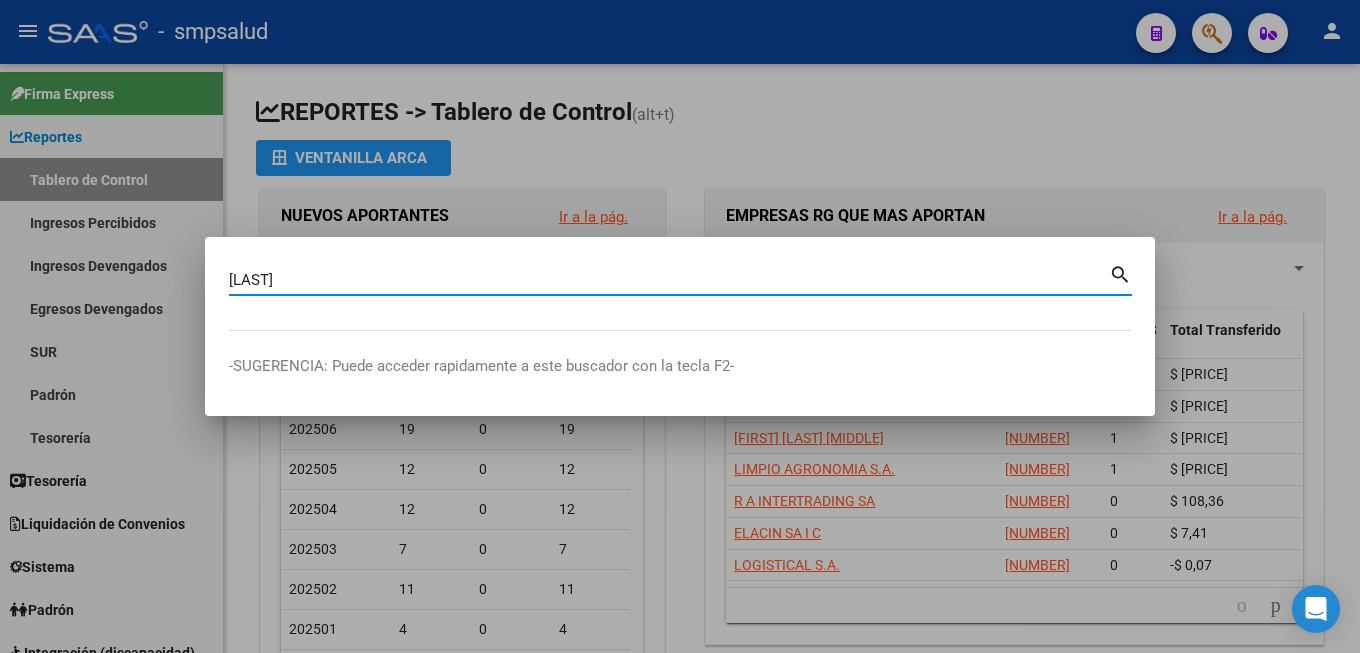 type on "[LAST]" 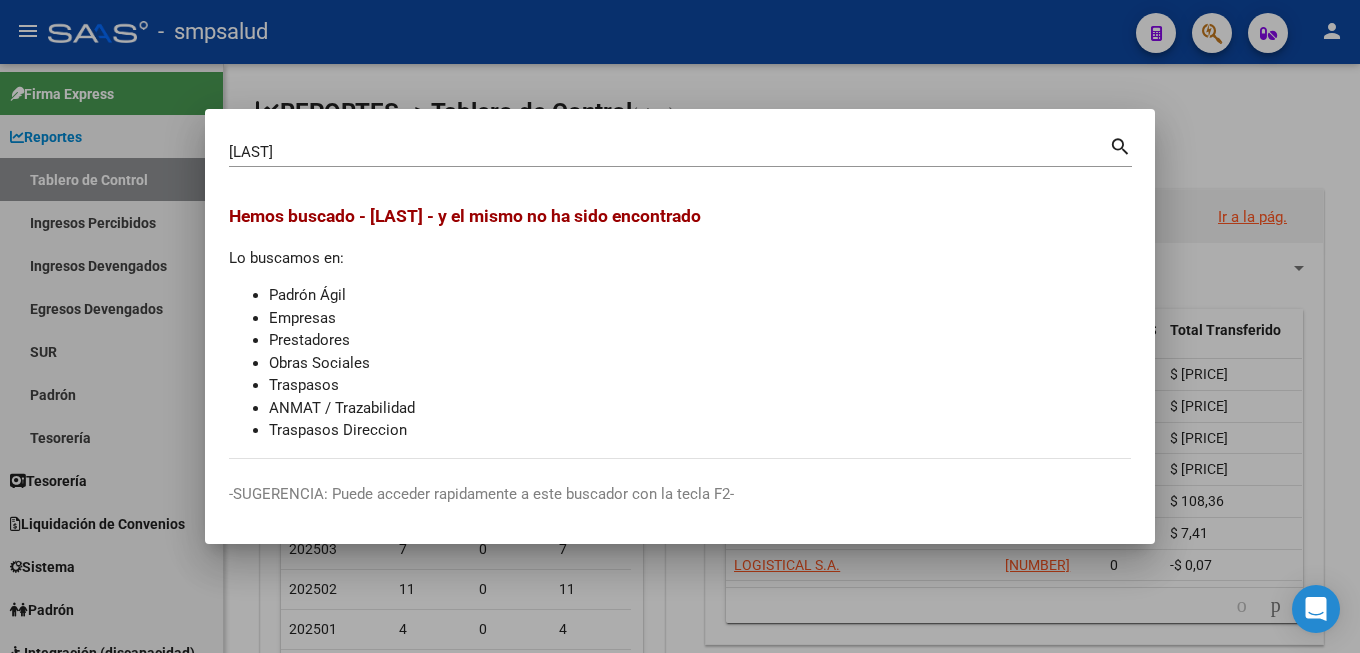 click at bounding box center (680, 326) 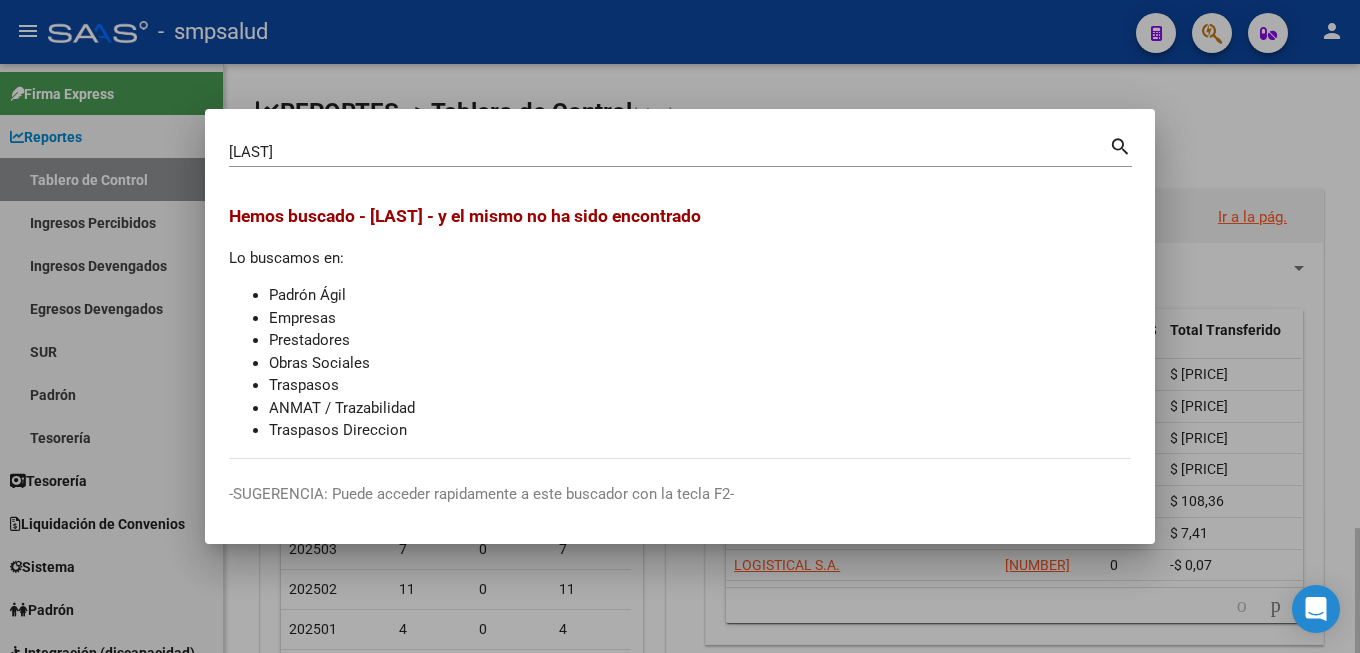 type 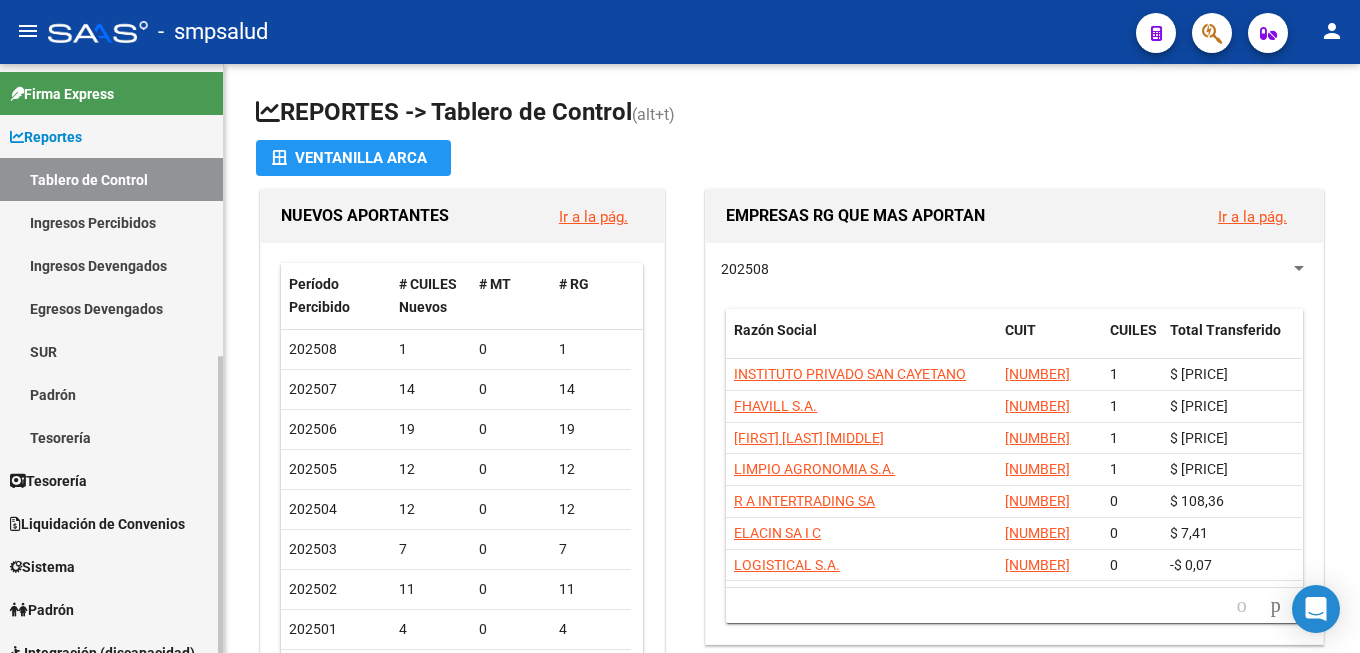 scroll, scrollTop: 102, scrollLeft: 0, axis: vertical 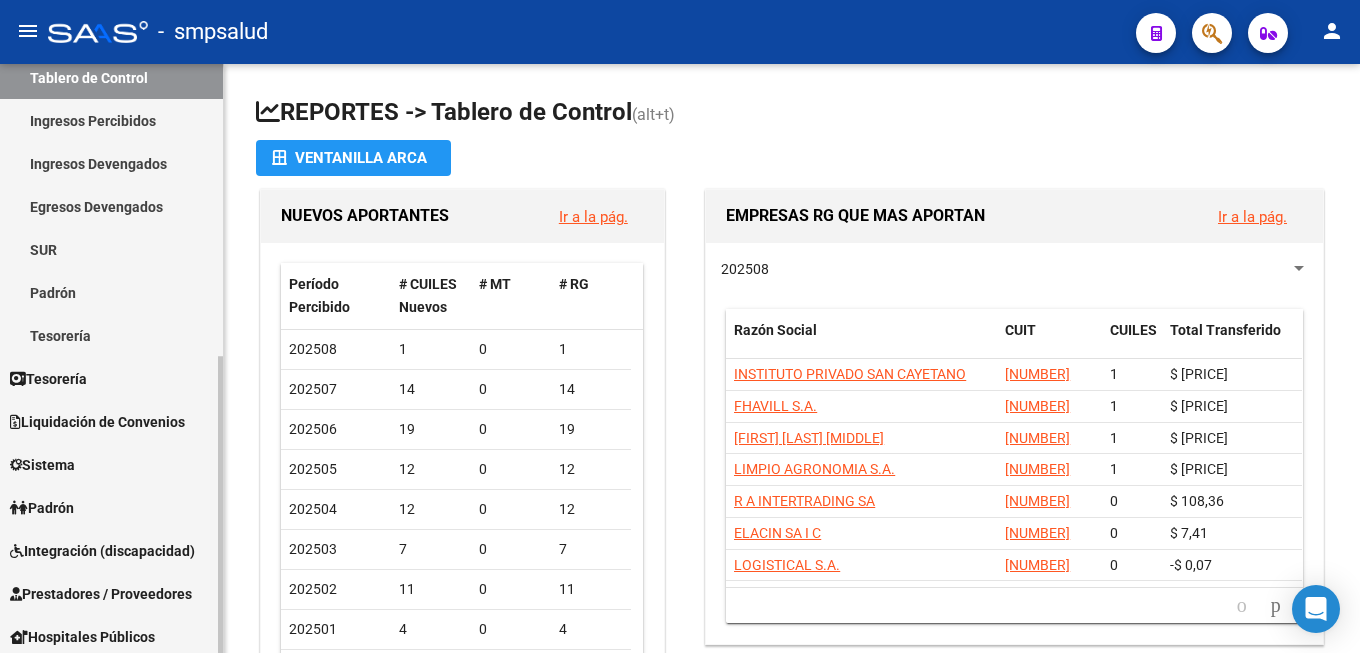 click on "Padrón" at bounding box center (42, 508) 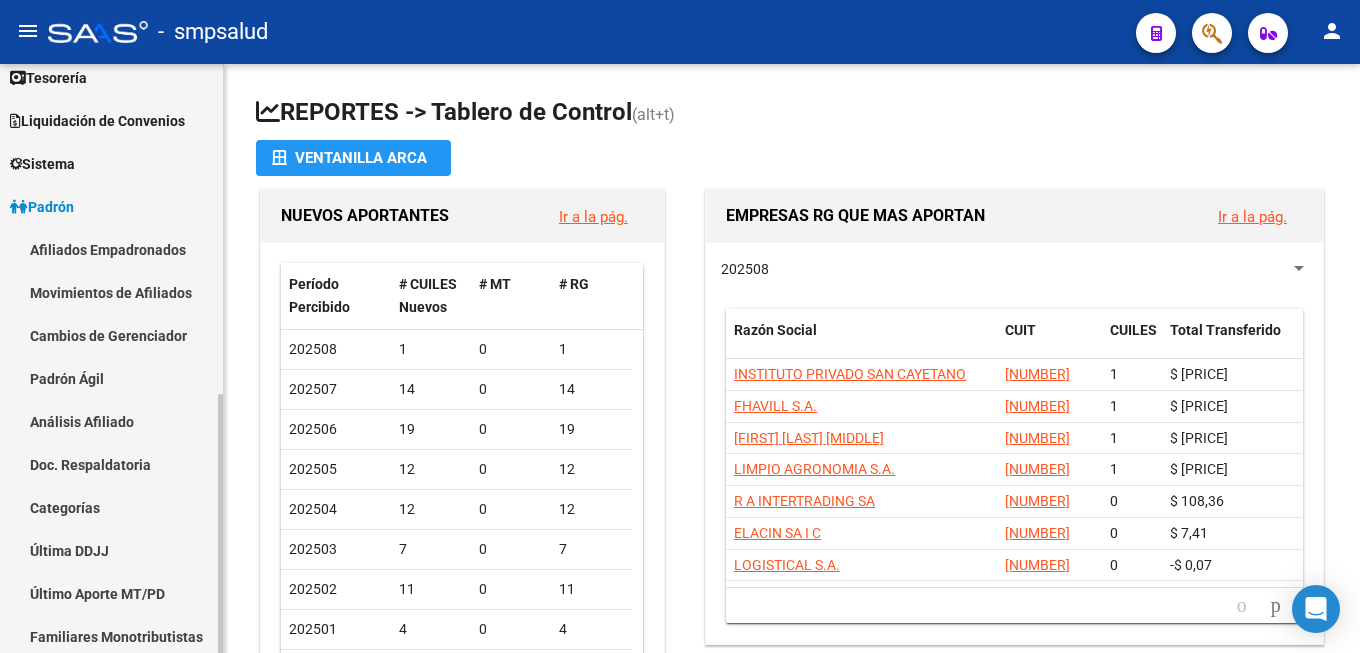 click on "Cambios de Gerenciador" at bounding box center [111, 335] 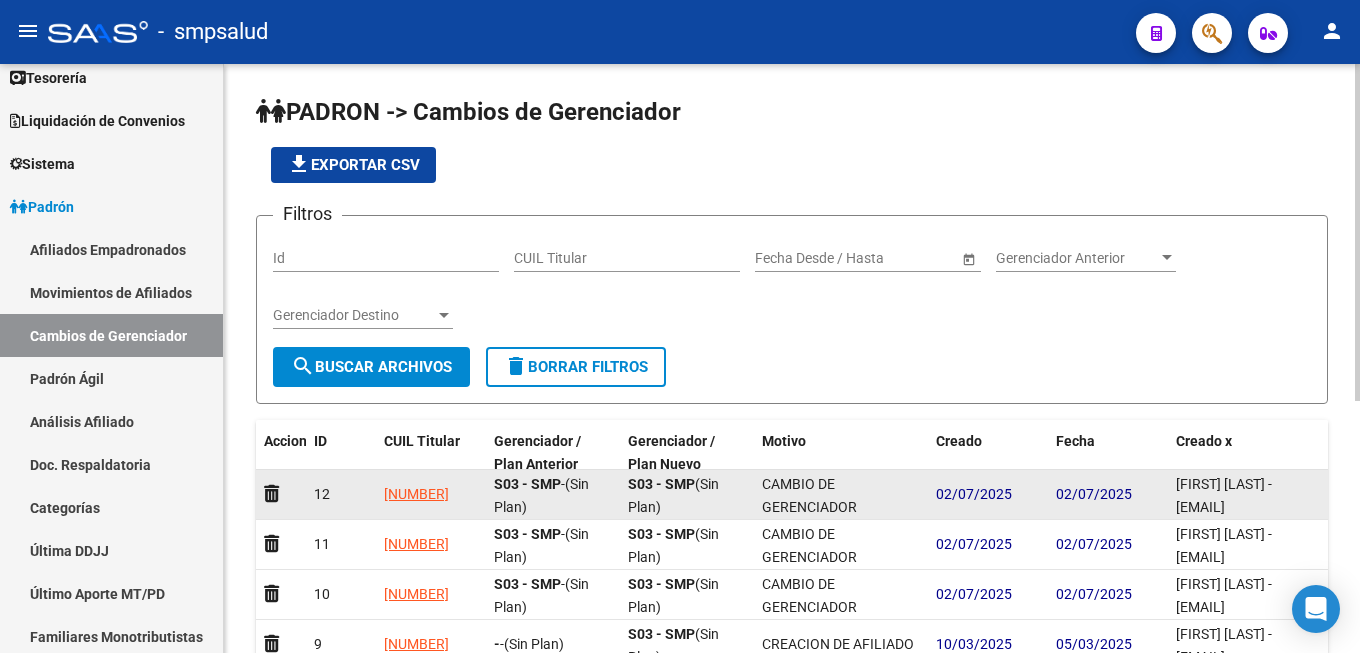 scroll, scrollTop: 3, scrollLeft: 0, axis: vertical 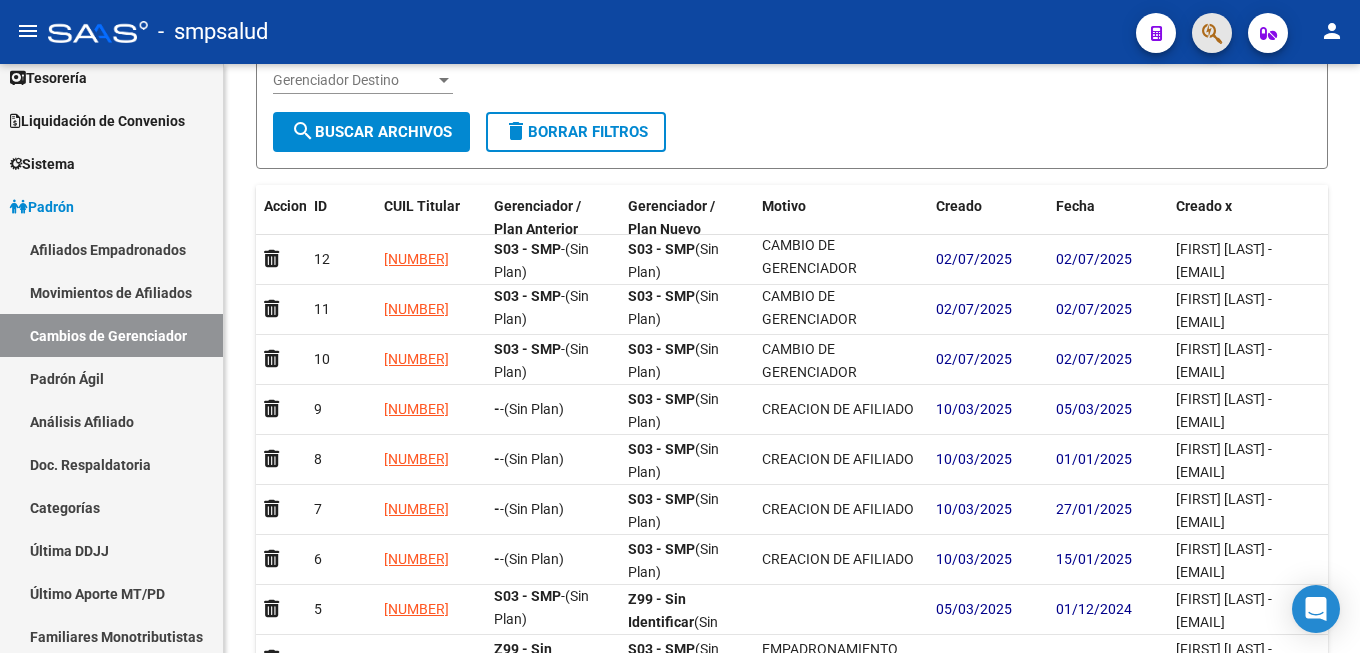 click 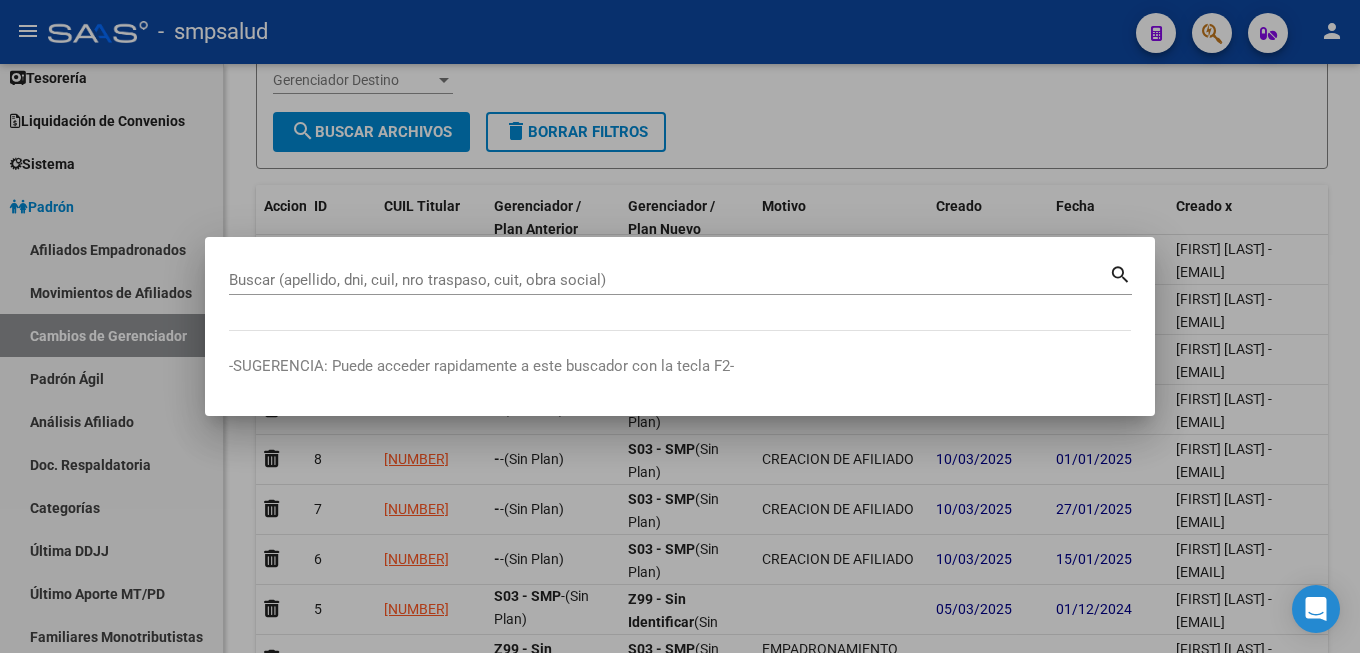click on "Buscar (apellido, dni, cuil, nro traspaso, cuit, obra social)" at bounding box center [669, 280] 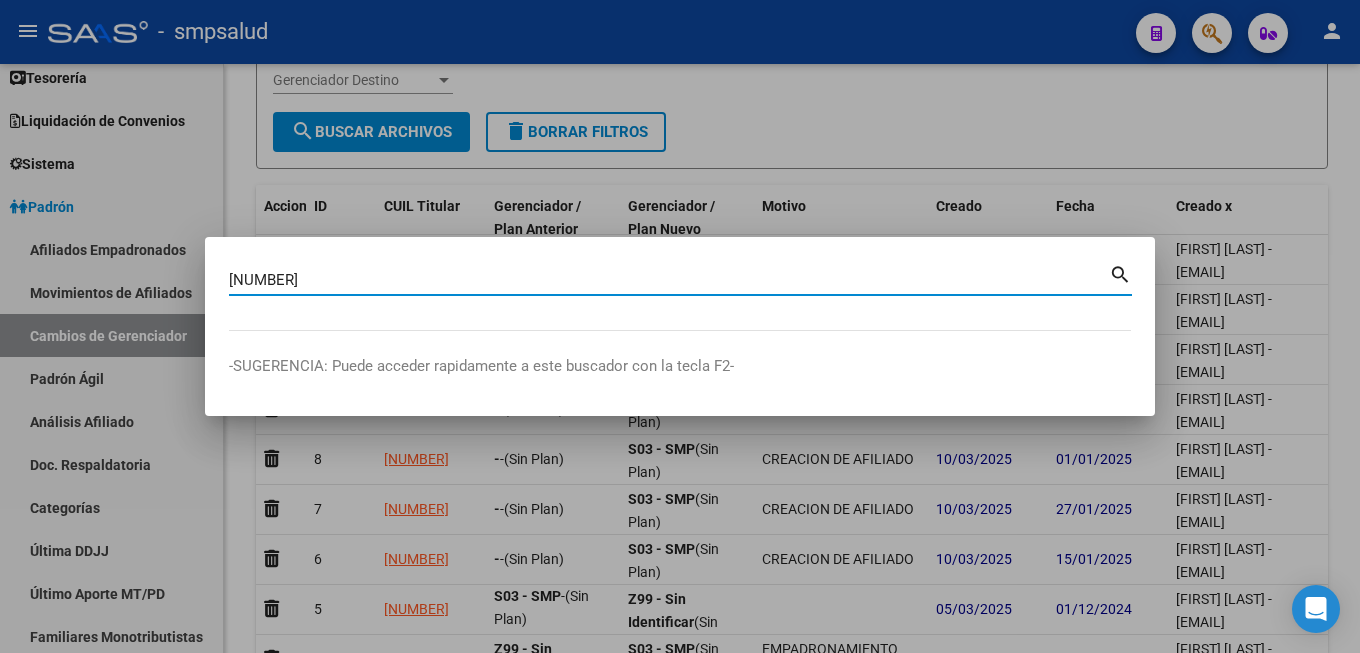 type on "[NUMBER]" 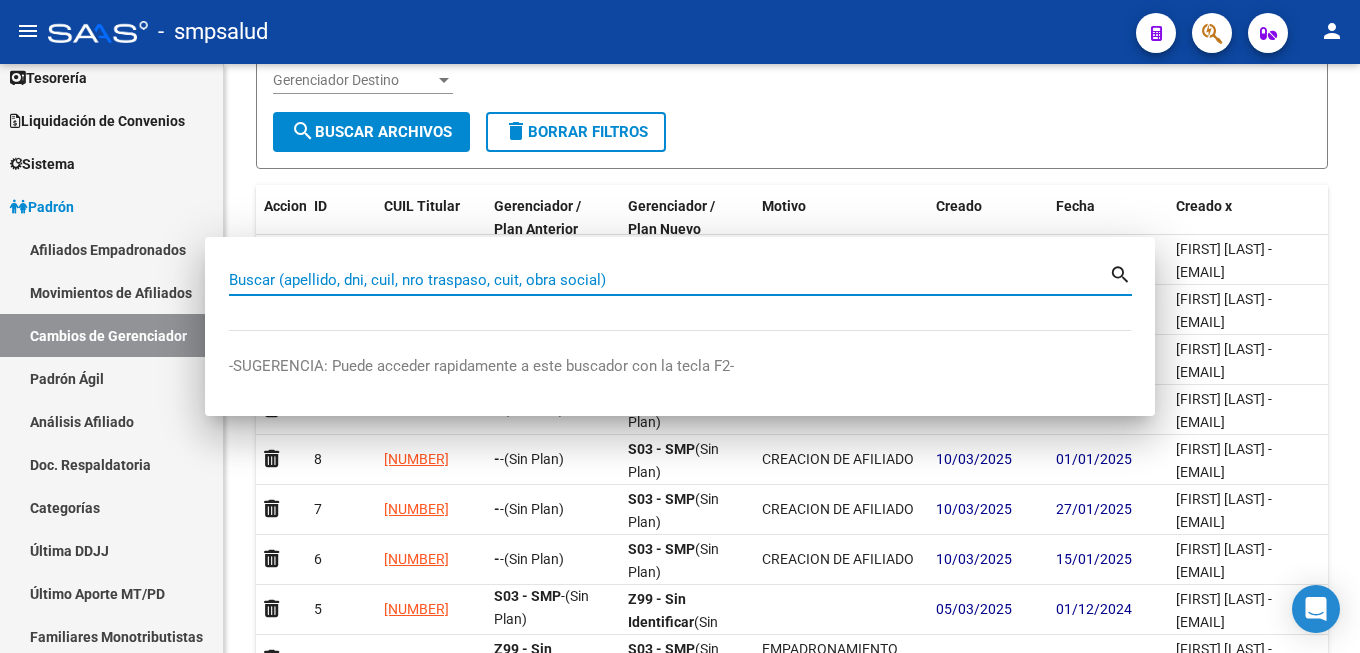 type 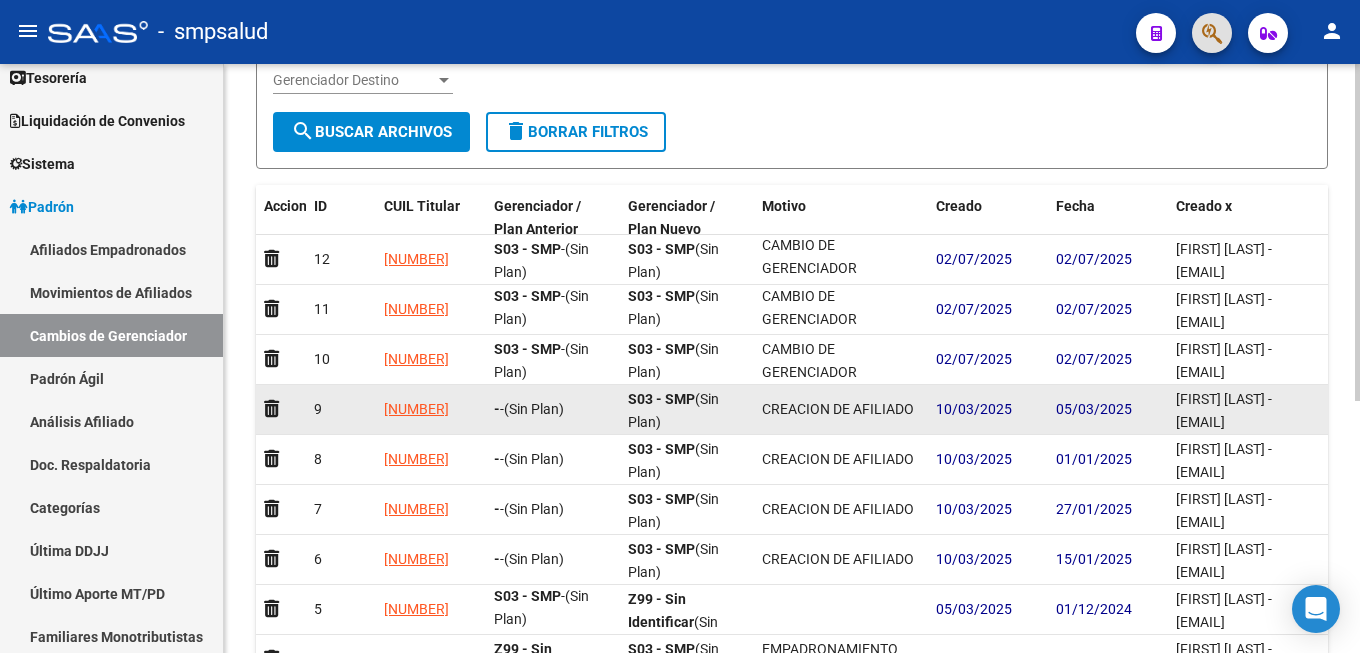 scroll, scrollTop: 439, scrollLeft: 0, axis: vertical 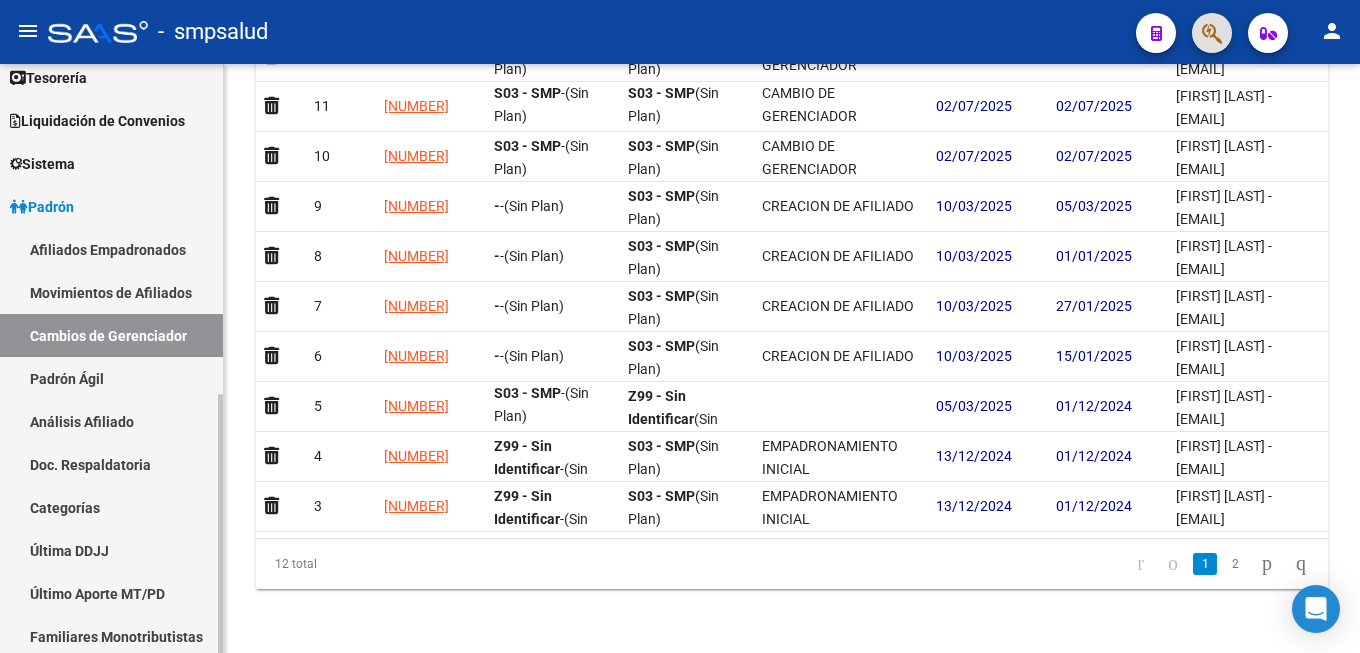 click on "Movimientos de Afiliados" at bounding box center (111, 292) 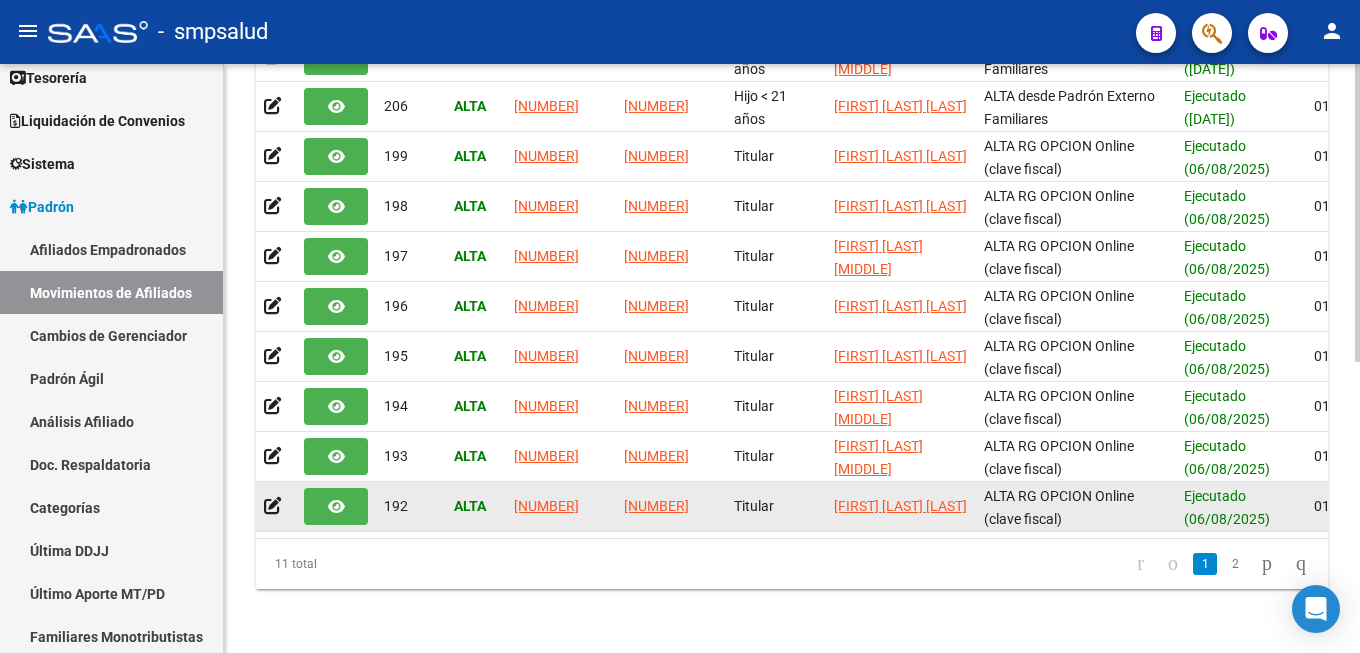 scroll, scrollTop: 466, scrollLeft: 0, axis: vertical 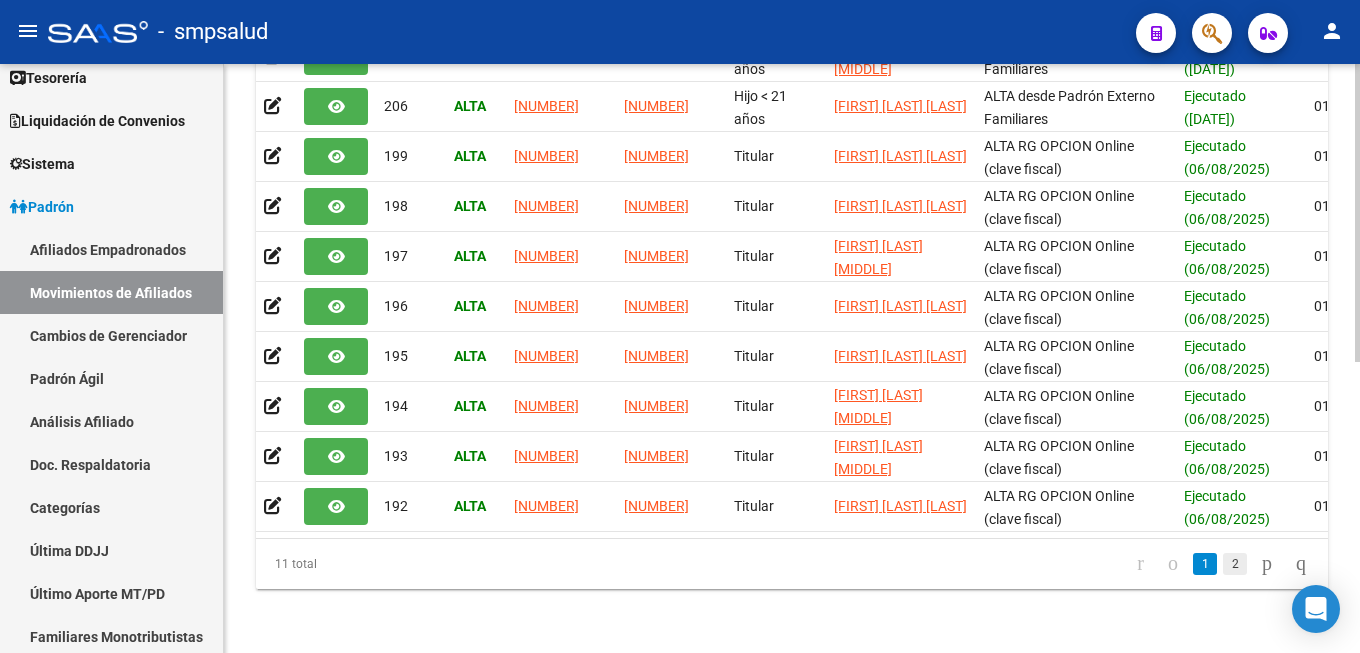 click on "2" 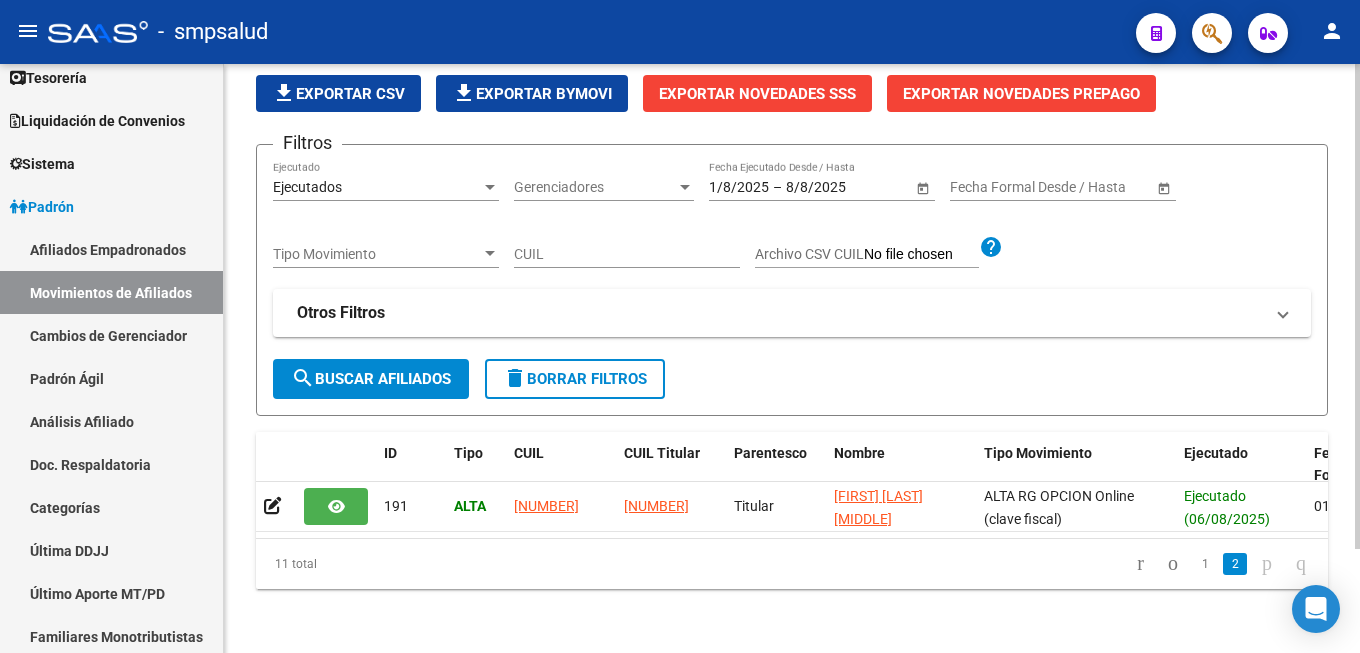 scroll, scrollTop: 127, scrollLeft: 0, axis: vertical 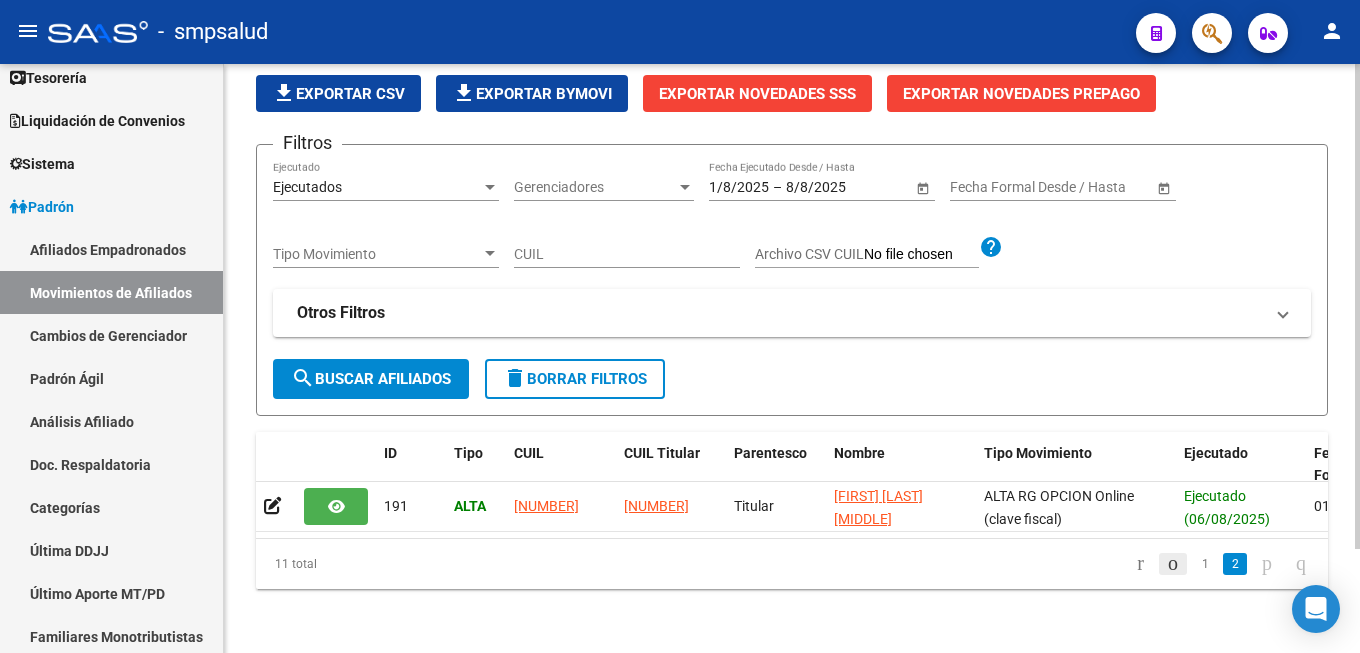 click 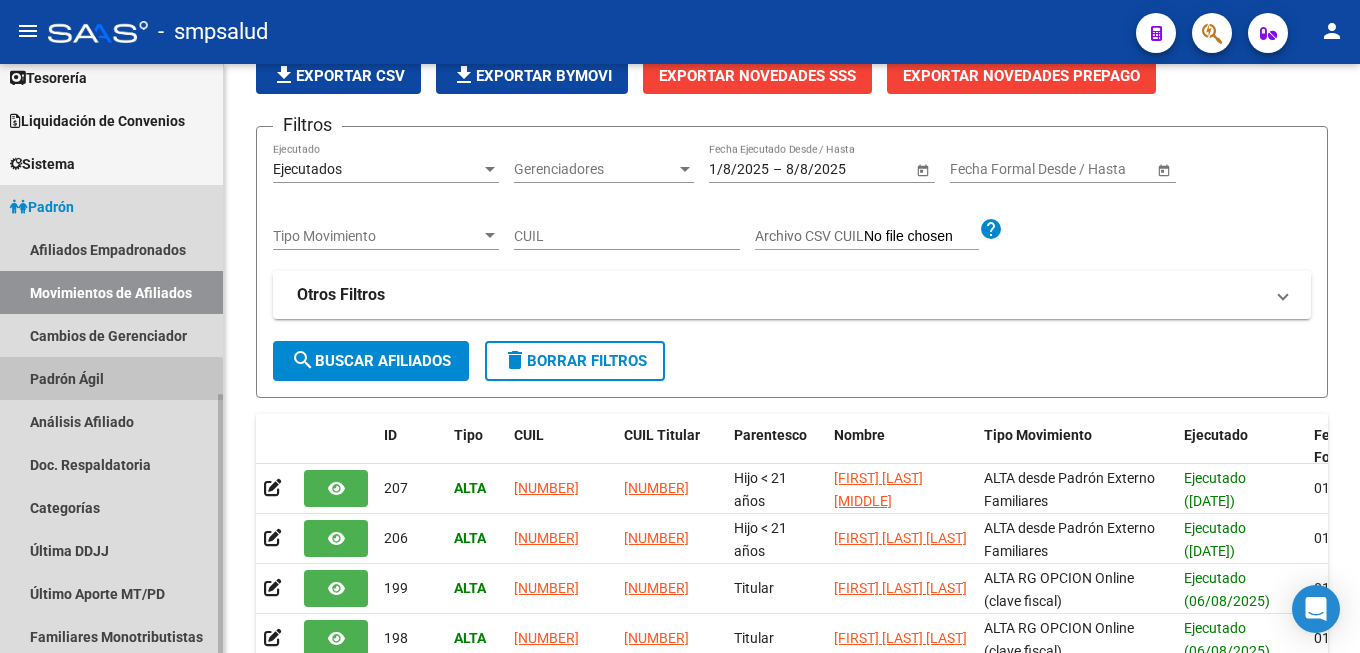 click on "Padrón Ágil" at bounding box center [111, 378] 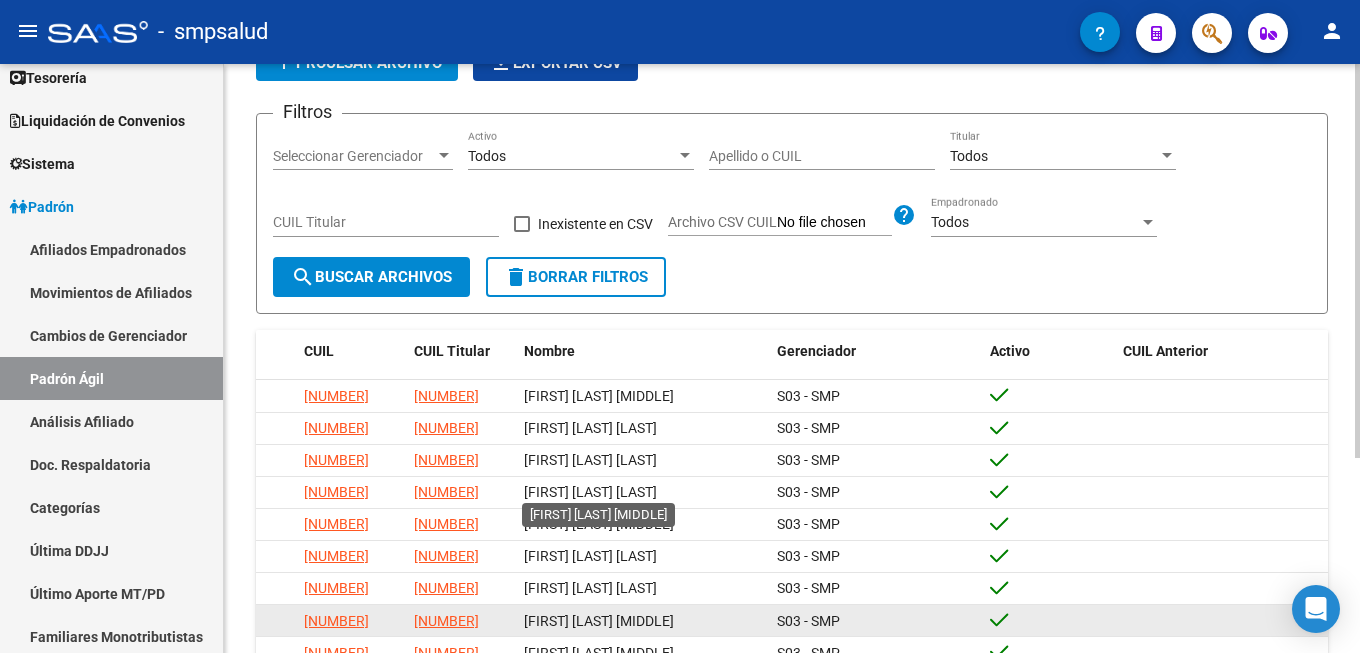 scroll, scrollTop: 292, scrollLeft: 0, axis: vertical 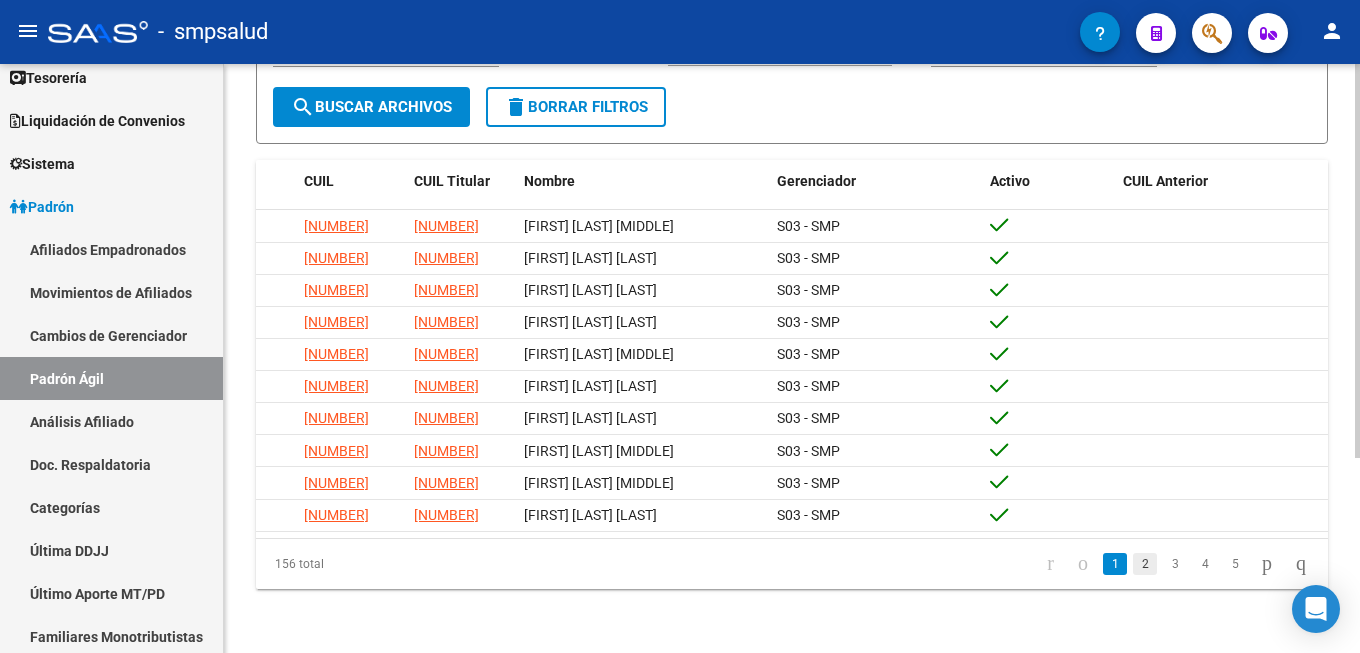 click on "2" 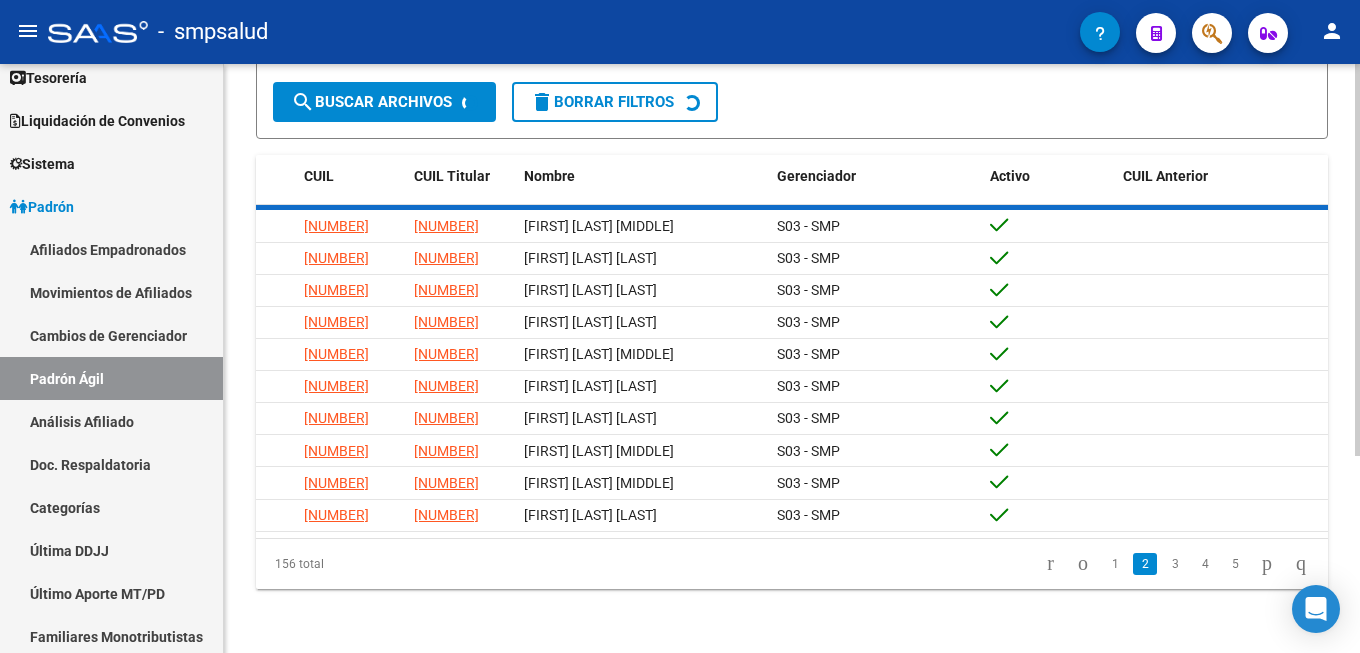 scroll, scrollTop: 274, scrollLeft: 0, axis: vertical 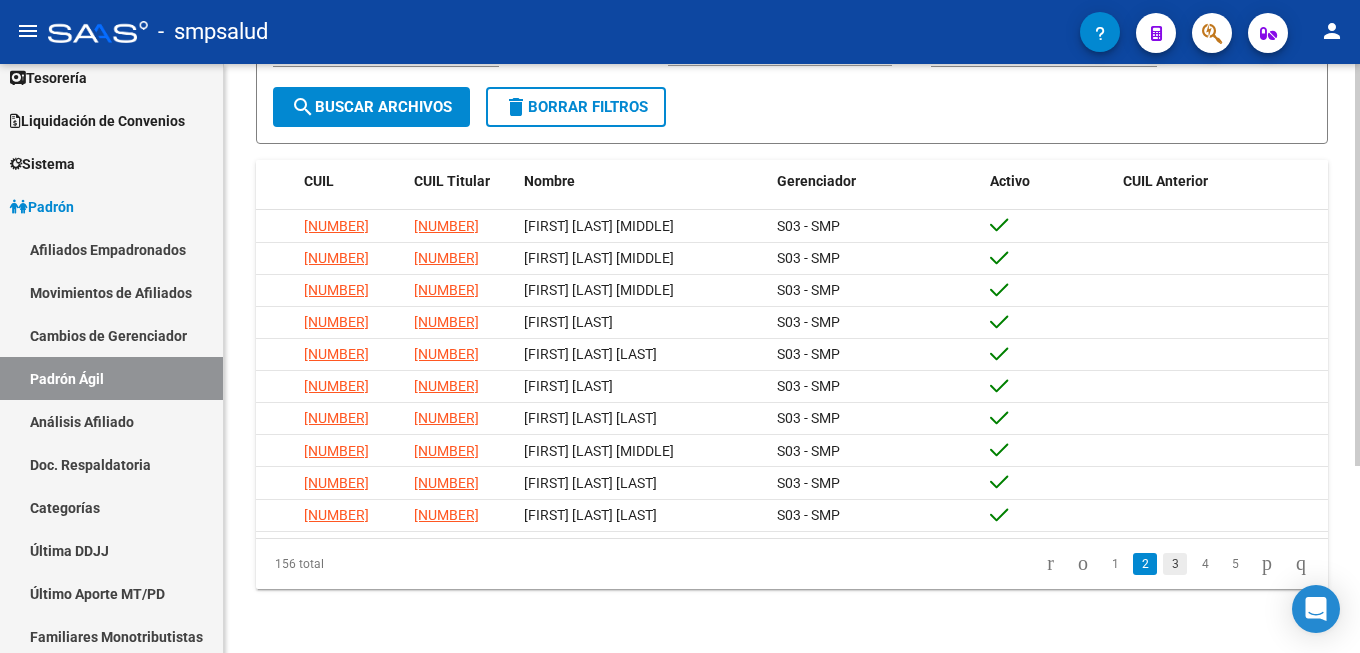 click on "3" 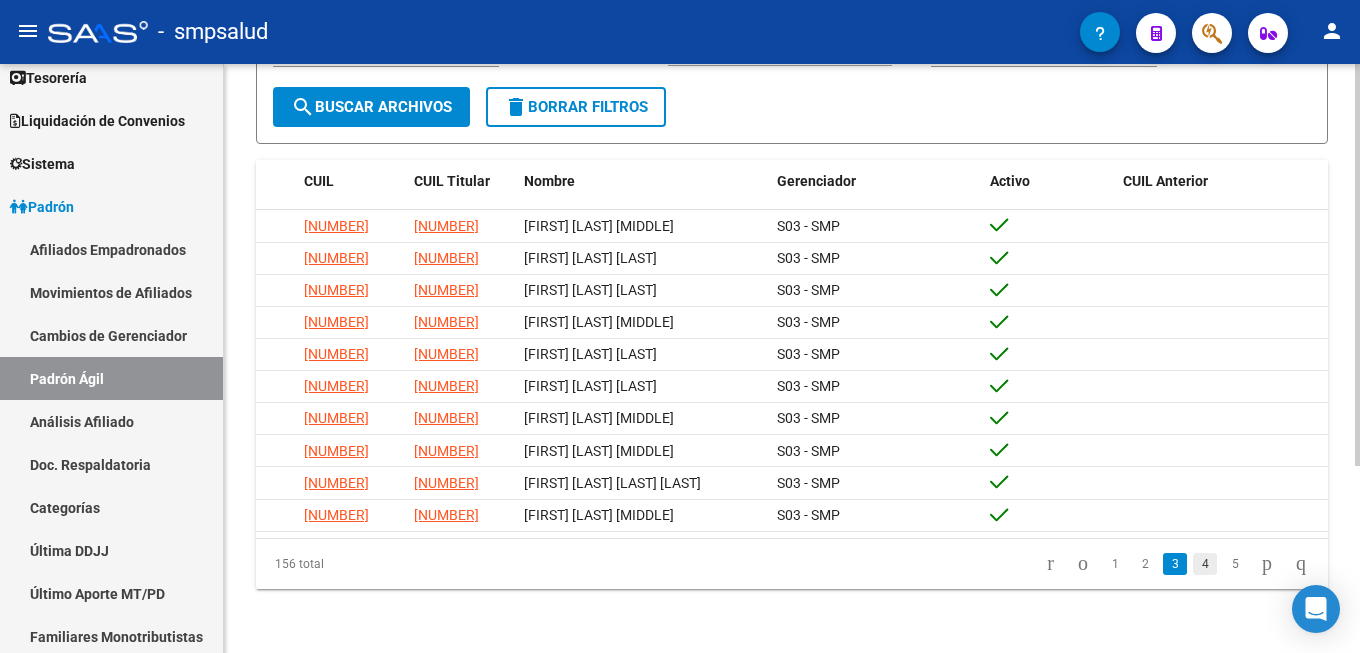 click on "4" 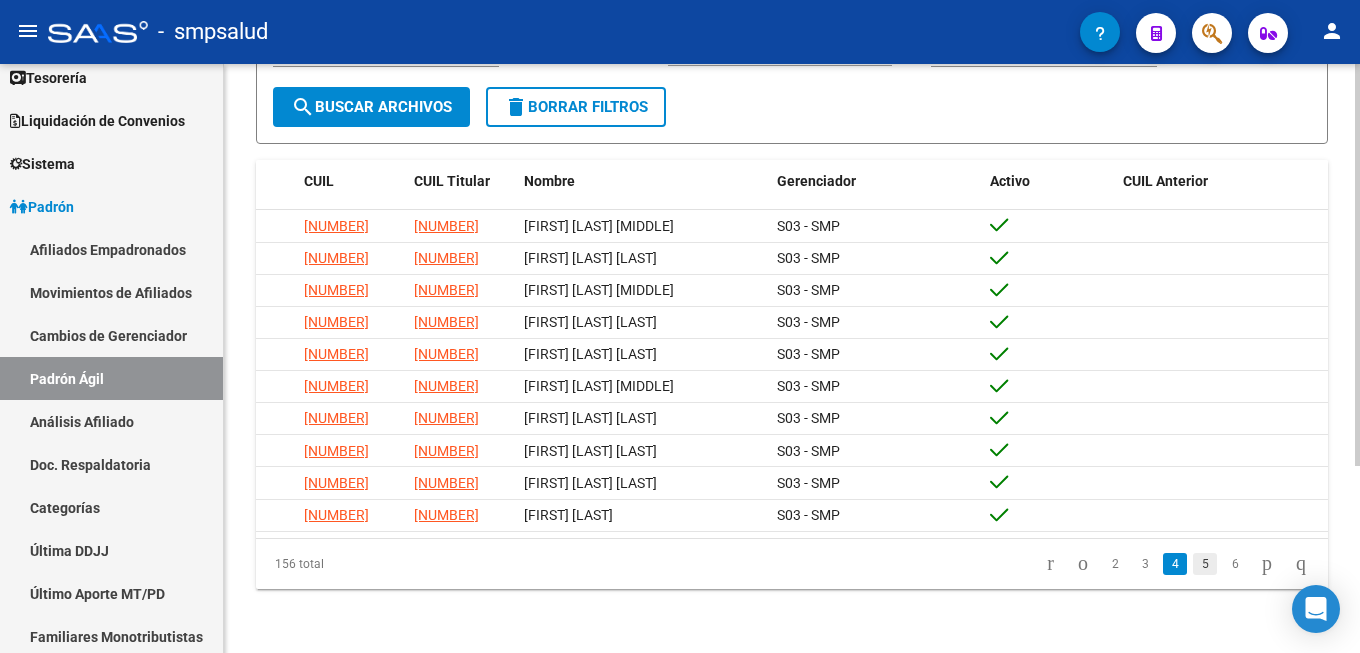 click on "5" 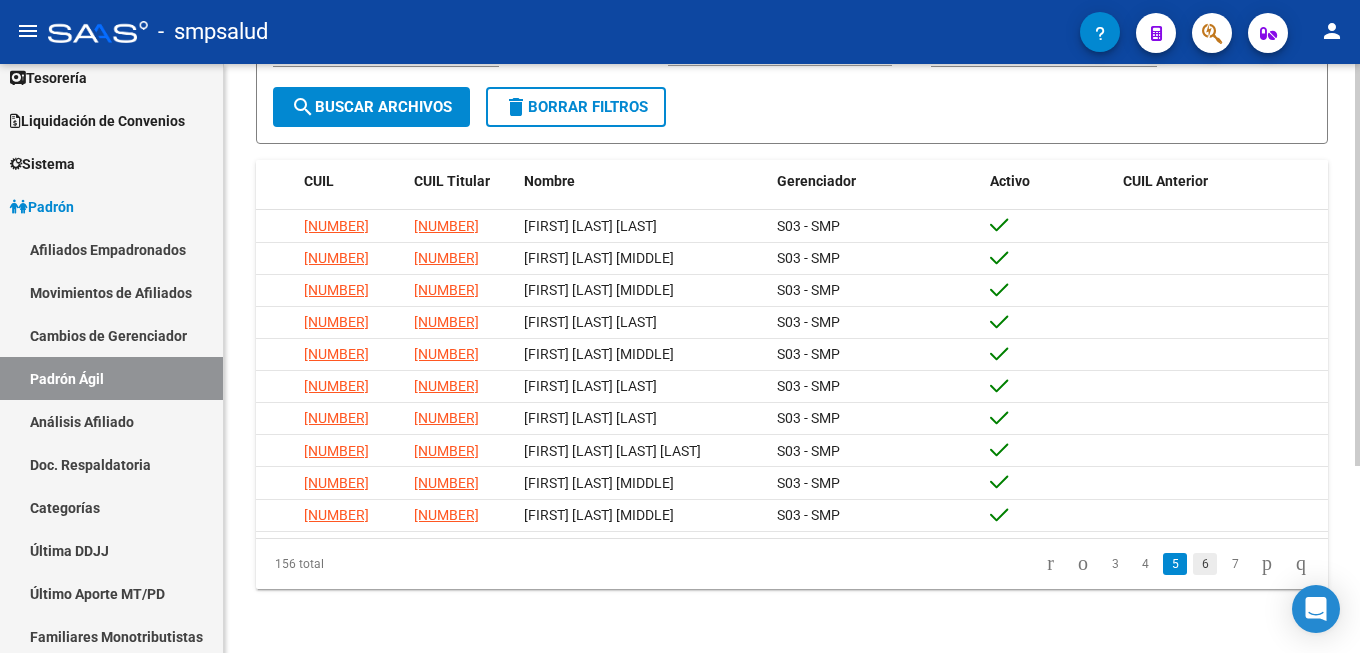 click on "6" 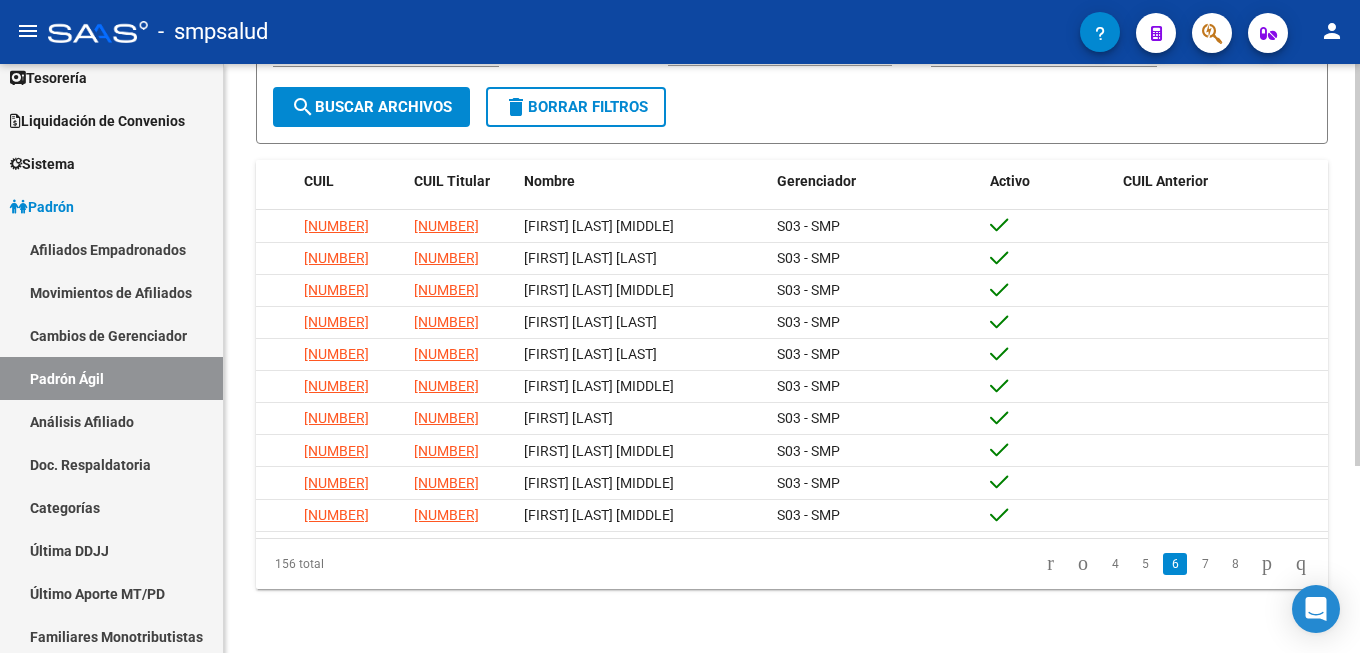 click on "7" 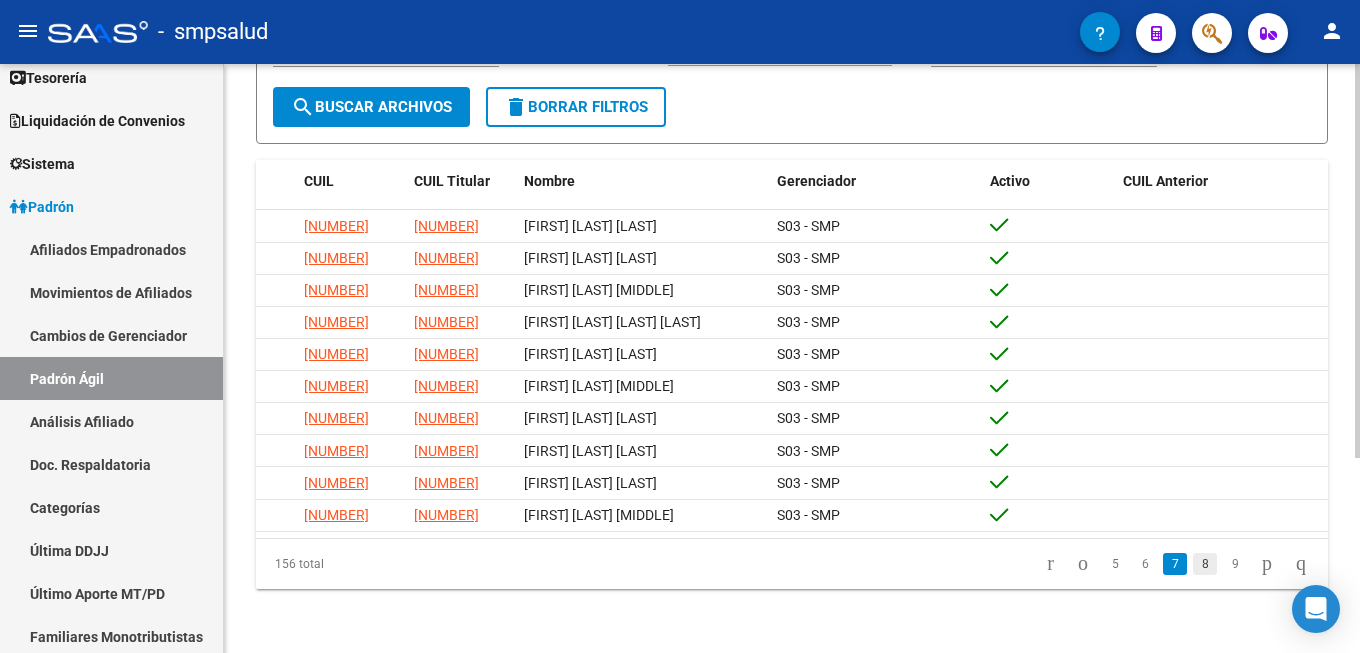 click on "8" 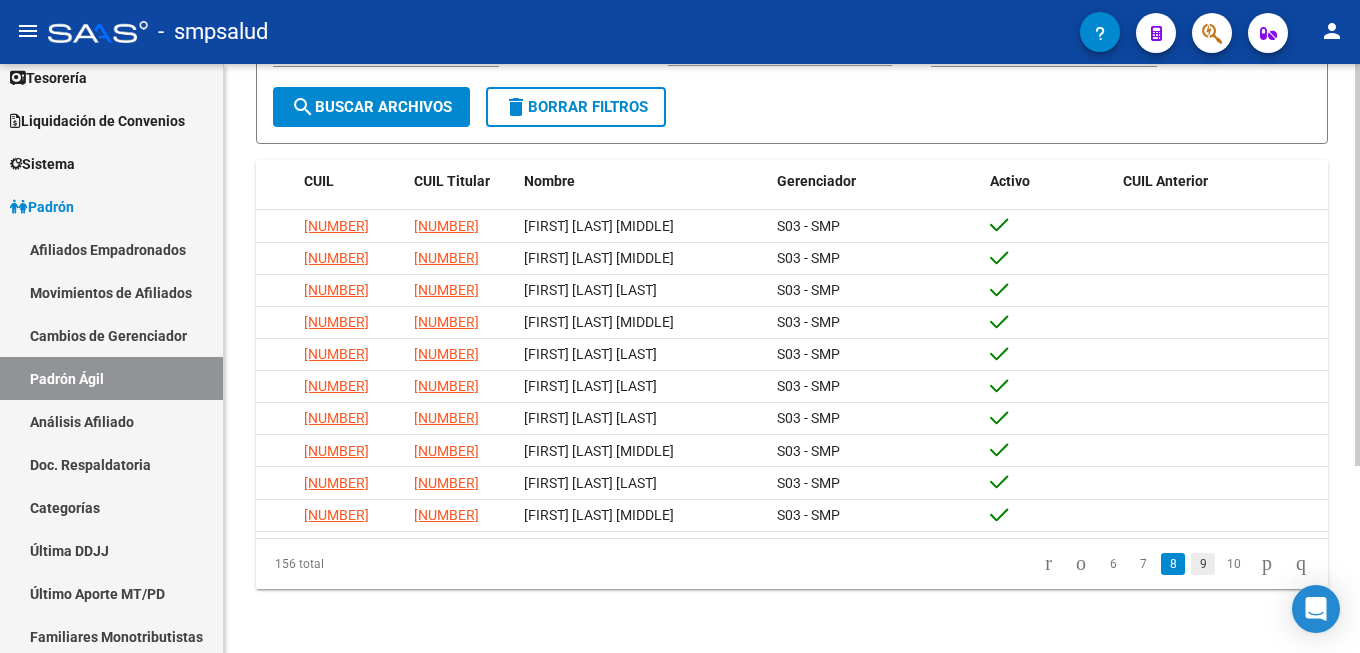 click on "9" 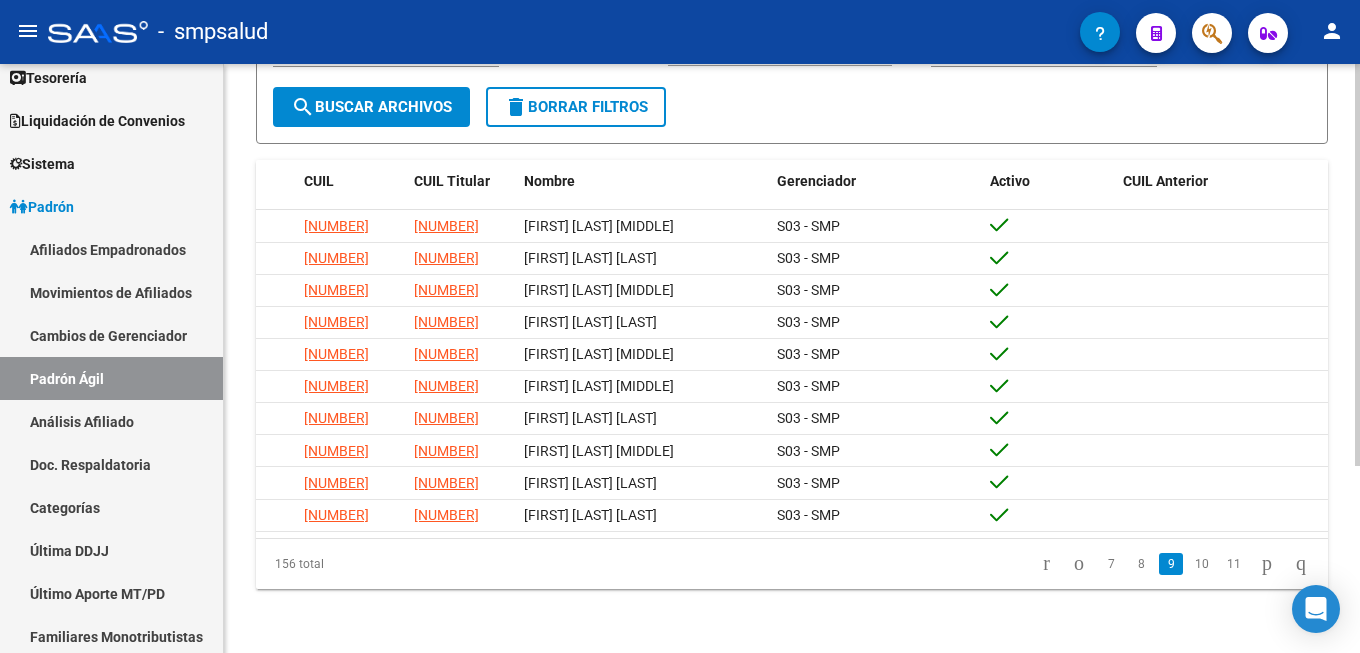 click on "10" 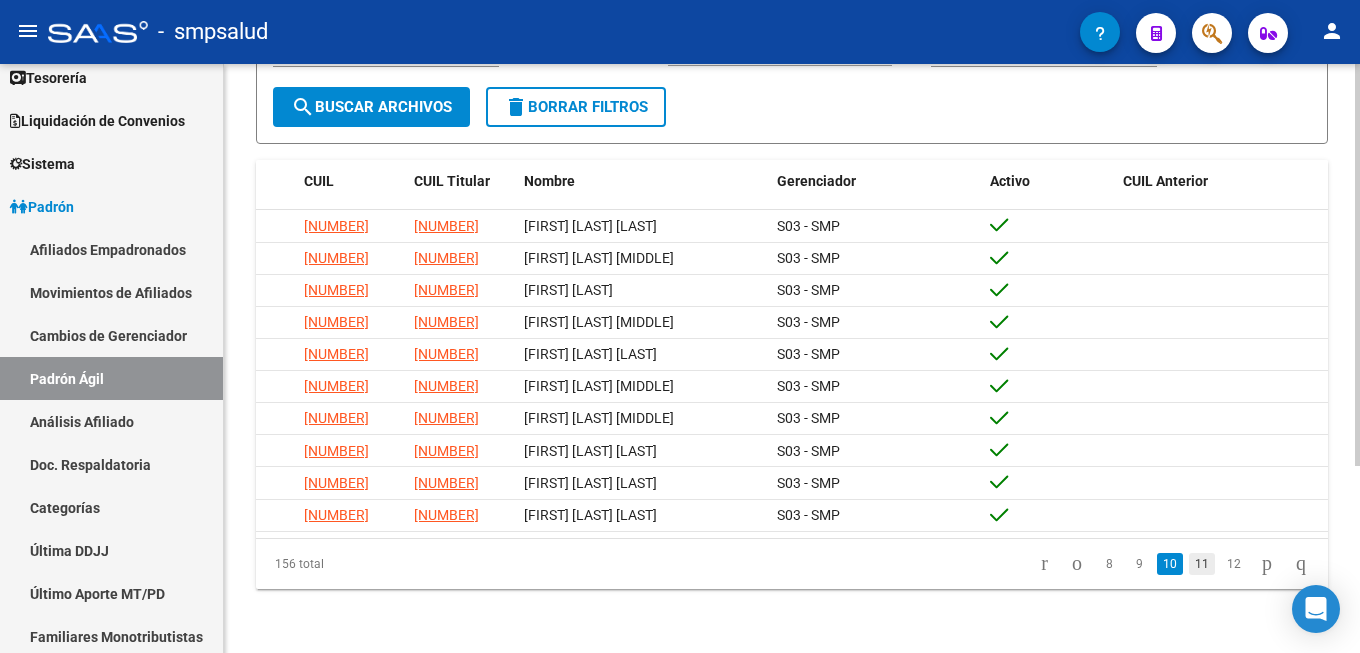 click on "11" 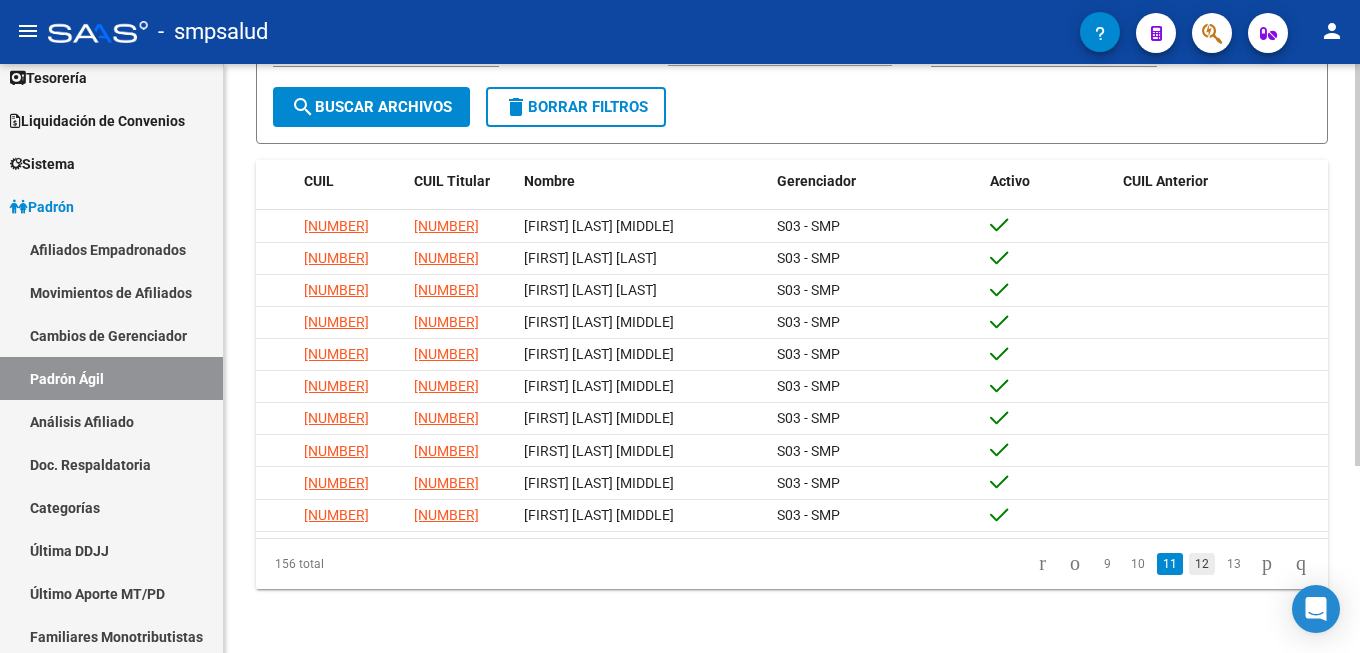 click on "12" 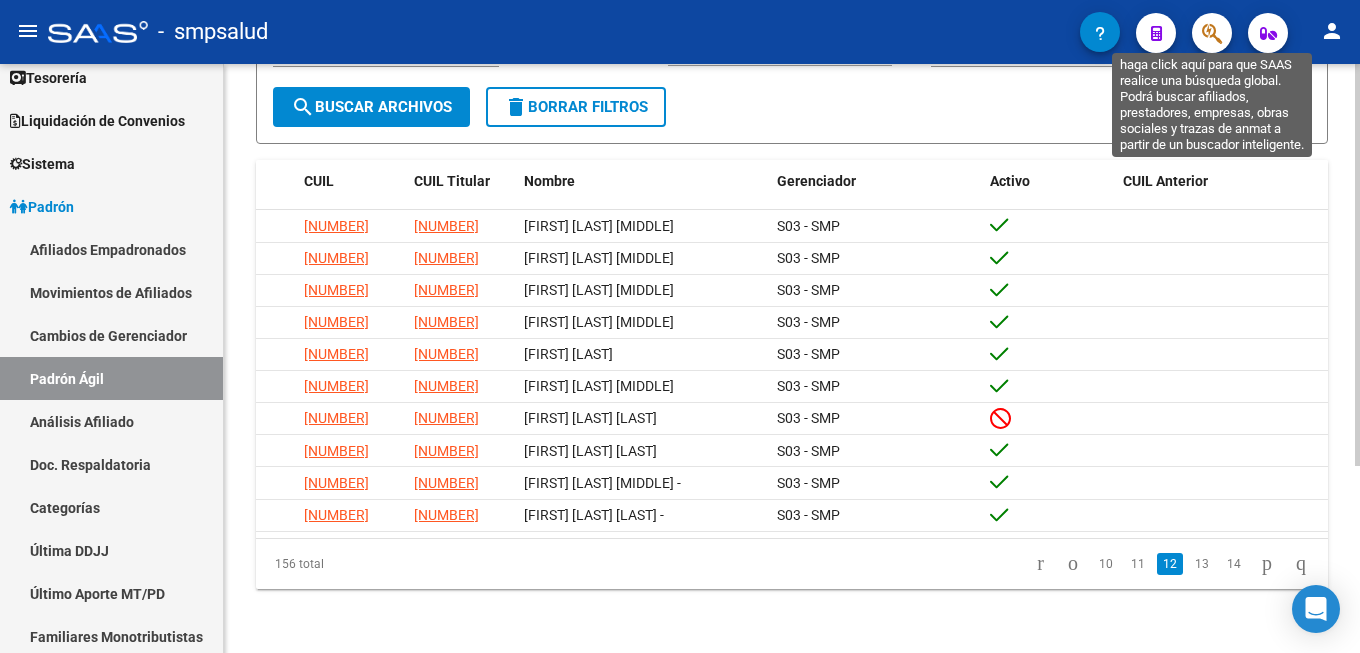 click 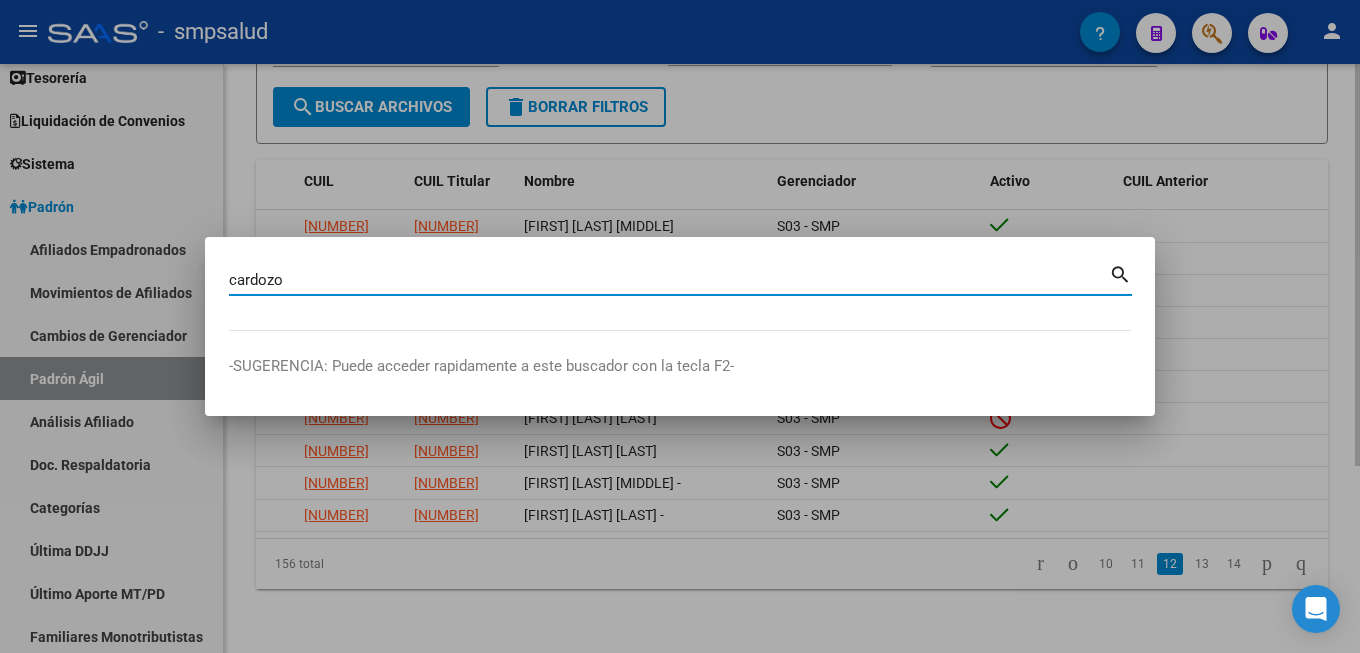 type on "cardozo" 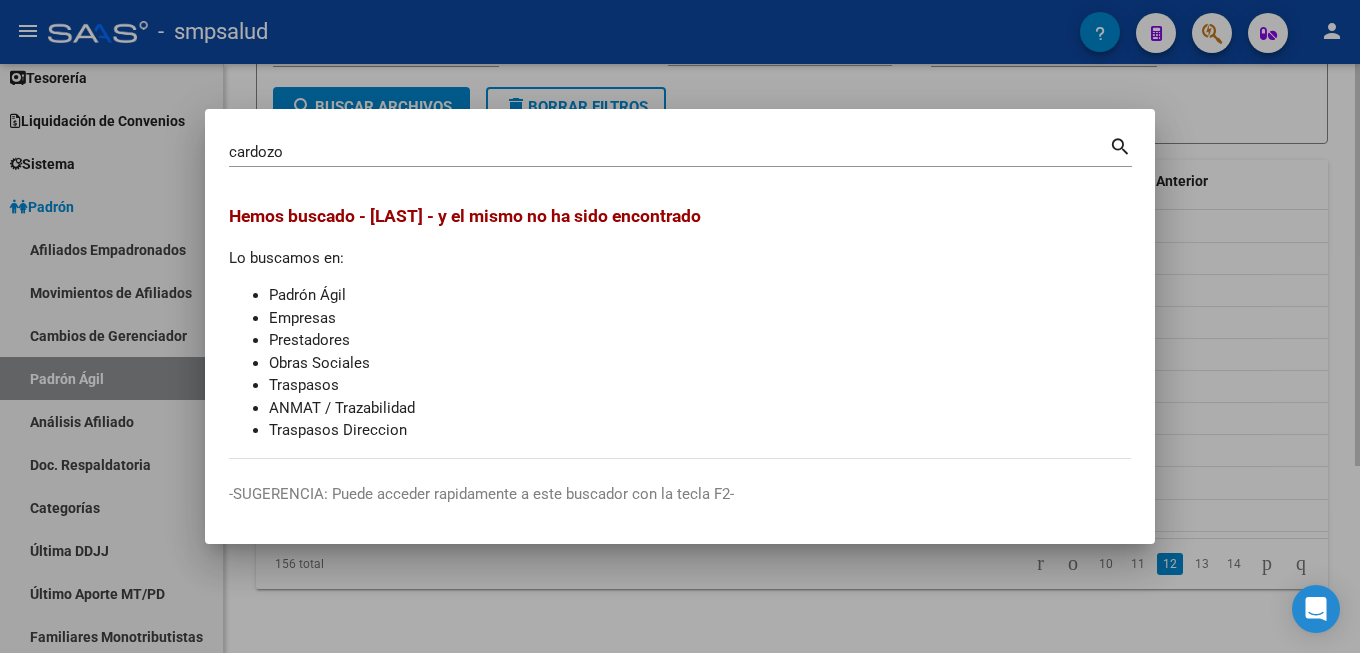 click at bounding box center [680, 326] 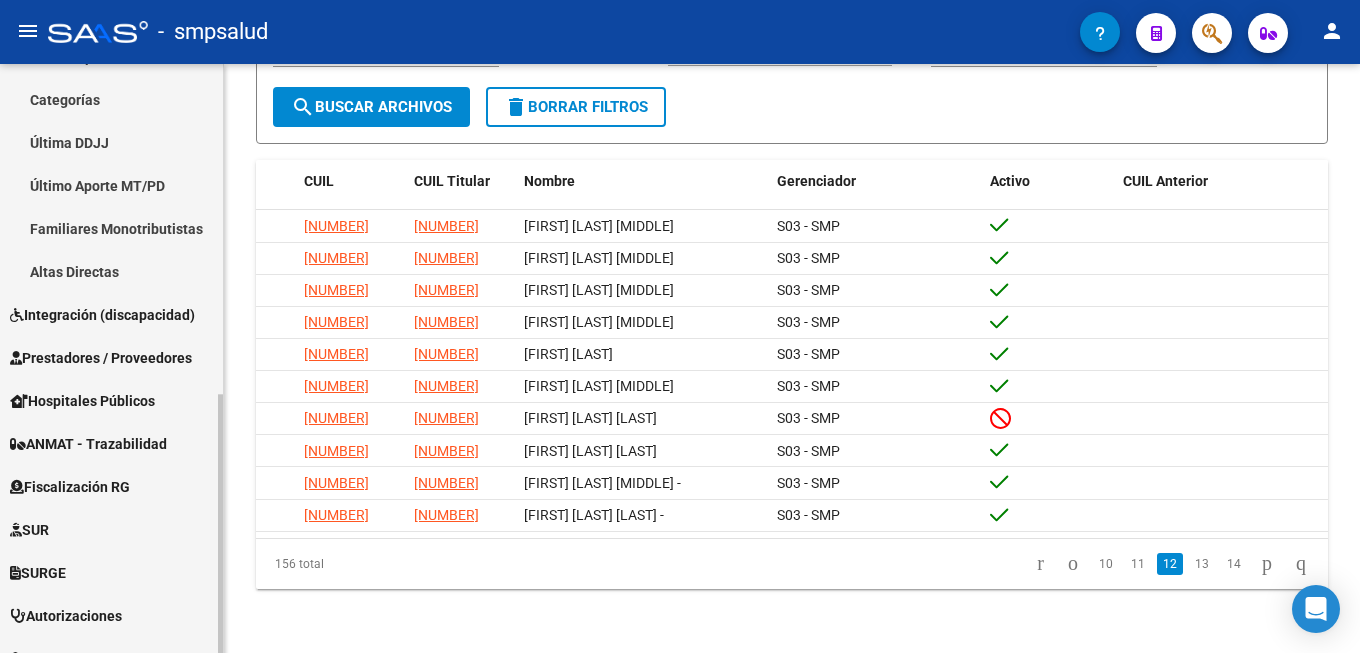 scroll, scrollTop: 714, scrollLeft: 0, axis: vertical 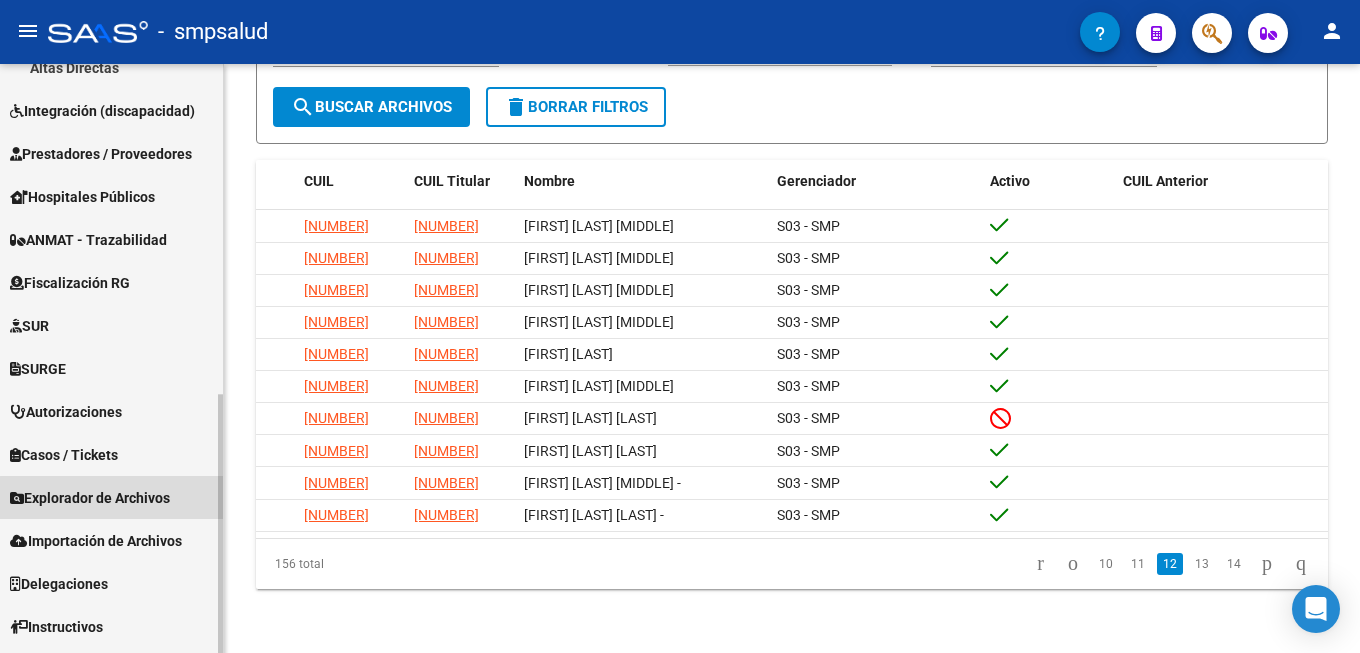 click on "Explorador de Archivos" at bounding box center (90, 498) 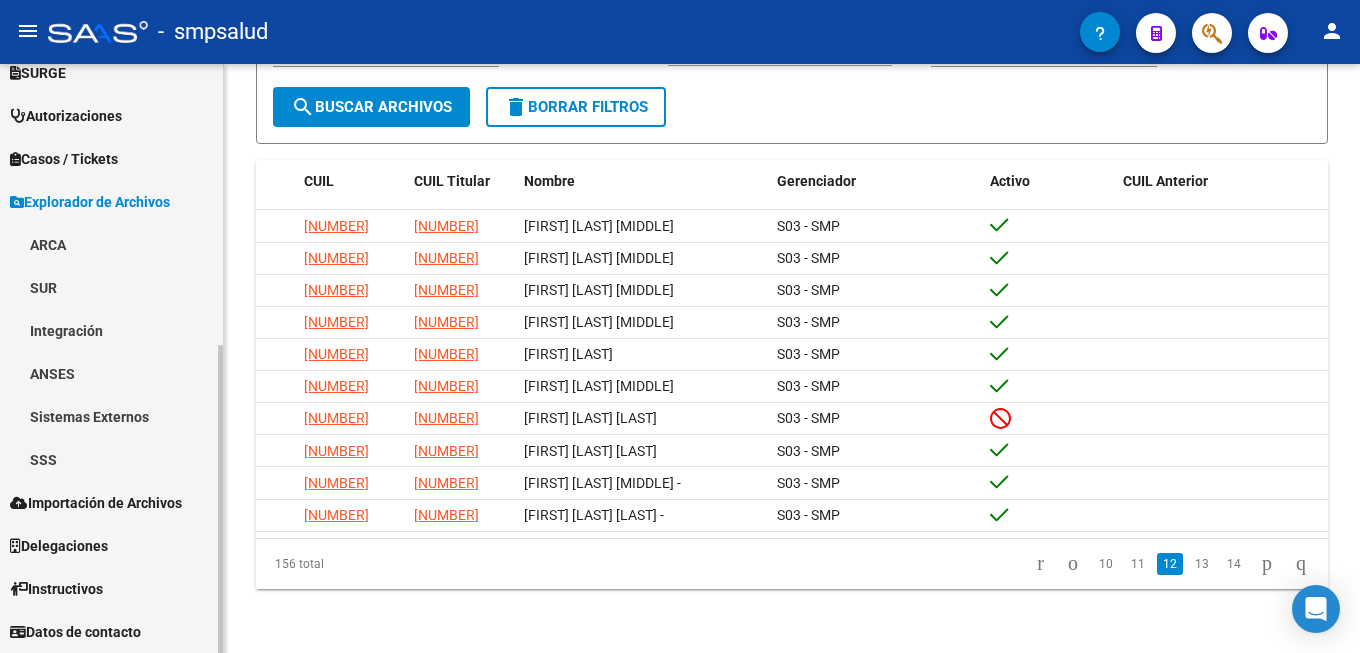 scroll, scrollTop: 536, scrollLeft: 0, axis: vertical 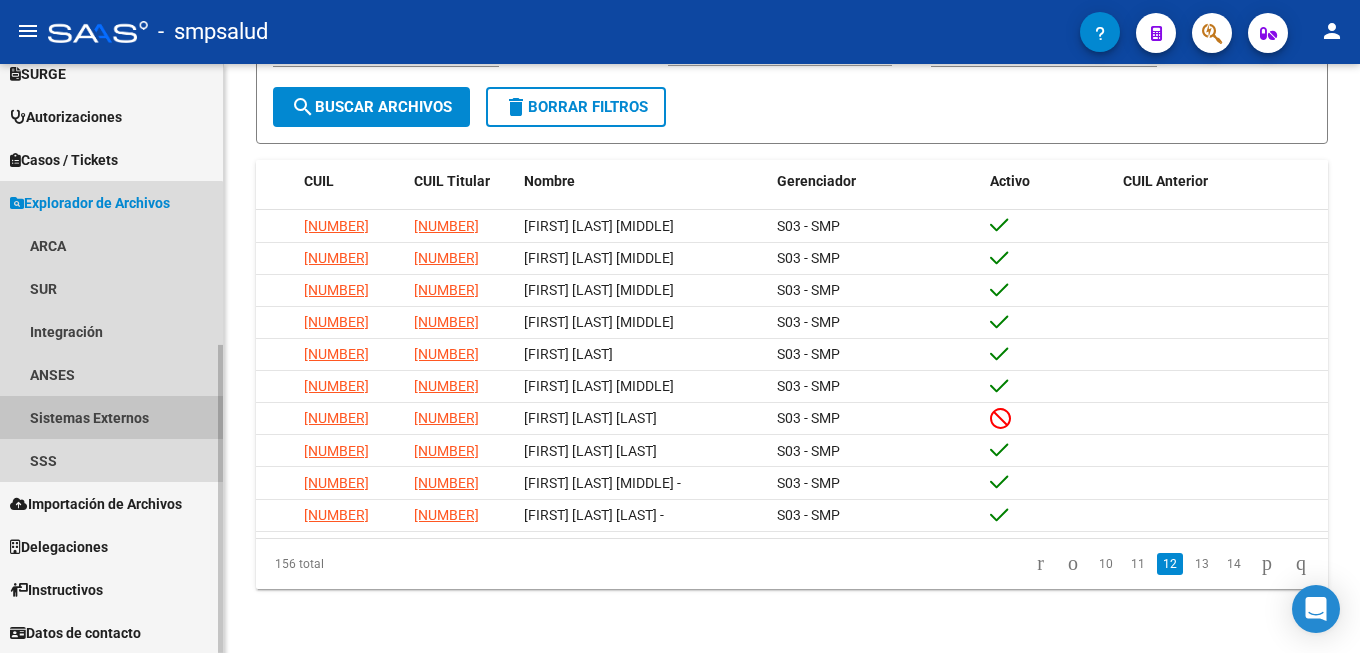 click on "Sistemas Externos" at bounding box center [111, 417] 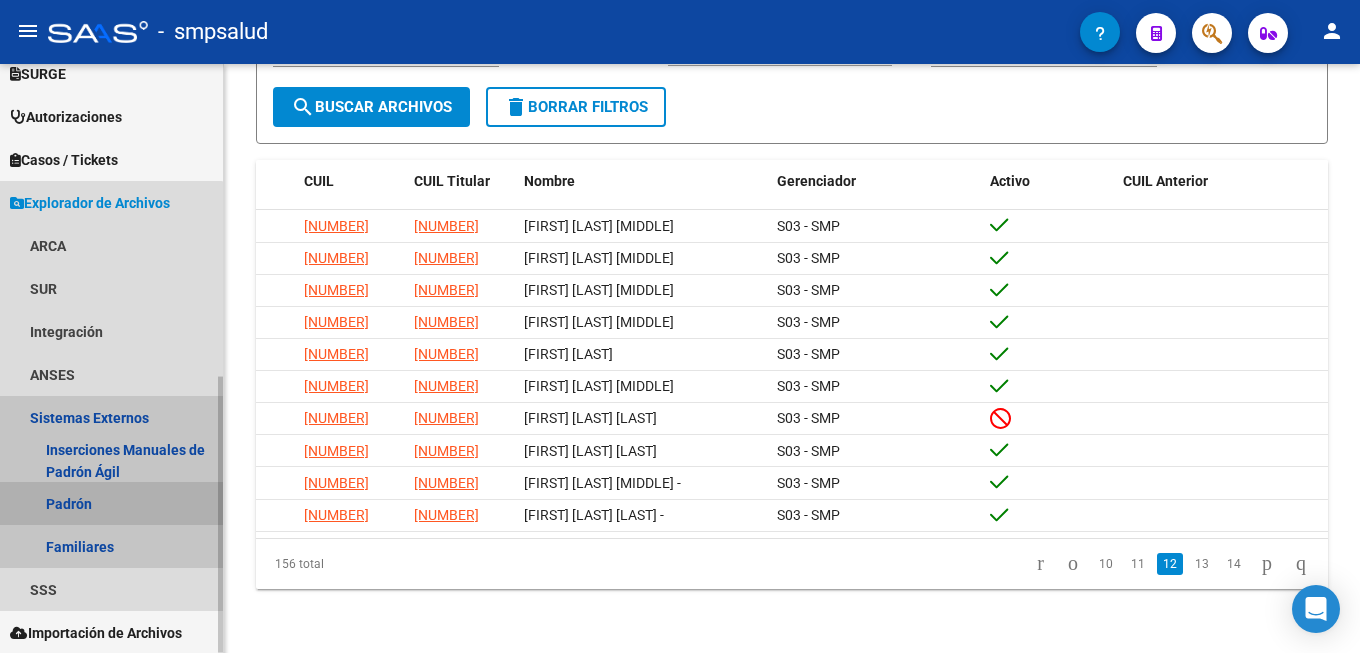 click on "Padrón" at bounding box center [111, 503] 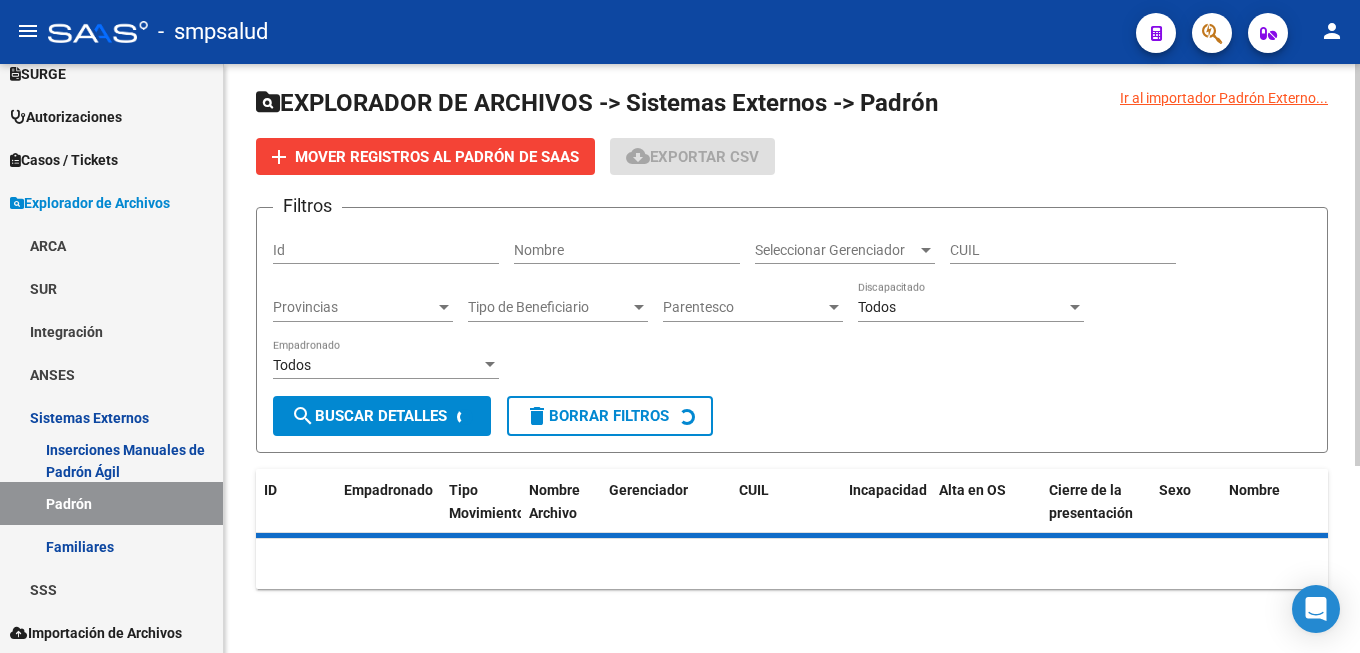 scroll, scrollTop: 10, scrollLeft: 0, axis: vertical 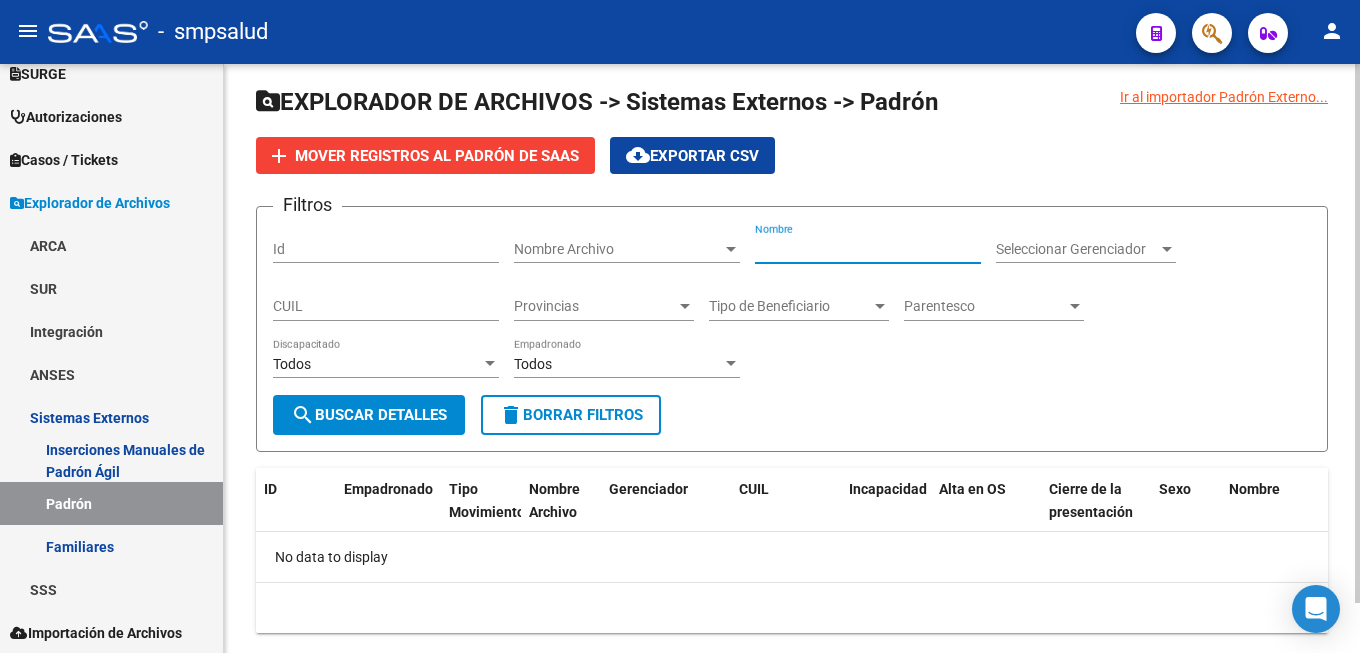 click on "Nombre" at bounding box center (868, 249) 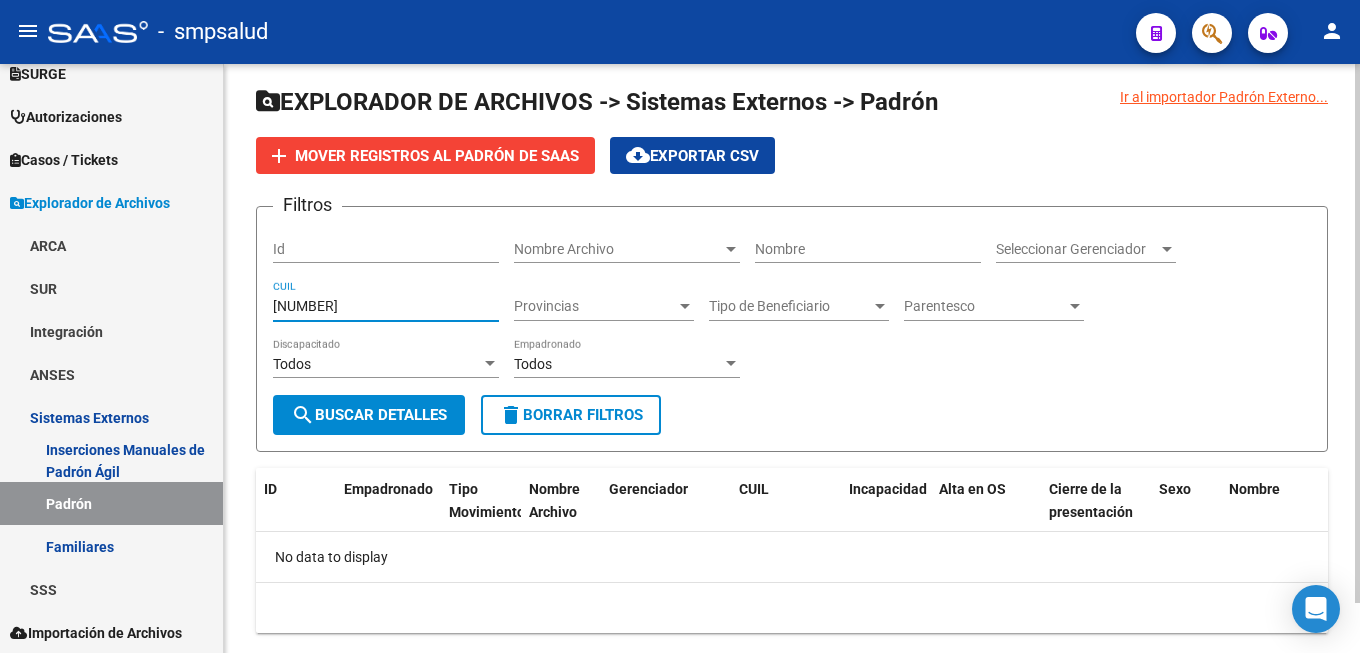 type on "[NUMBER]" 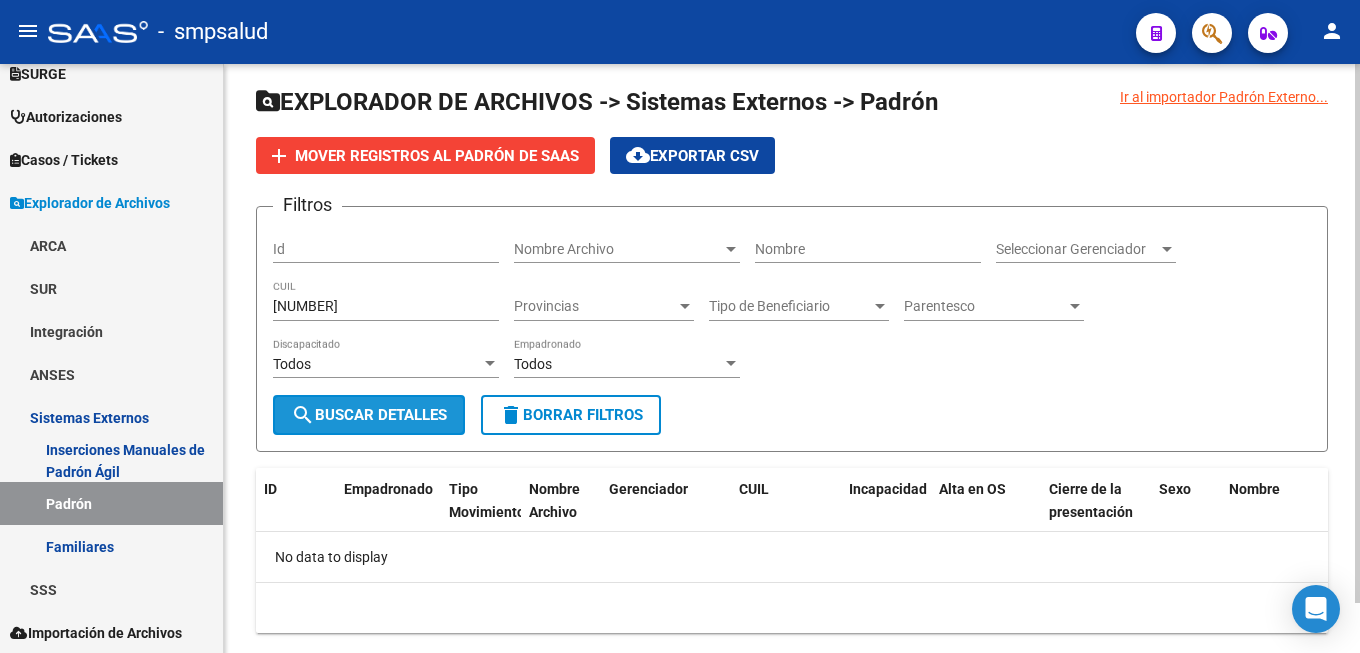 click on "search  Buscar Detalles" 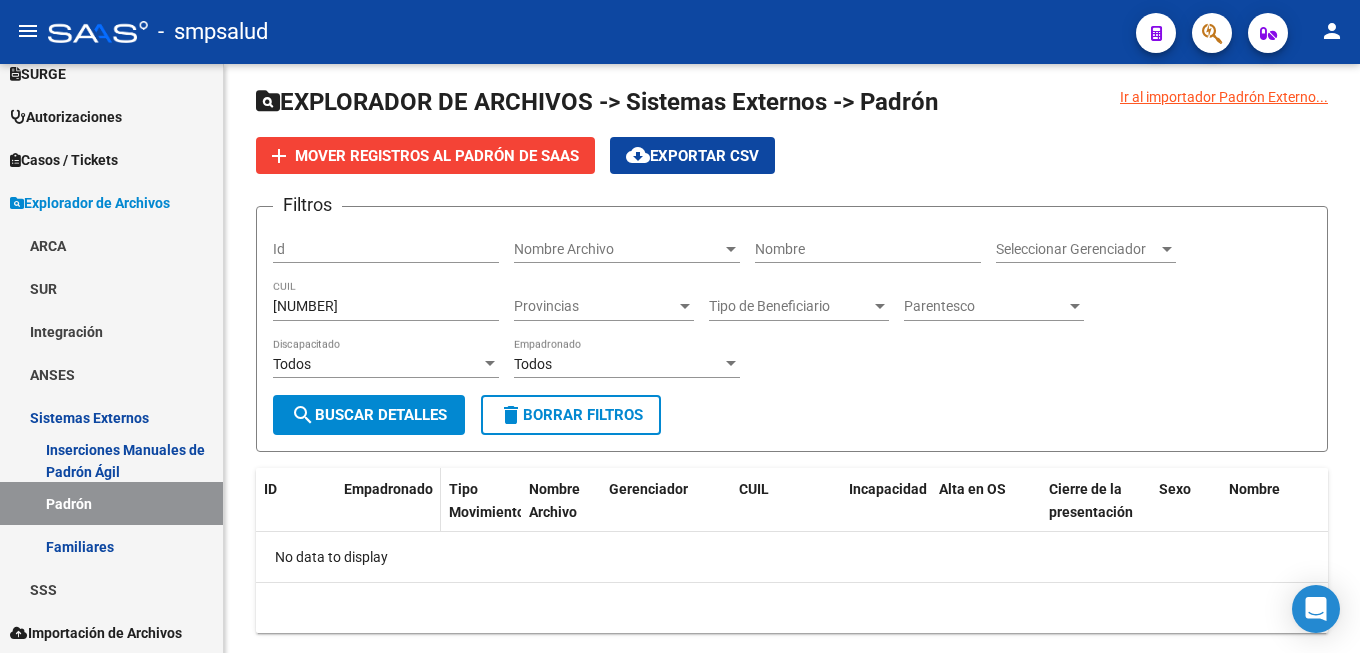 scroll, scrollTop: 55, scrollLeft: 0, axis: vertical 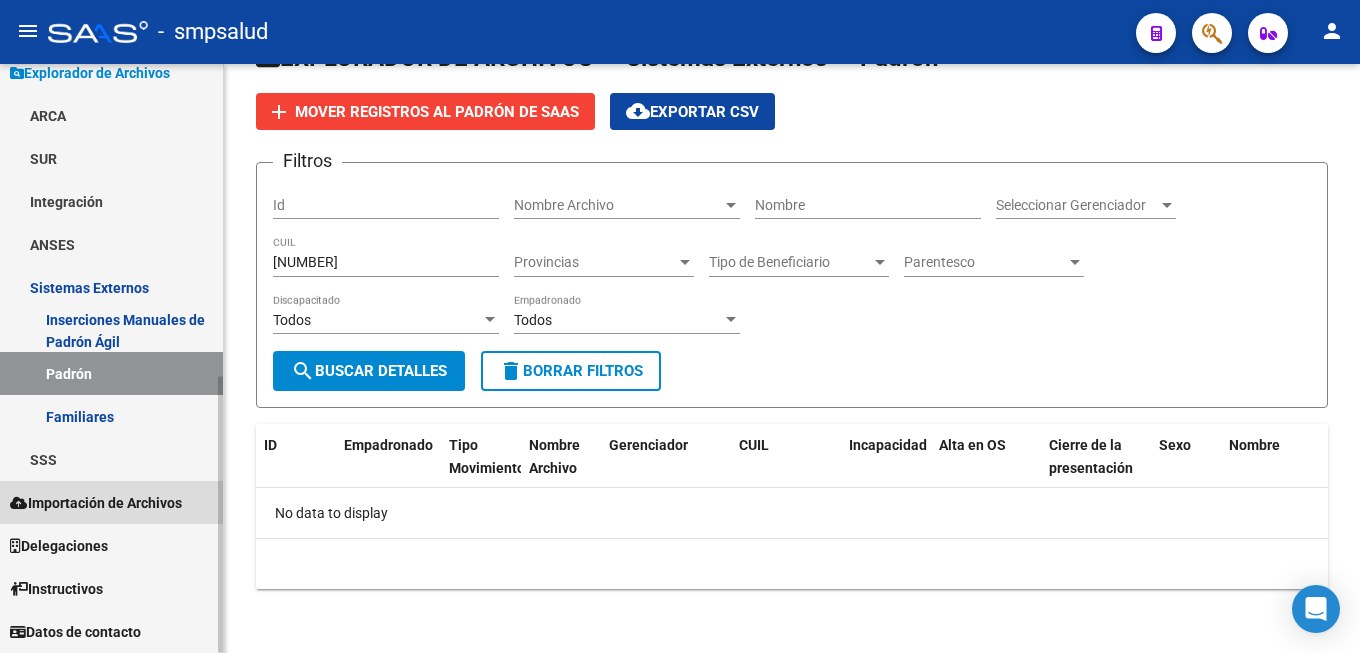 click on "Importación de Archivos" at bounding box center (96, 503) 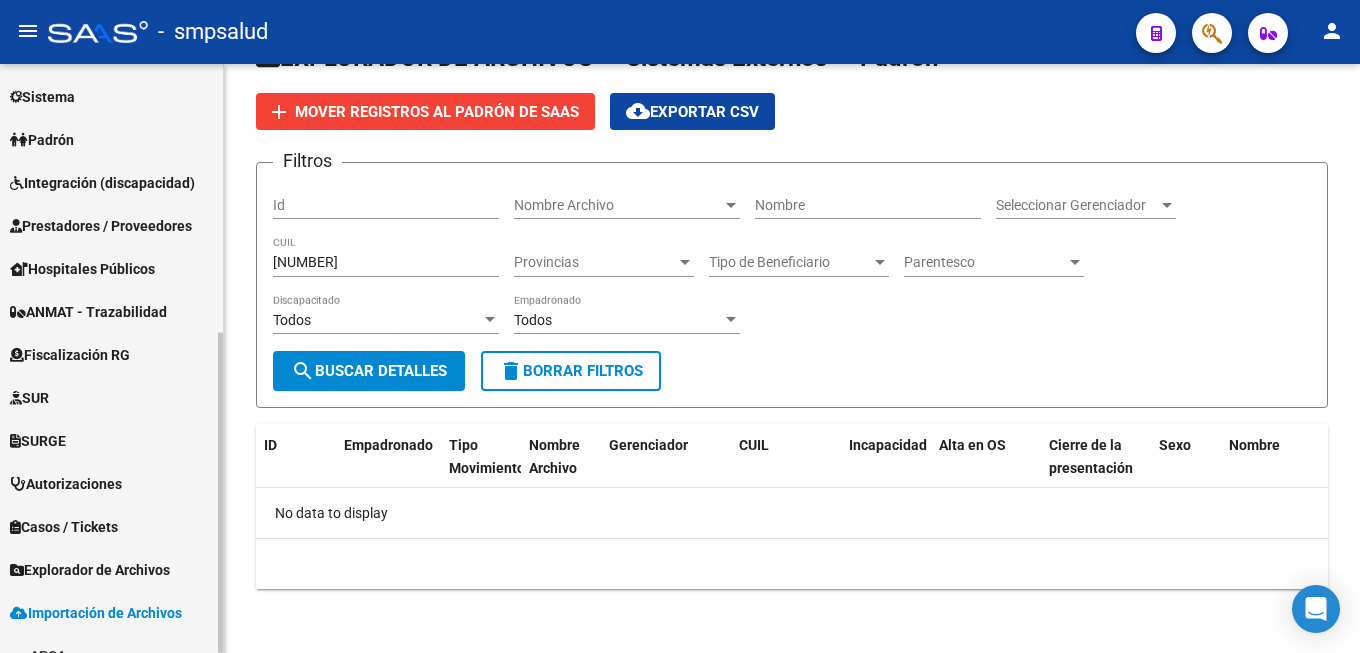 scroll, scrollTop: 0, scrollLeft: 0, axis: both 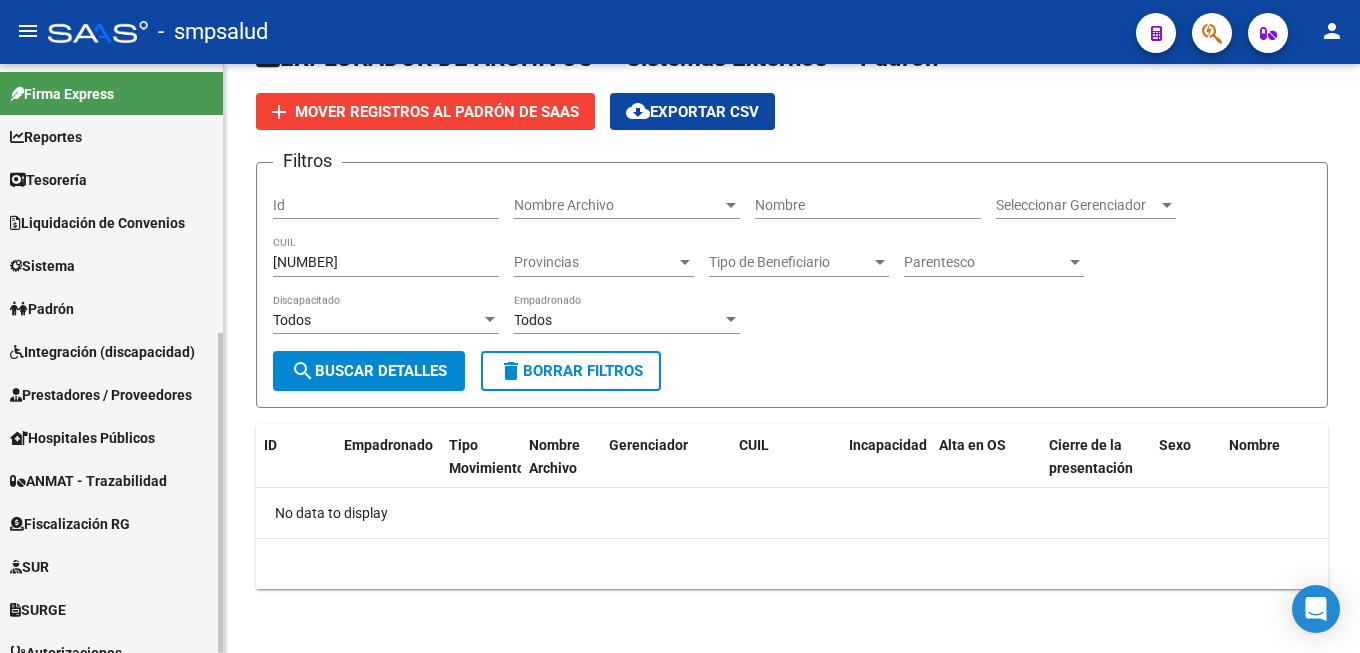 click on "Firma Express     Reportes Tablero de Control Ingresos Percibidos Análisis de todos los conceptos (histórico) Análisis de todos los conceptos detalle (mensual) Apertura de Transferencias Reales (histórico) Análisis Ingresos RG por CUIT (mensual) Imputación de Códigos Ingresos Devengados Análisis Histórico Detalles Transferencias RG sin DDJJ Detalles por CUIL RG Detalles - MT/PD MT morosos Egresos Devengados Comprobantes Recibidos Facturación Apócrifa Auditorías x Área Auditorías x Usuario Ítems de Auditorías x Usuario SUR Expedientes Internos Movimiento de Expte. SSS Padrón Traspasos x O.S. Traspasos x Gerenciador Traspasos x Provincia Nuevos Aportantes Métricas - Padrón SSS Métricas - Crecimiento Población Tesorería Cheques Emitidos Transferencias Bancarias Realizadas    Tesorería Extractos Procesados (csv) Extractos Originales (pdf) Otros Ingresos Cheques Emitidos Pendientes de Depósito Cheques Depositados Histórico Auditorías Confirmadas    Liquidación de Convenios Bancos" at bounding box center [114, 605] 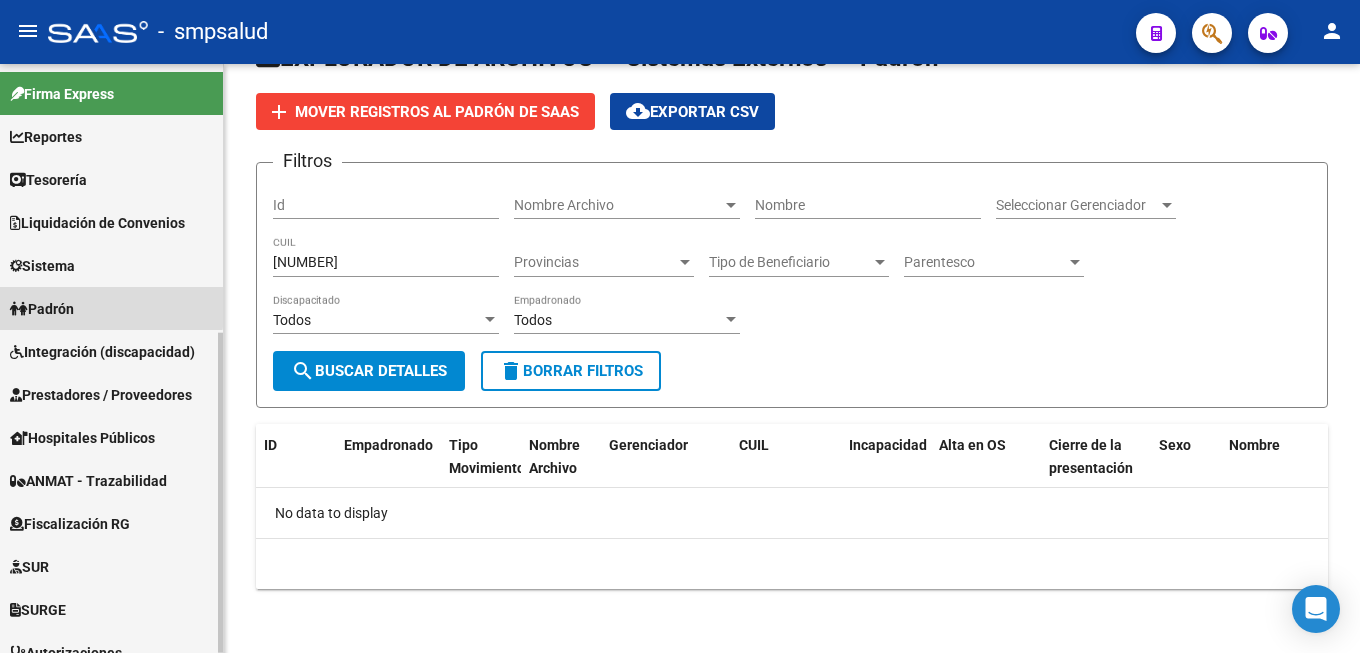 click on "Padrón" at bounding box center (111, 308) 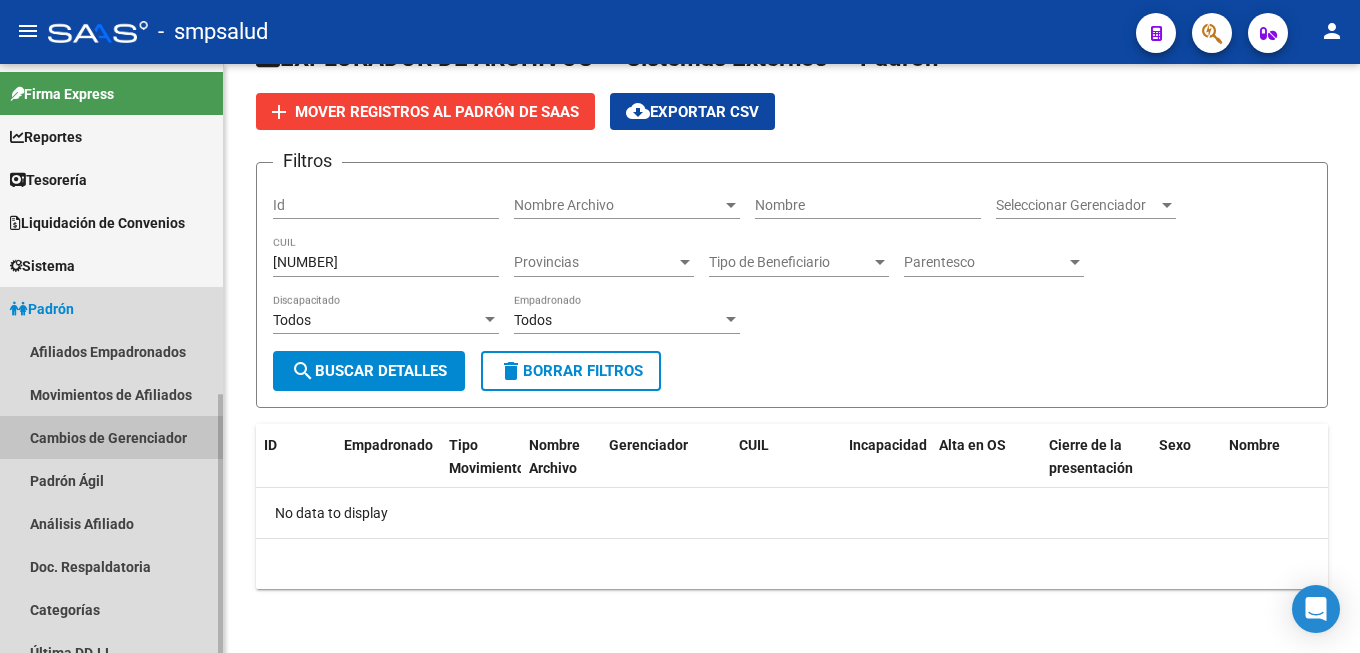 click on "Cambios de Gerenciador" at bounding box center [111, 437] 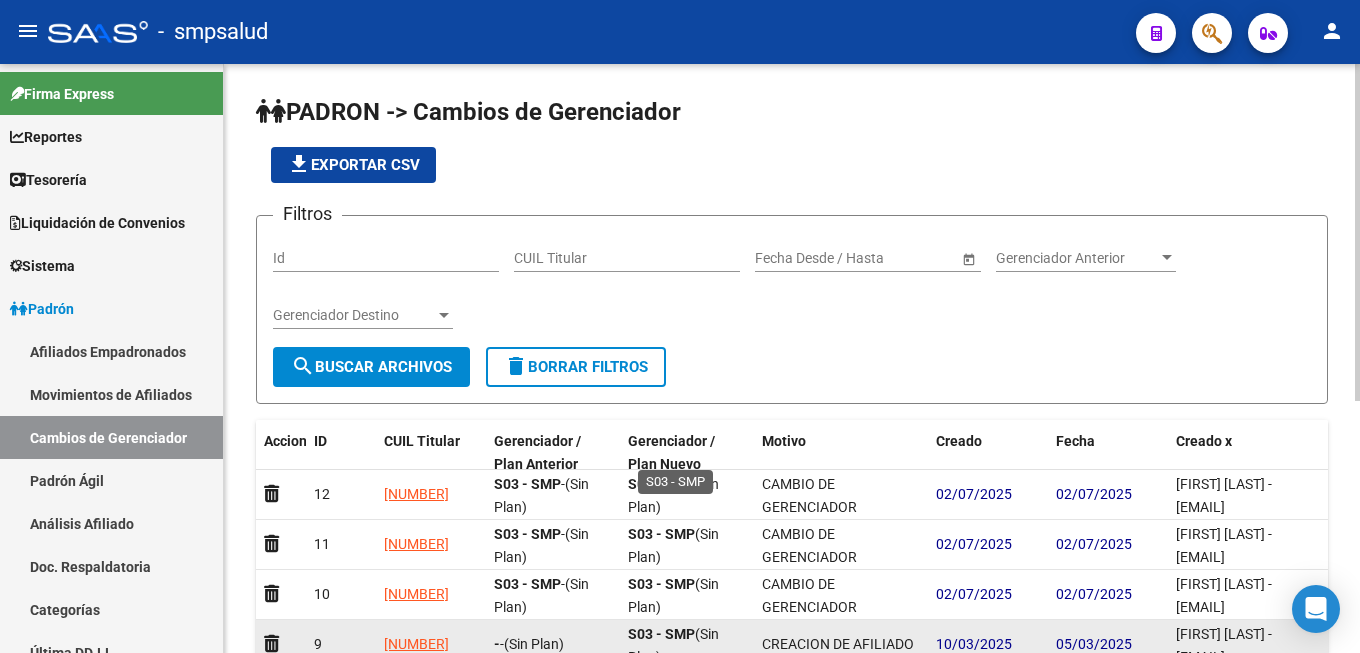 scroll, scrollTop: 204, scrollLeft: 0, axis: vertical 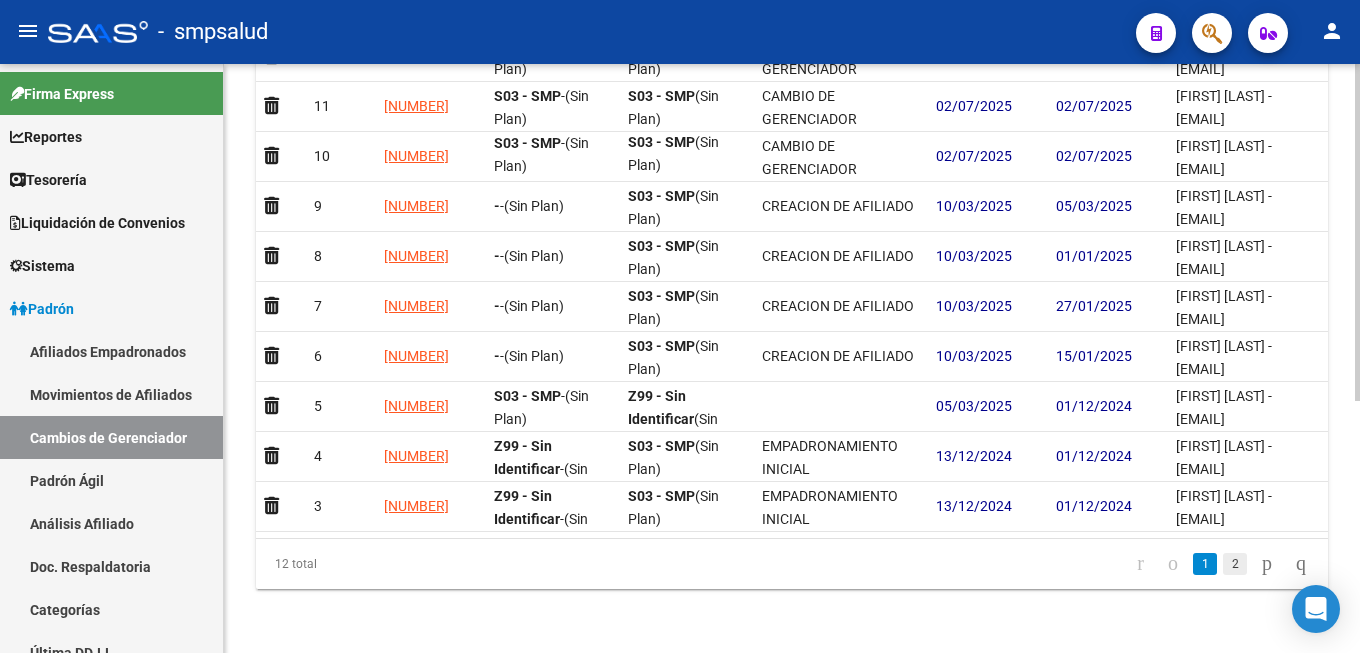click on "2" 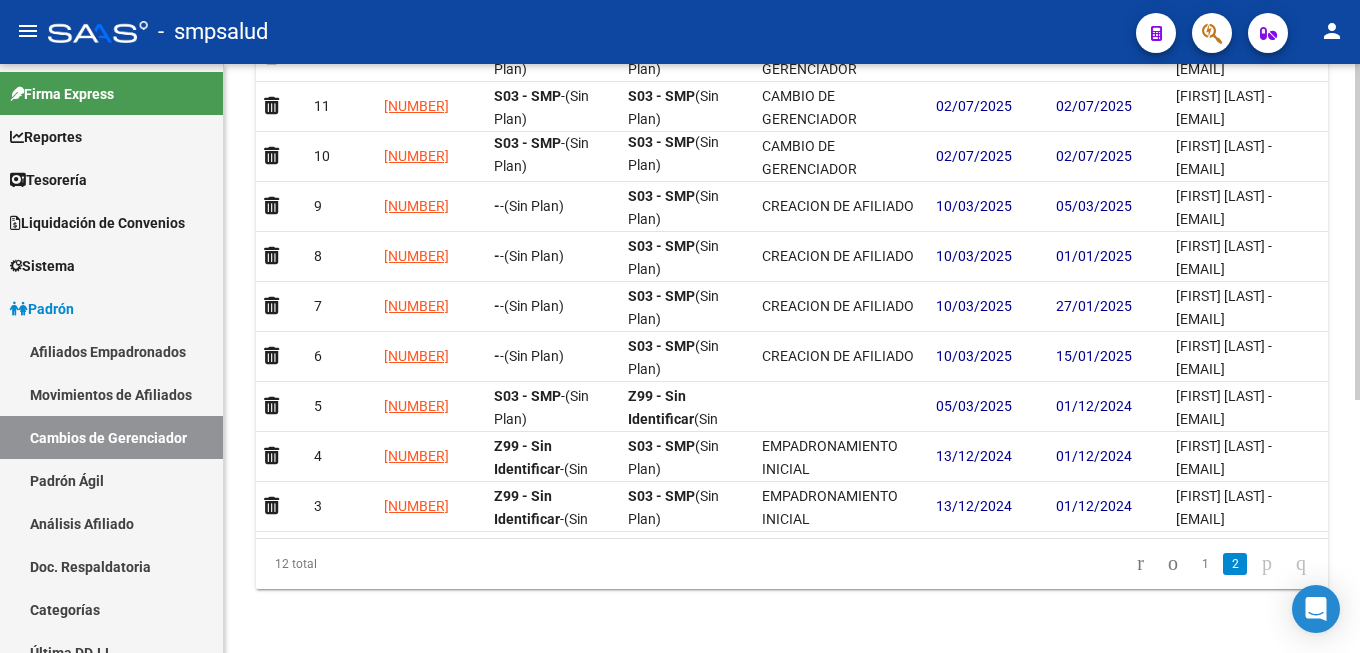scroll, scrollTop: 39, scrollLeft: 0, axis: vertical 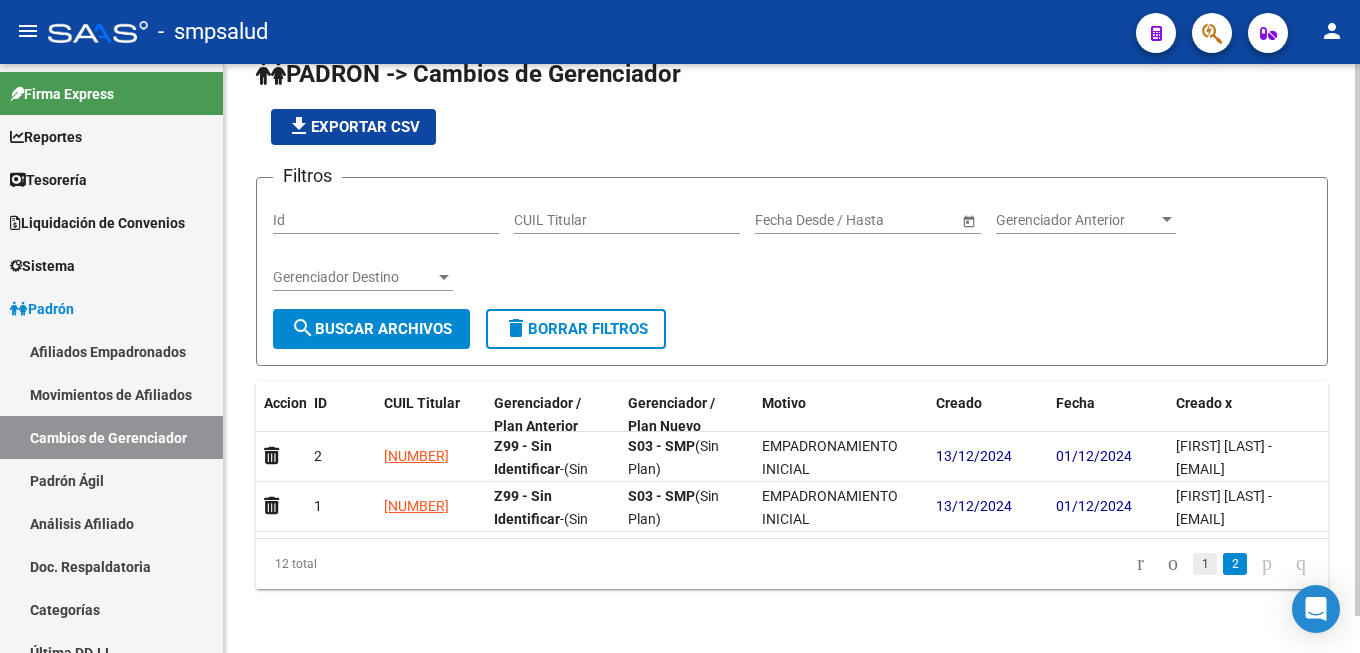 click on "1" 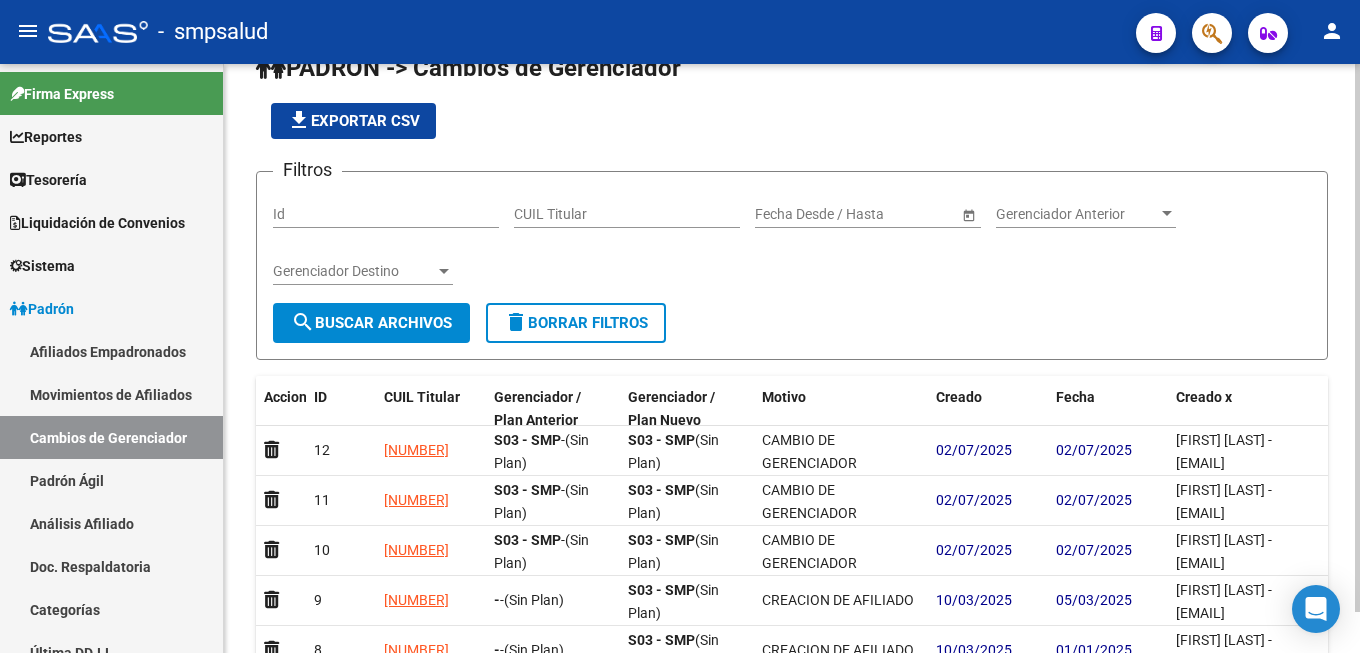 scroll, scrollTop: 439, scrollLeft: 0, axis: vertical 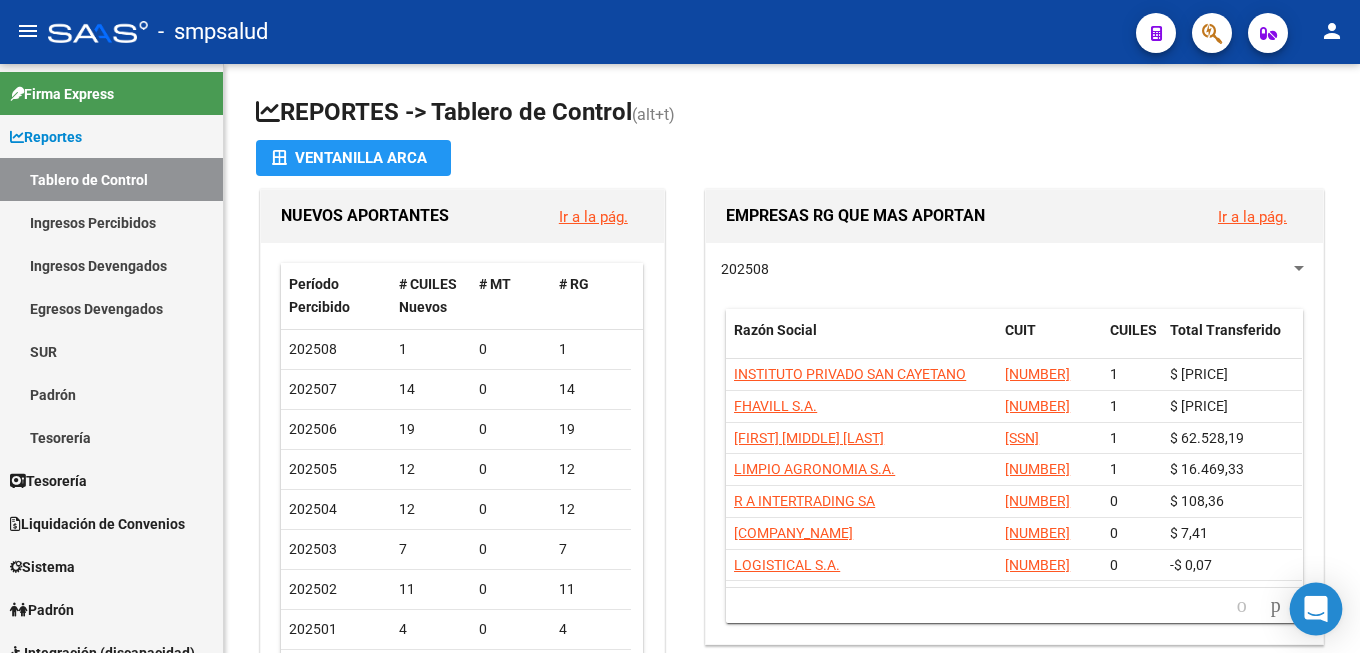 drag, startPoint x: 1331, startPoint y: 601, endPoint x: 1318, endPoint y: 589, distance: 17.691807 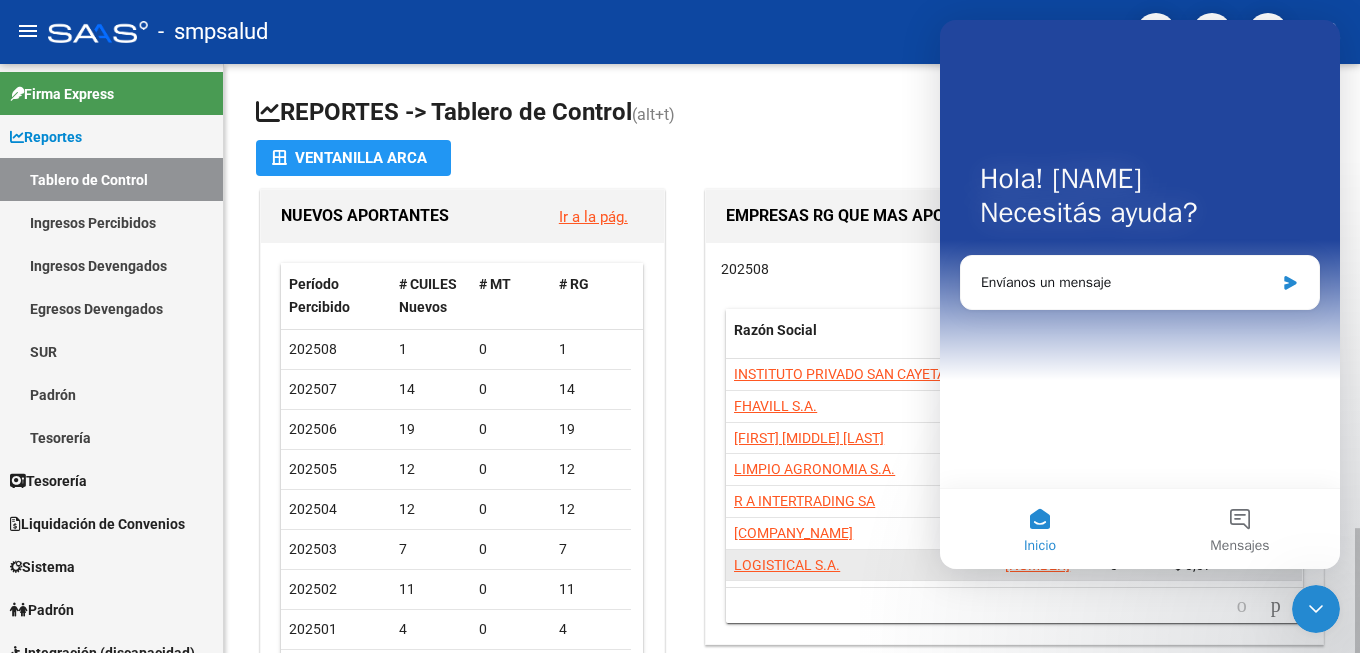 scroll, scrollTop: 0, scrollLeft: 0, axis: both 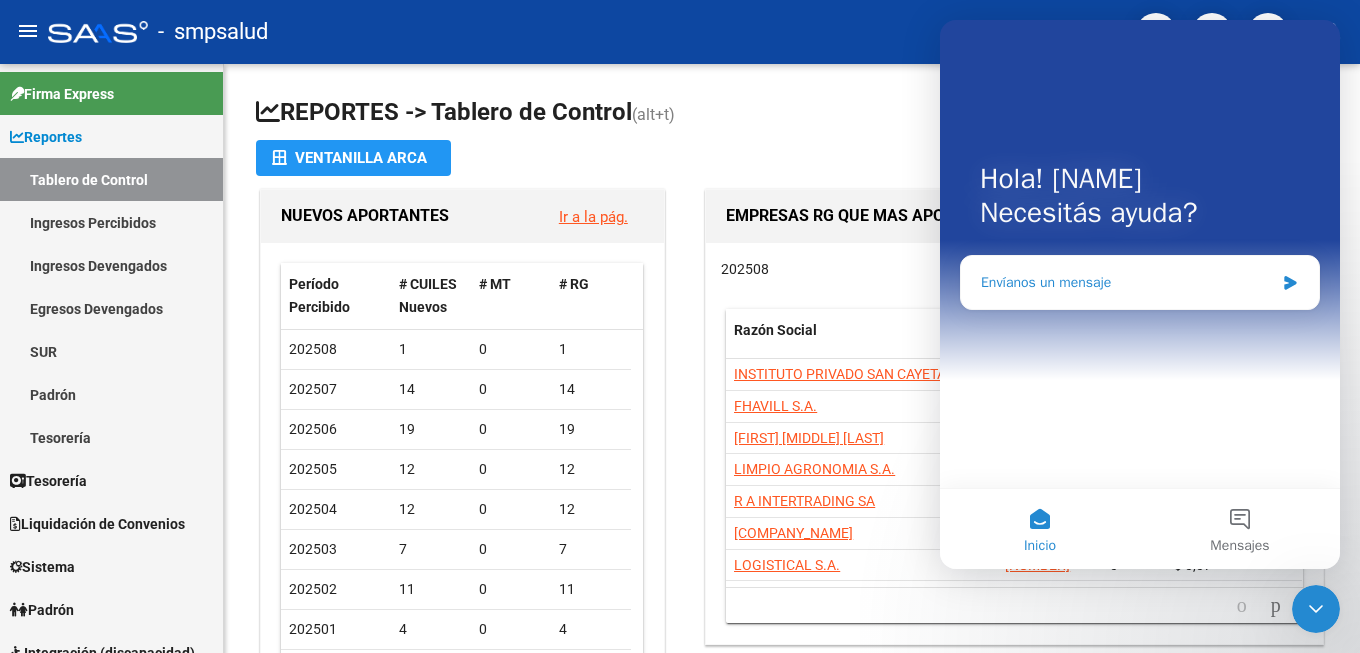 click on "Envíanos un mensaje" at bounding box center (1127, 282) 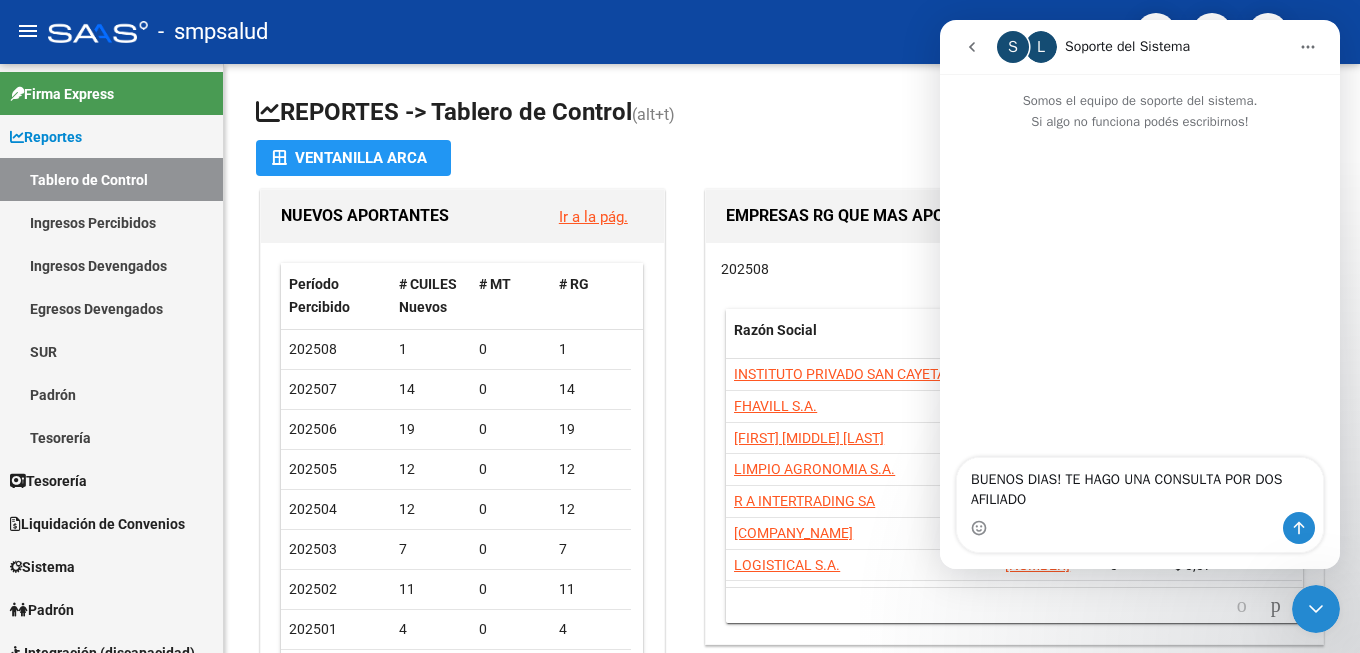 type on "BUENOS DIAS! TE HAGO UNA CONSULTA POR DOS AFILIADOS" 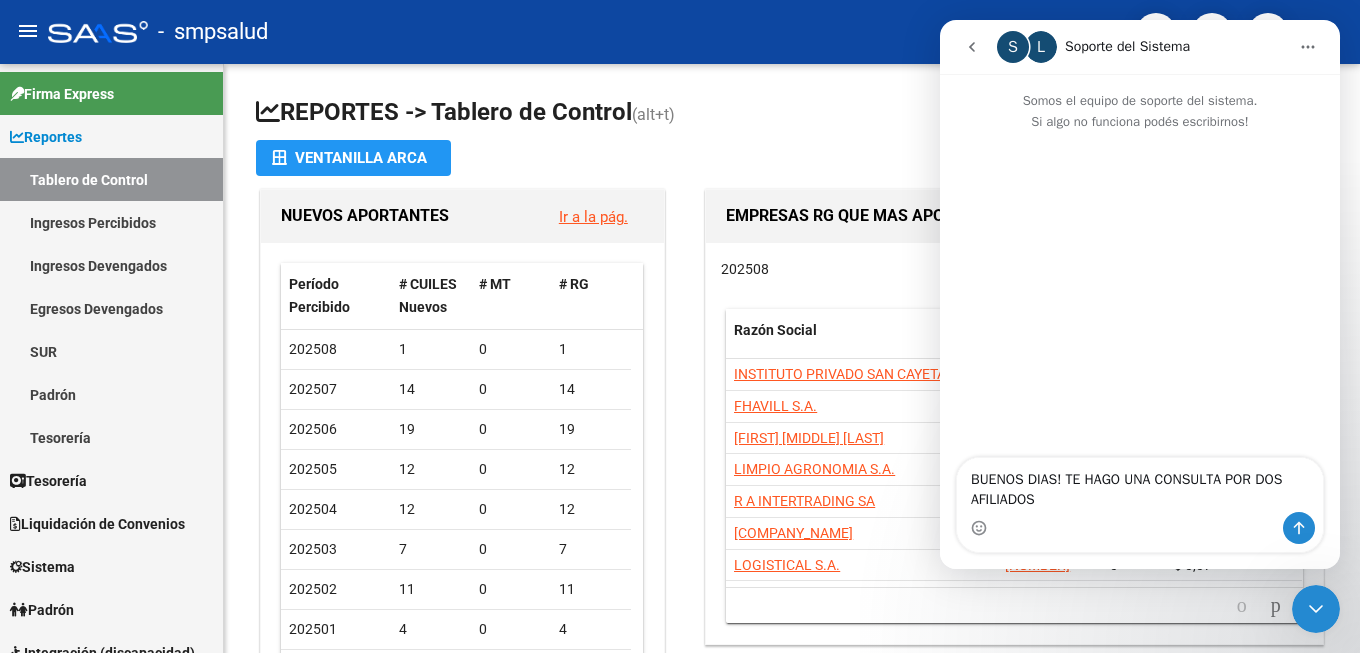 type 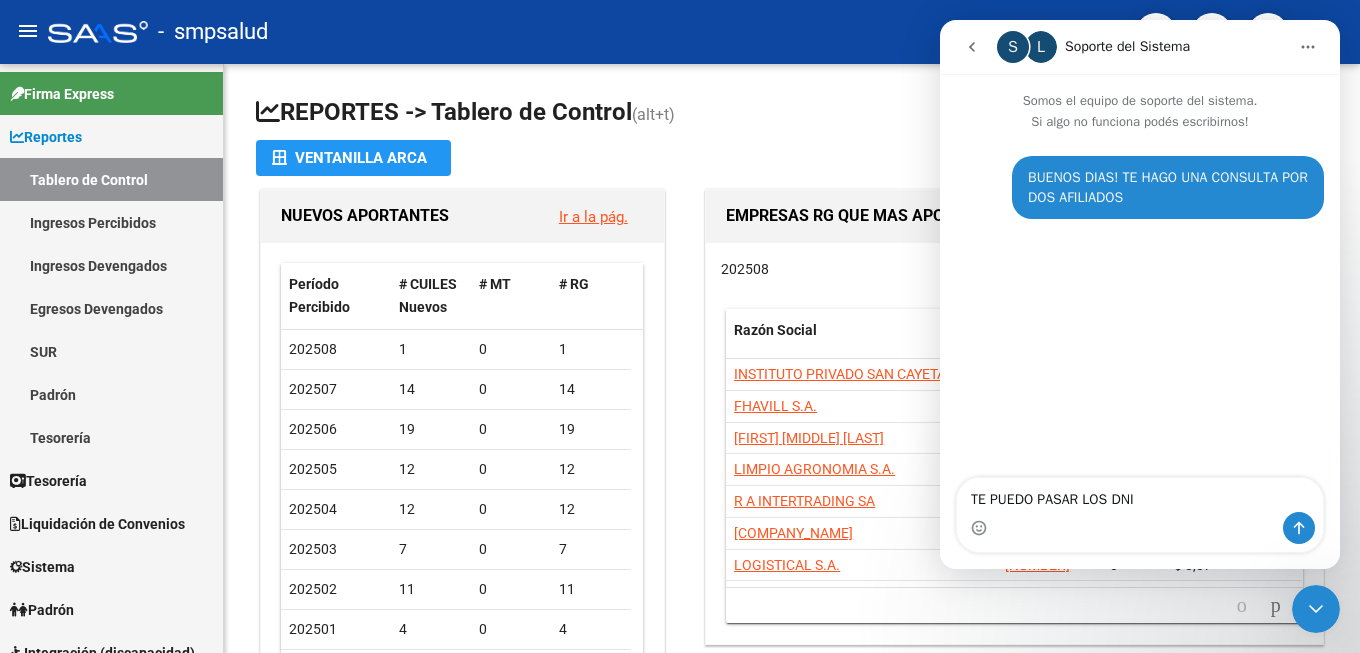 type on "TE PUEDO PASAR LOS DNI" 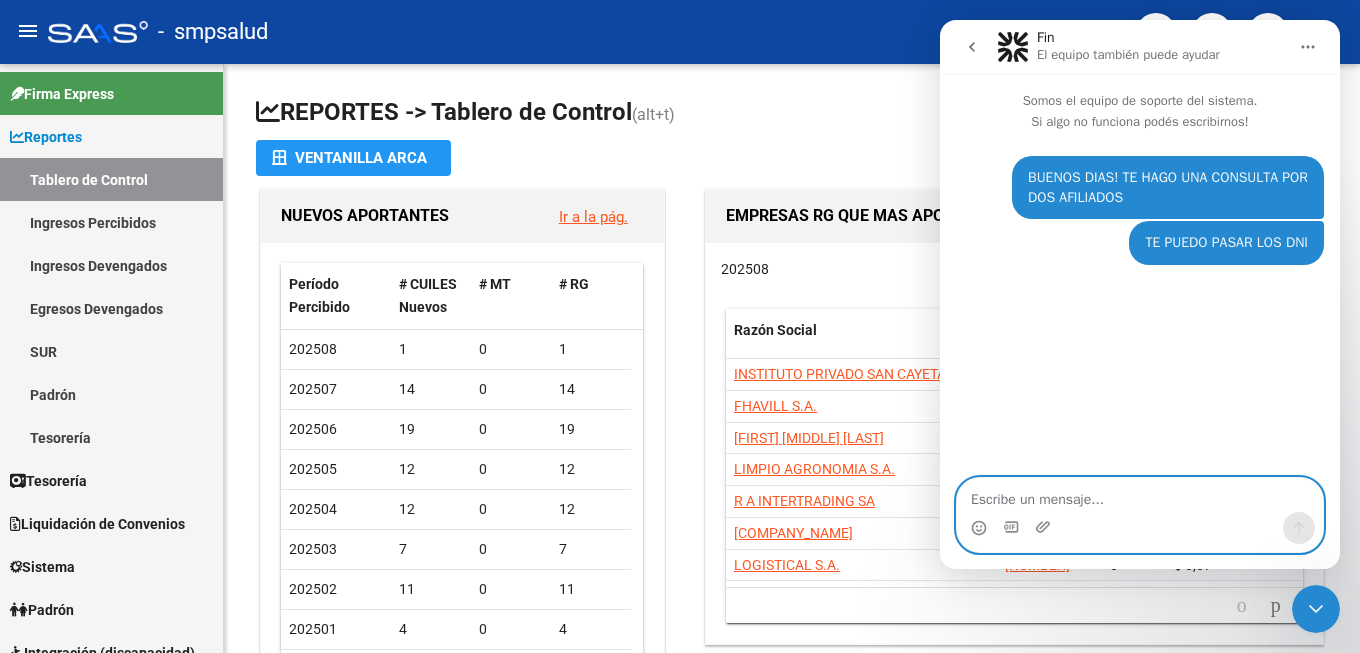 click at bounding box center (1140, 495) 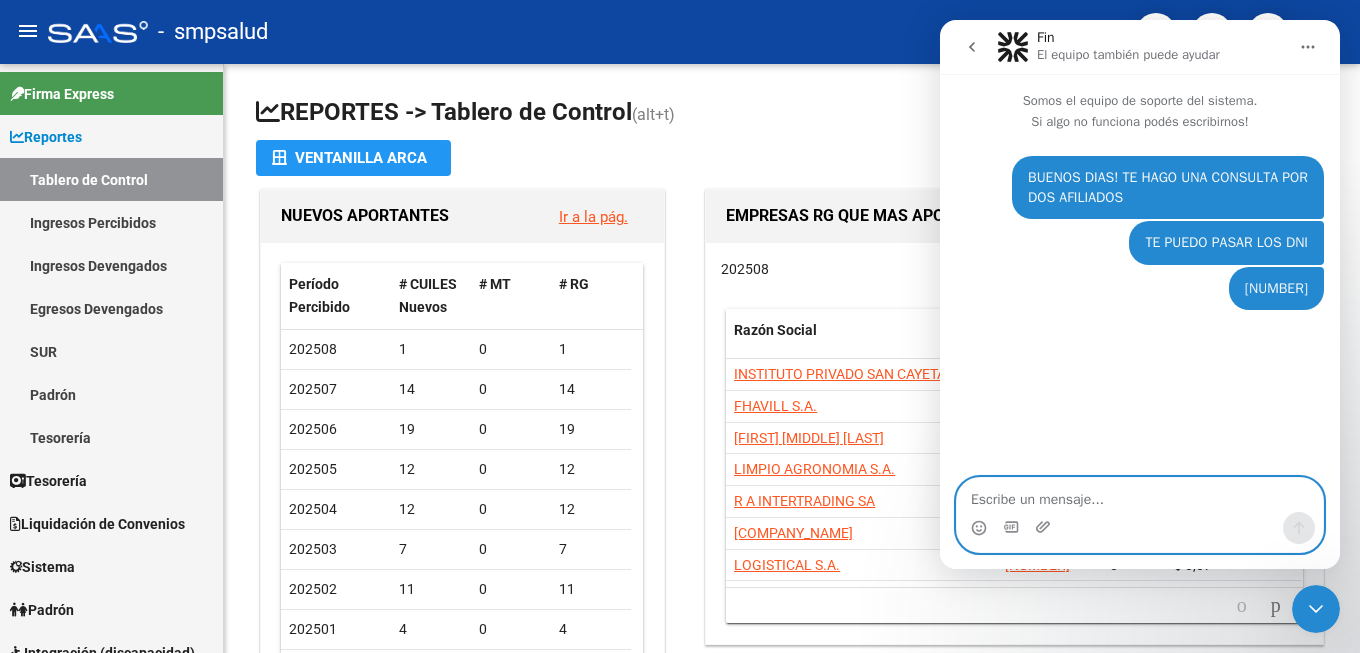 click at bounding box center (1140, 495) 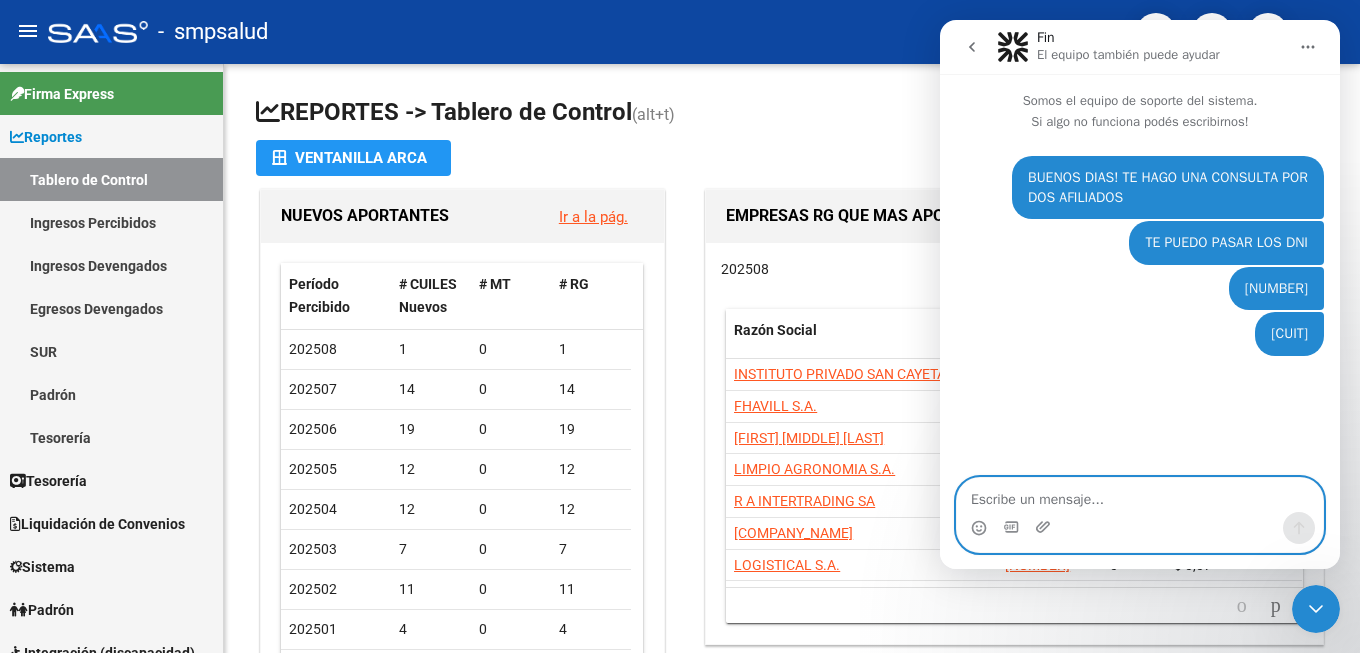 click at bounding box center [1140, 495] 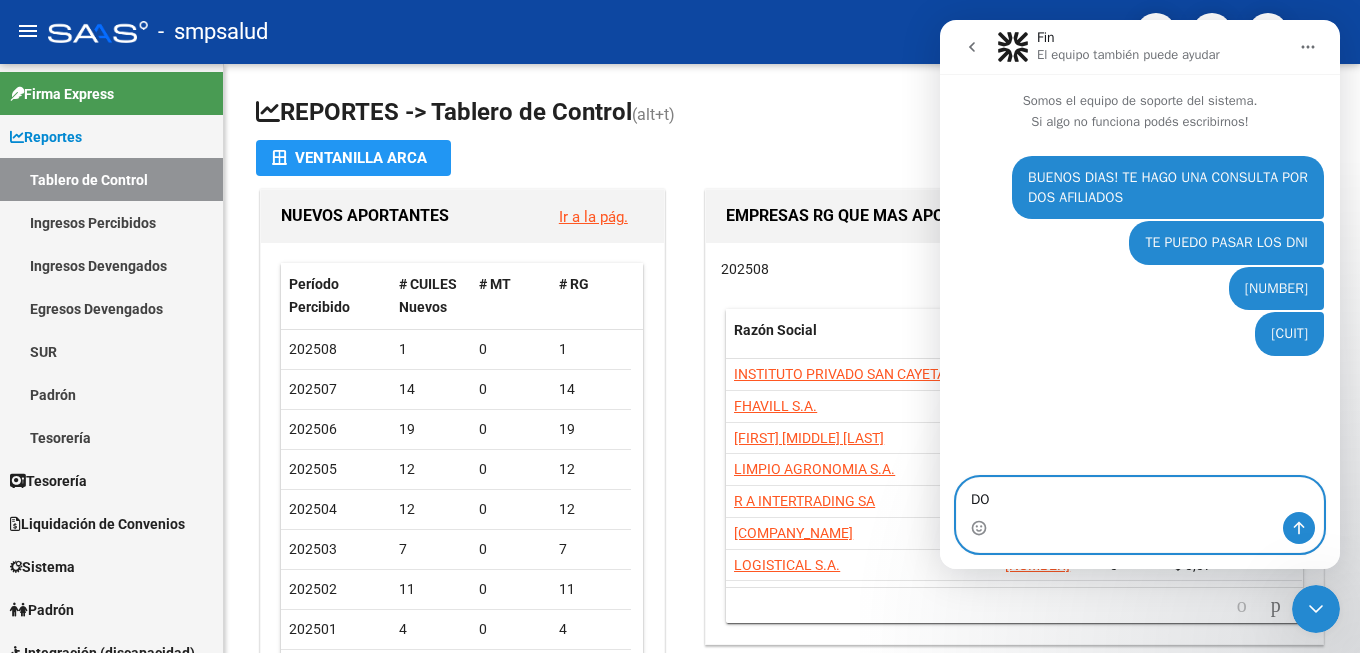 type on "D" 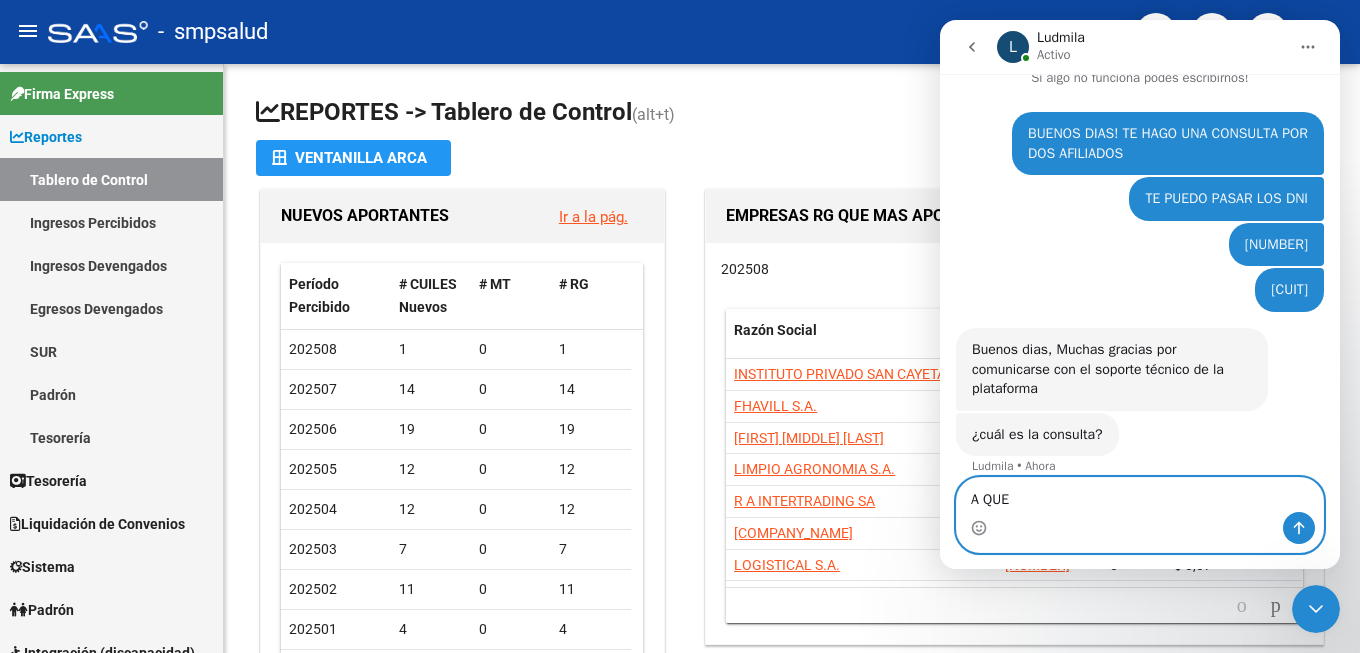 scroll, scrollTop: 45, scrollLeft: 0, axis: vertical 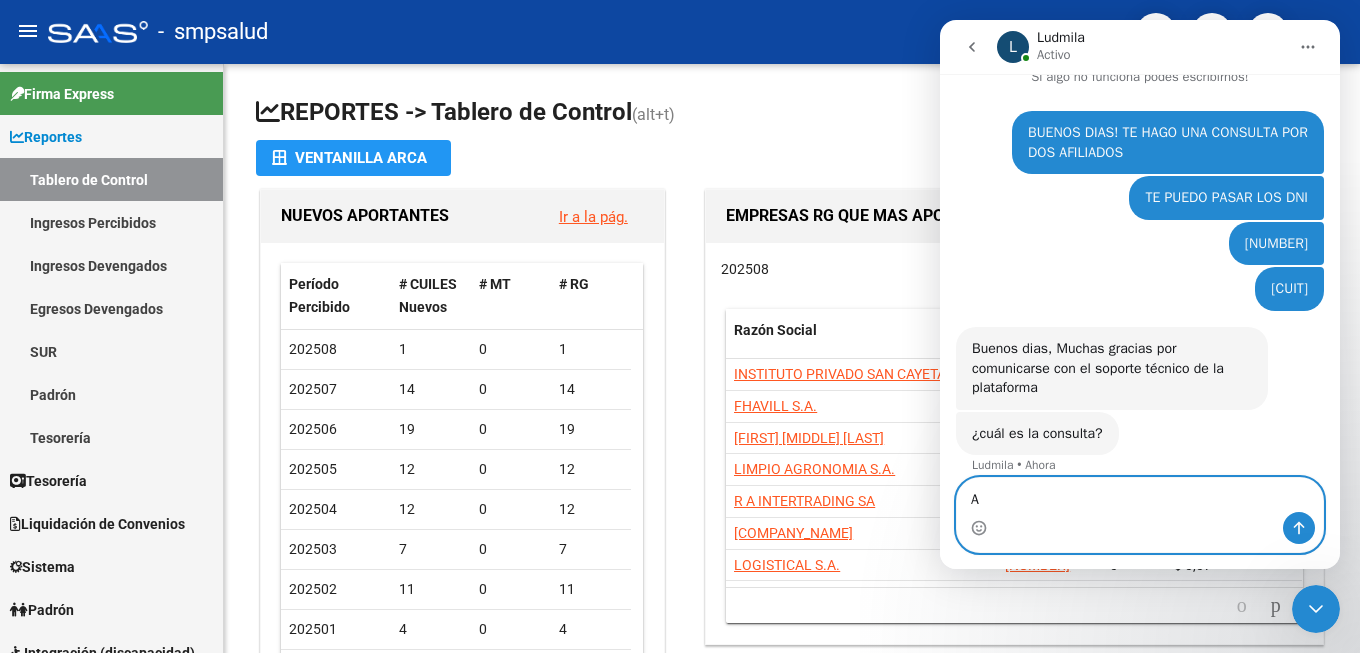 type on "A" 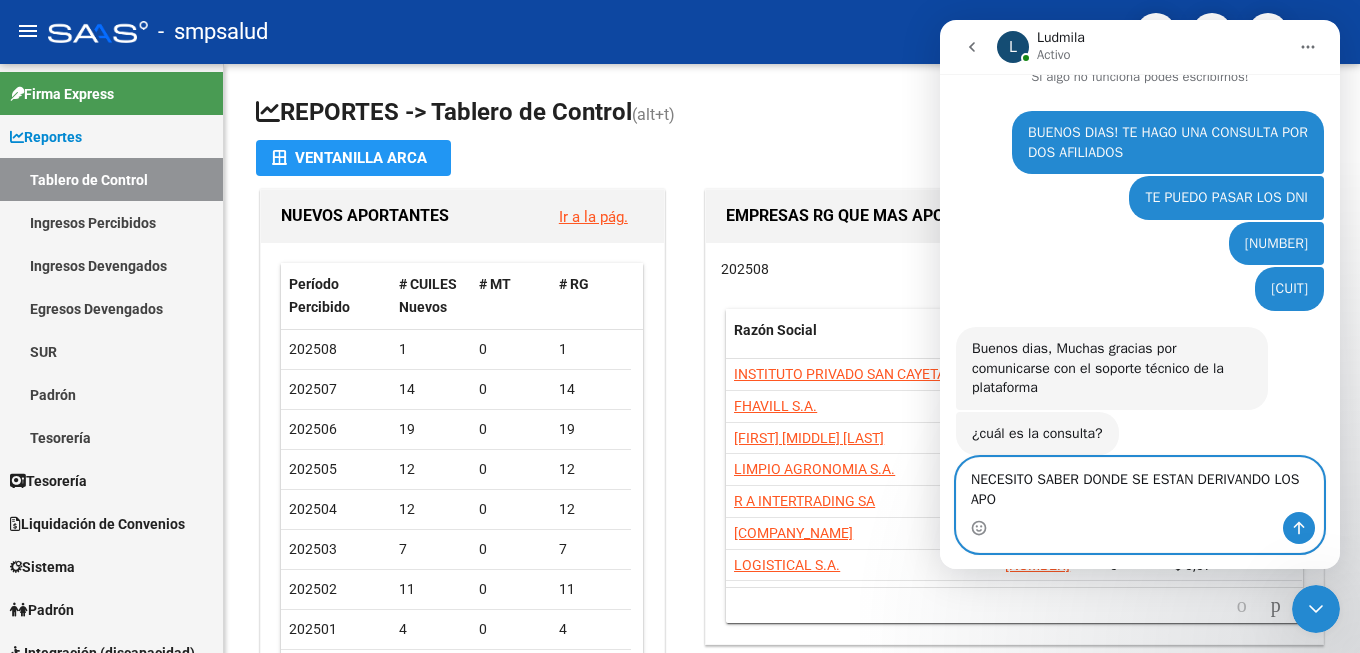scroll, scrollTop: 65, scrollLeft: 0, axis: vertical 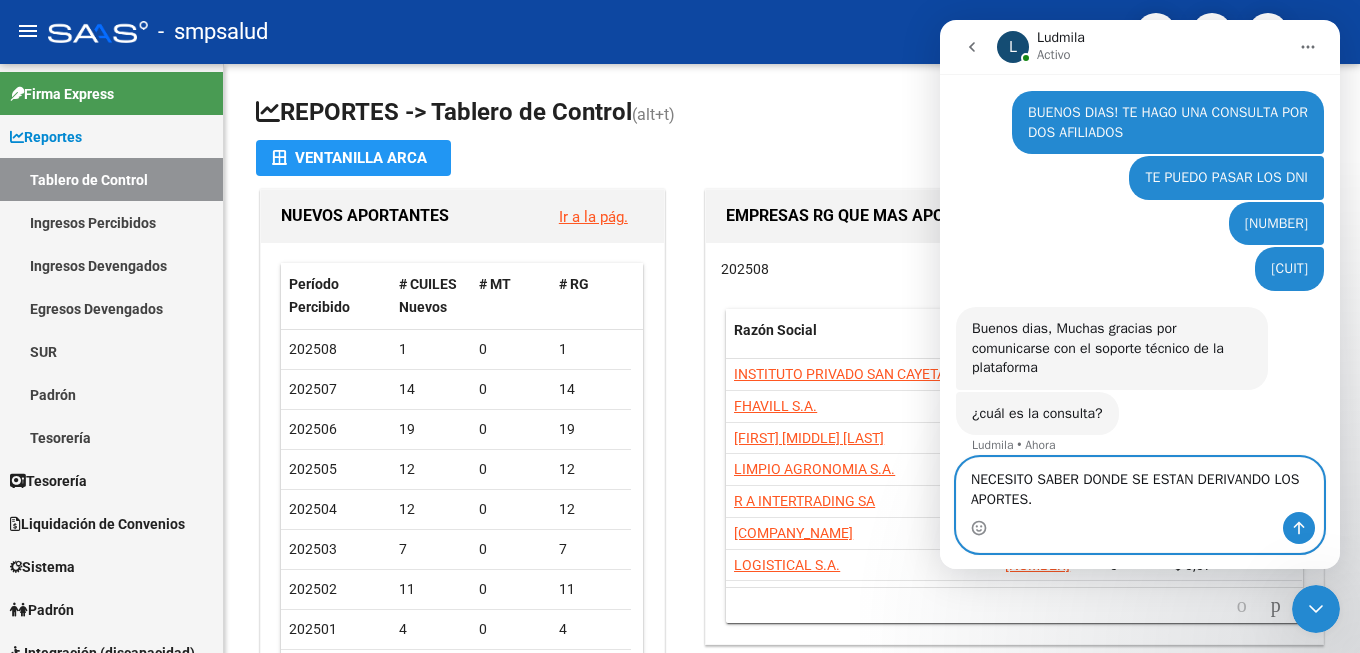 type on "NECESITO SABER DONDE SE ESTAN DERIVANDO LOS APORTES." 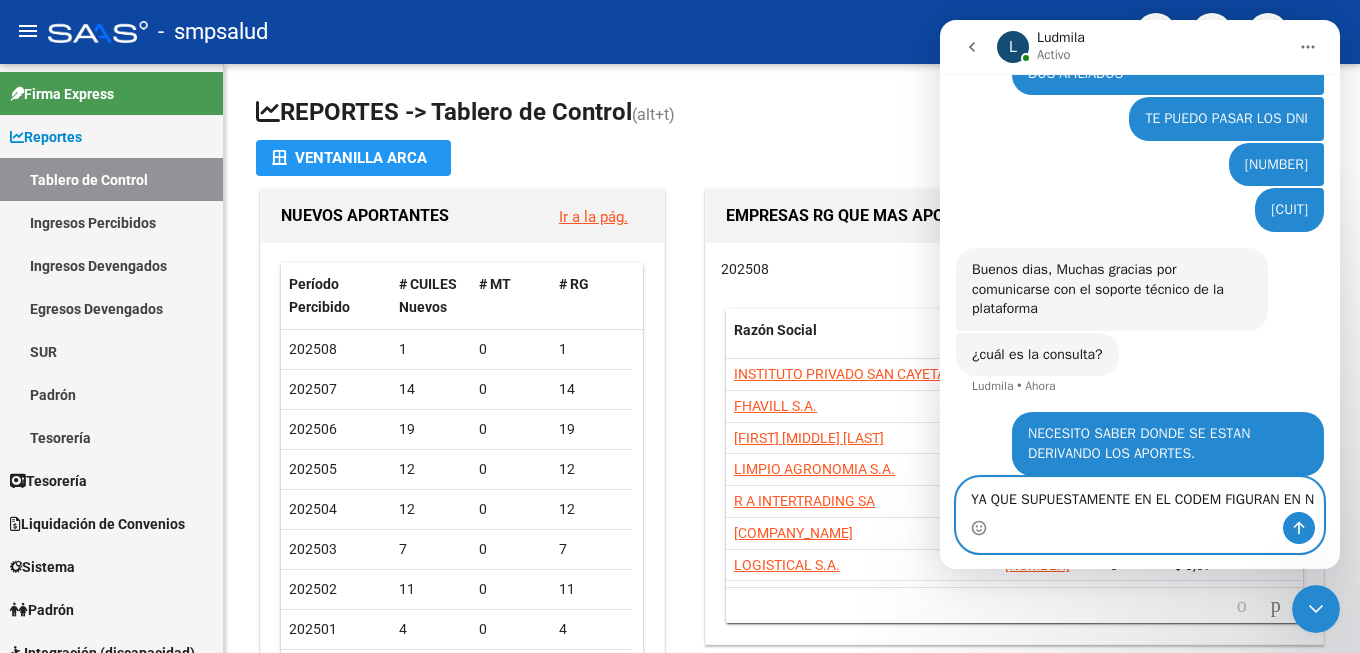 scroll, scrollTop: 144, scrollLeft: 0, axis: vertical 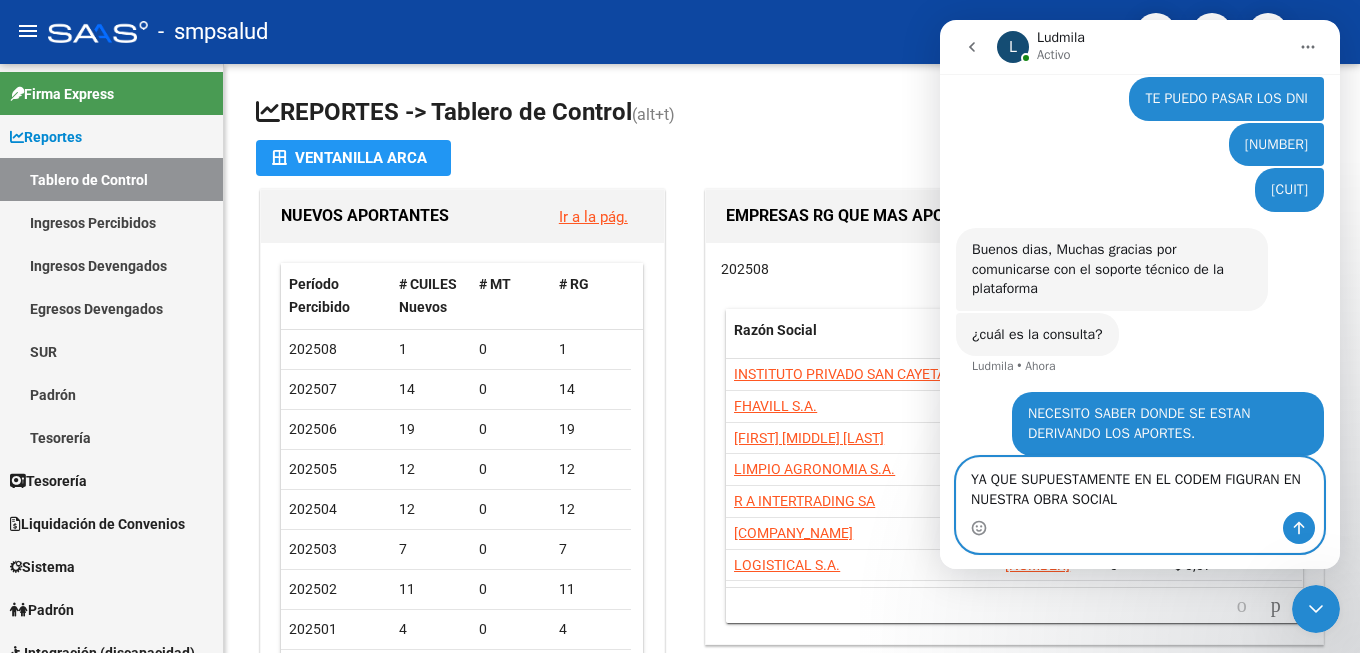 type on "YA QUE SUPUESTAMENTE EN EL CODEM FIGURAN EN NUESTRA OBRA SOCIAL" 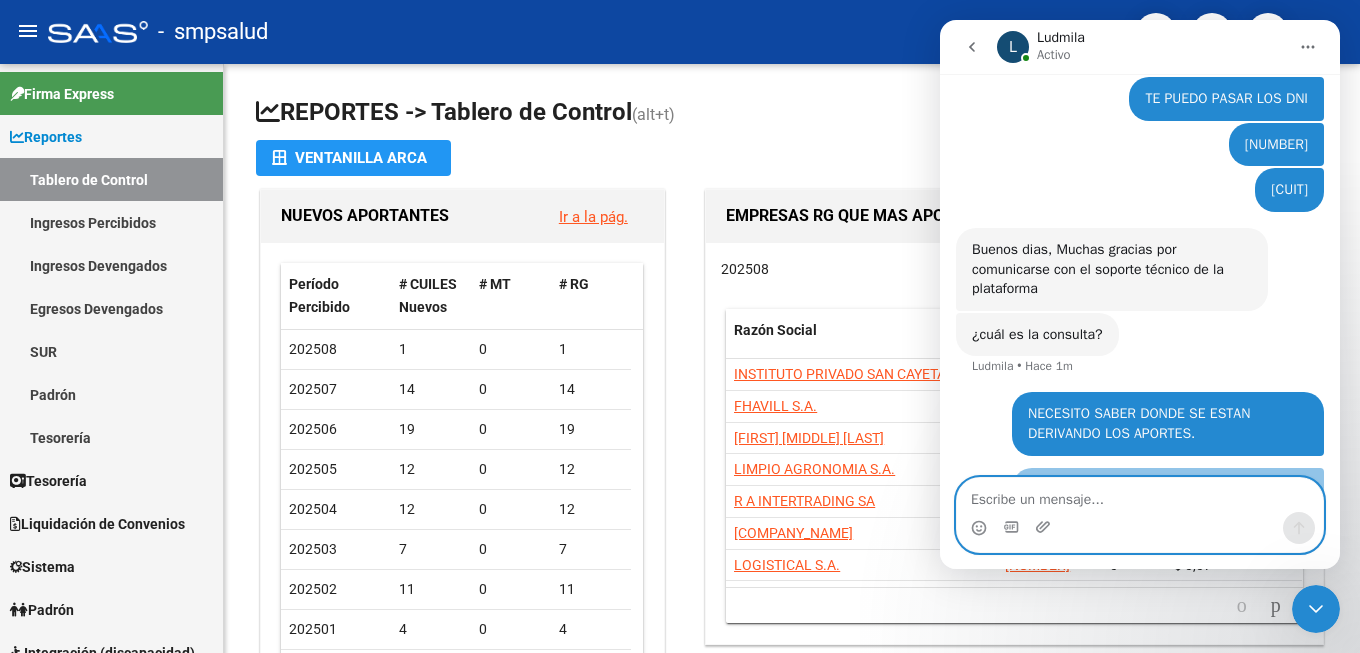 scroll, scrollTop: 189, scrollLeft: 0, axis: vertical 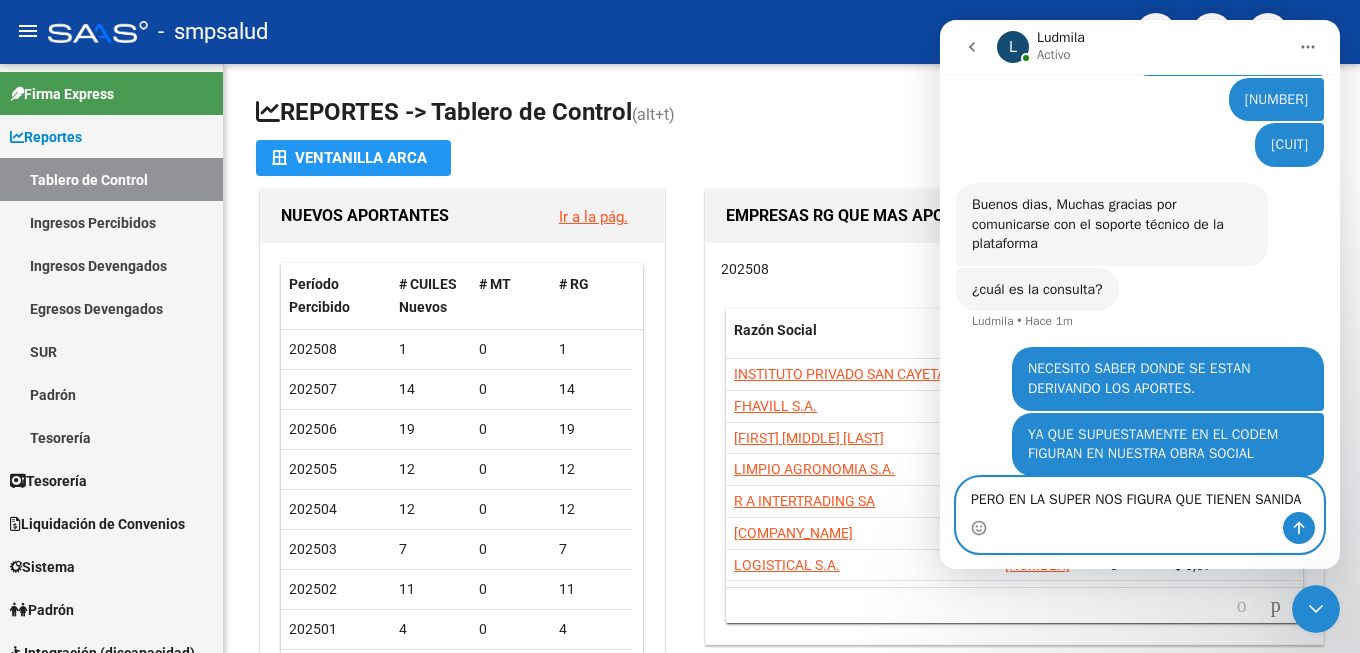 type on "PERO EN LA SUPER NOS FIGURA QUE TIENEN SANIDAD" 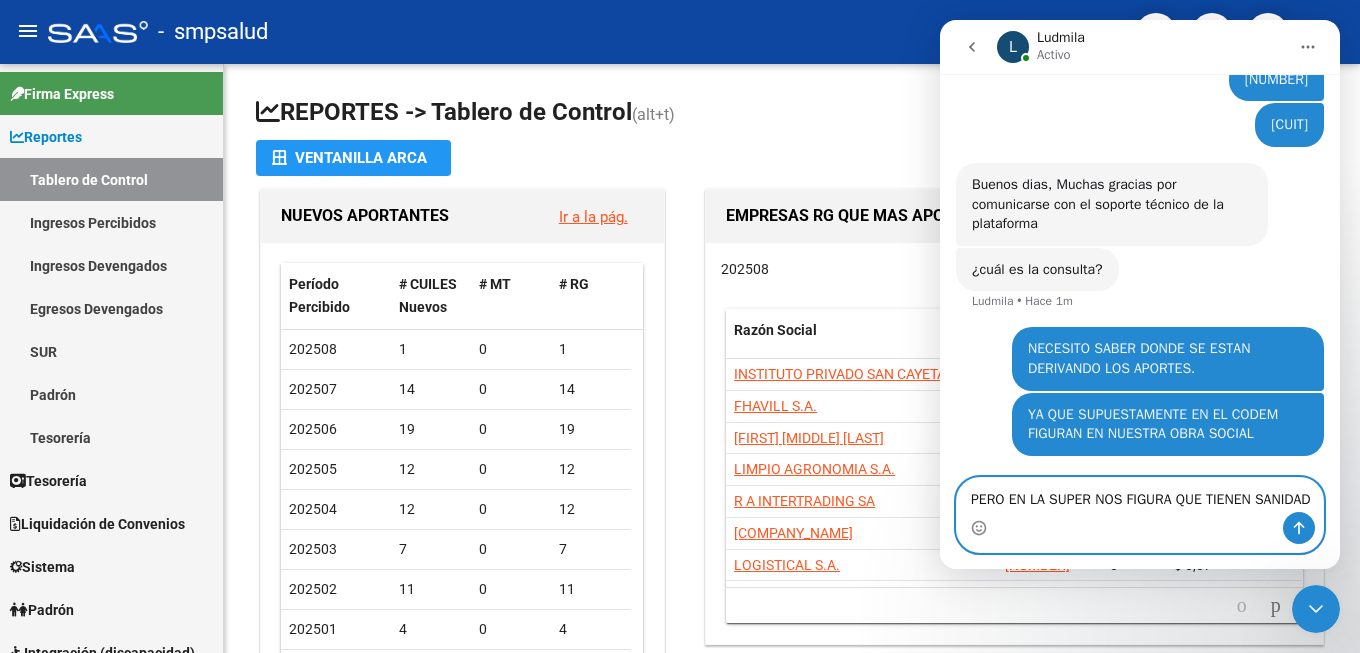 type 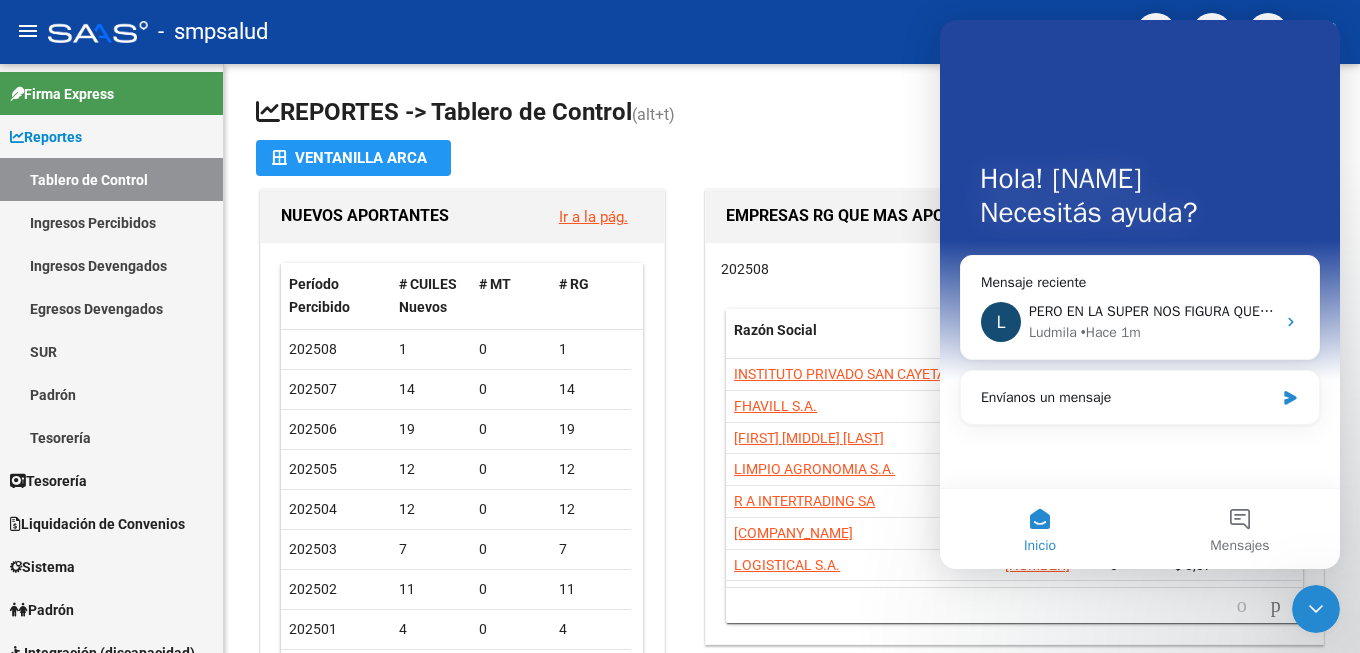 scroll, scrollTop: 0, scrollLeft: 0, axis: both 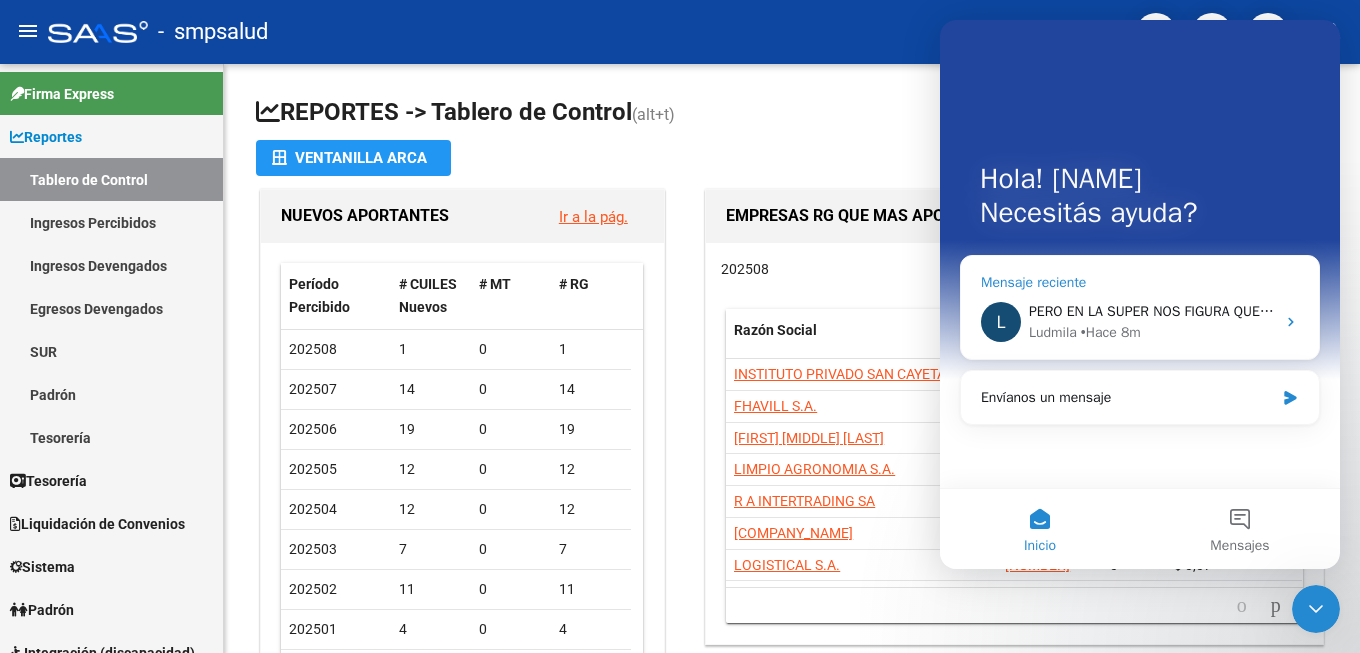click on "•  Hace 8m" at bounding box center [1111, 332] 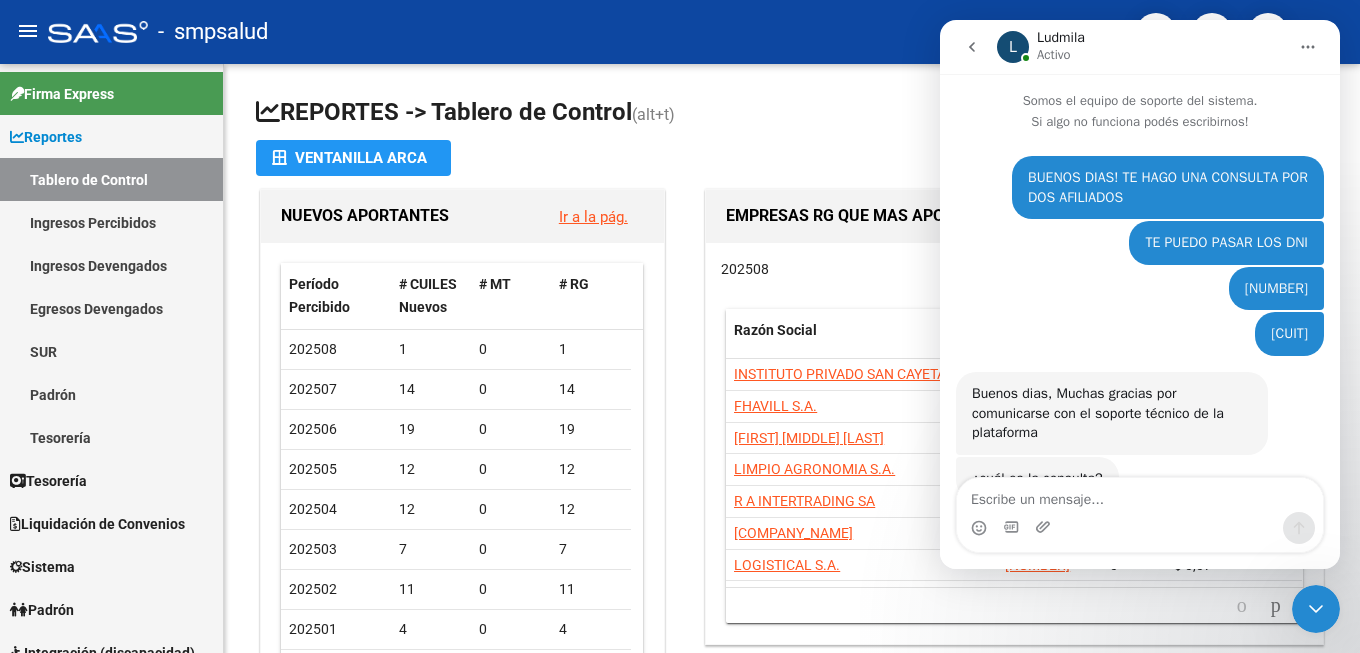 scroll, scrollTop: 314, scrollLeft: 0, axis: vertical 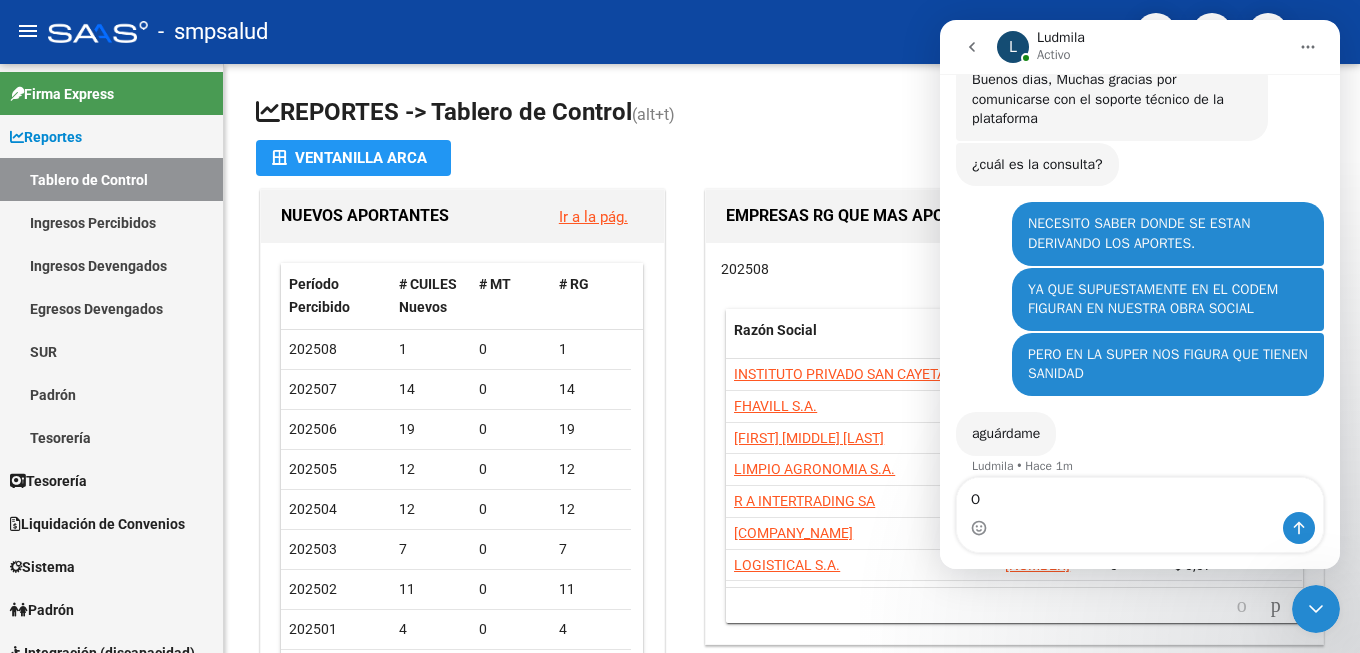 type on "OK" 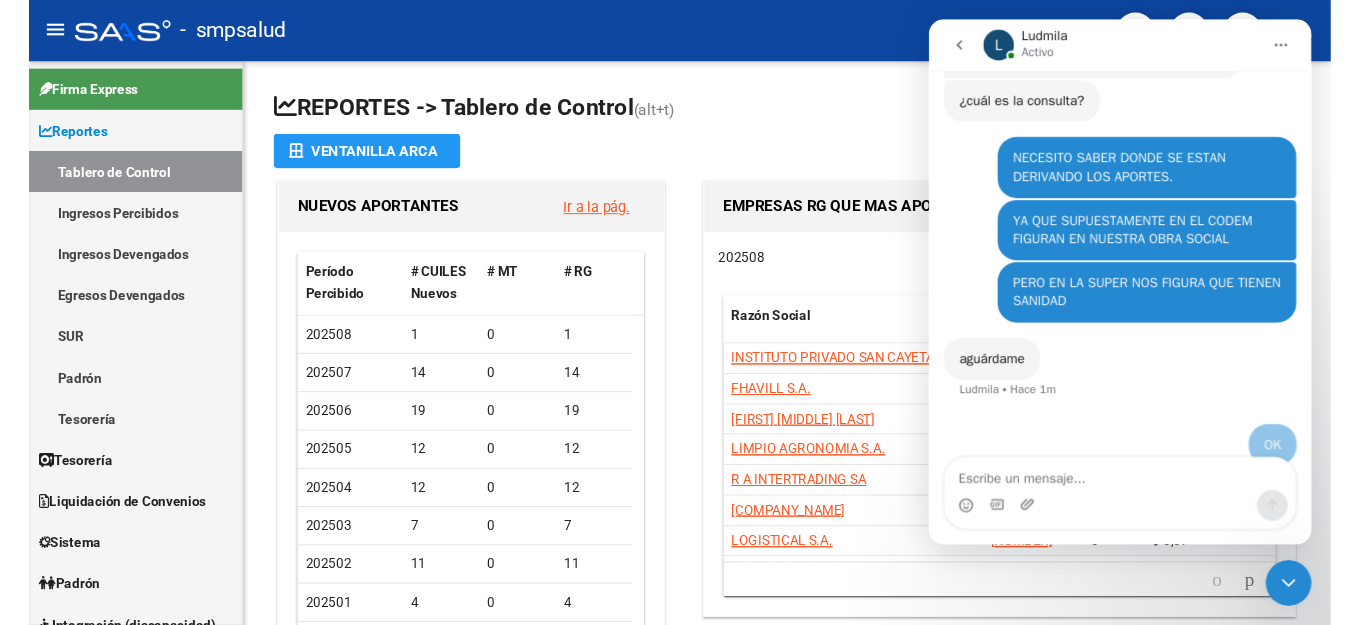 scroll, scrollTop: 374, scrollLeft: 0, axis: vertical 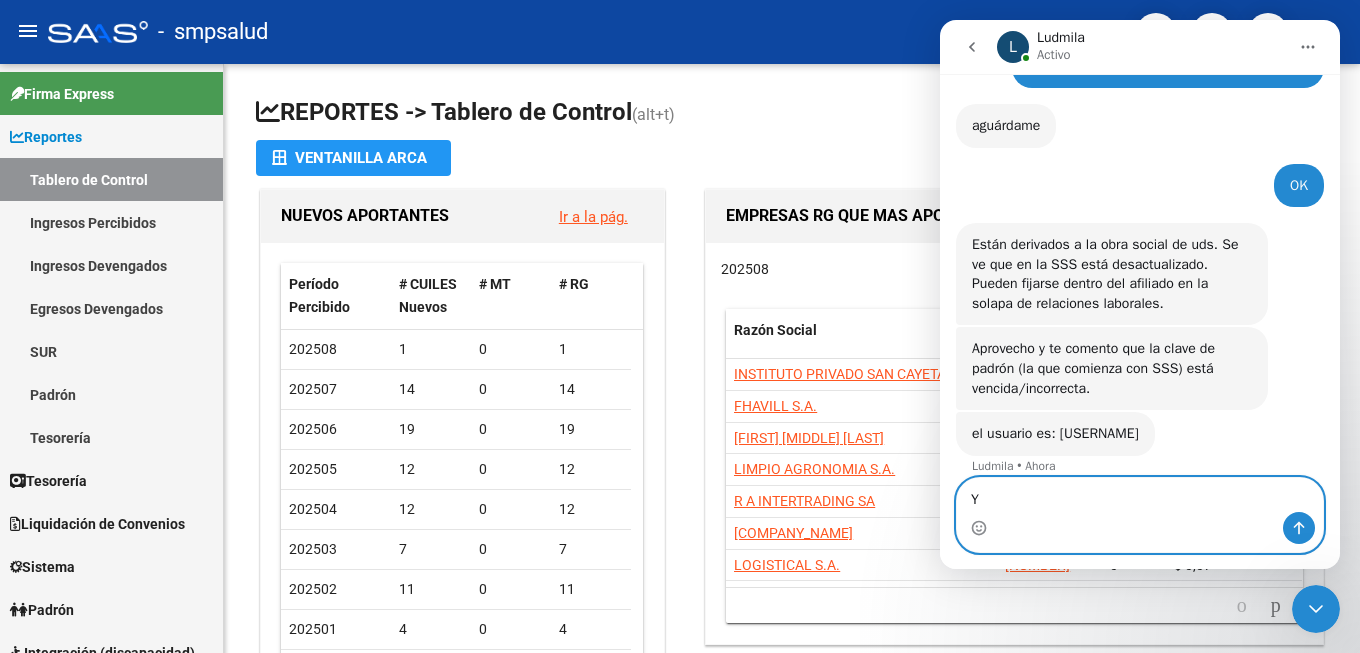 type on "Y" 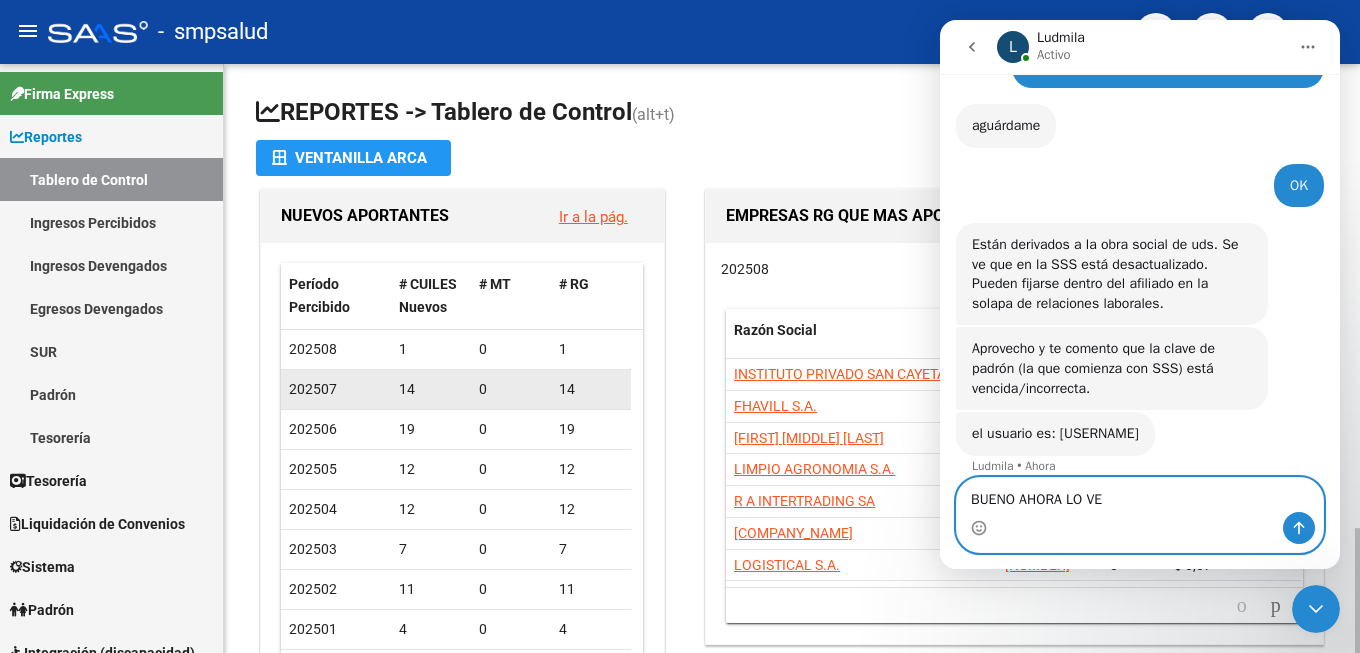 type on "BUENO AHORA LO VEO" 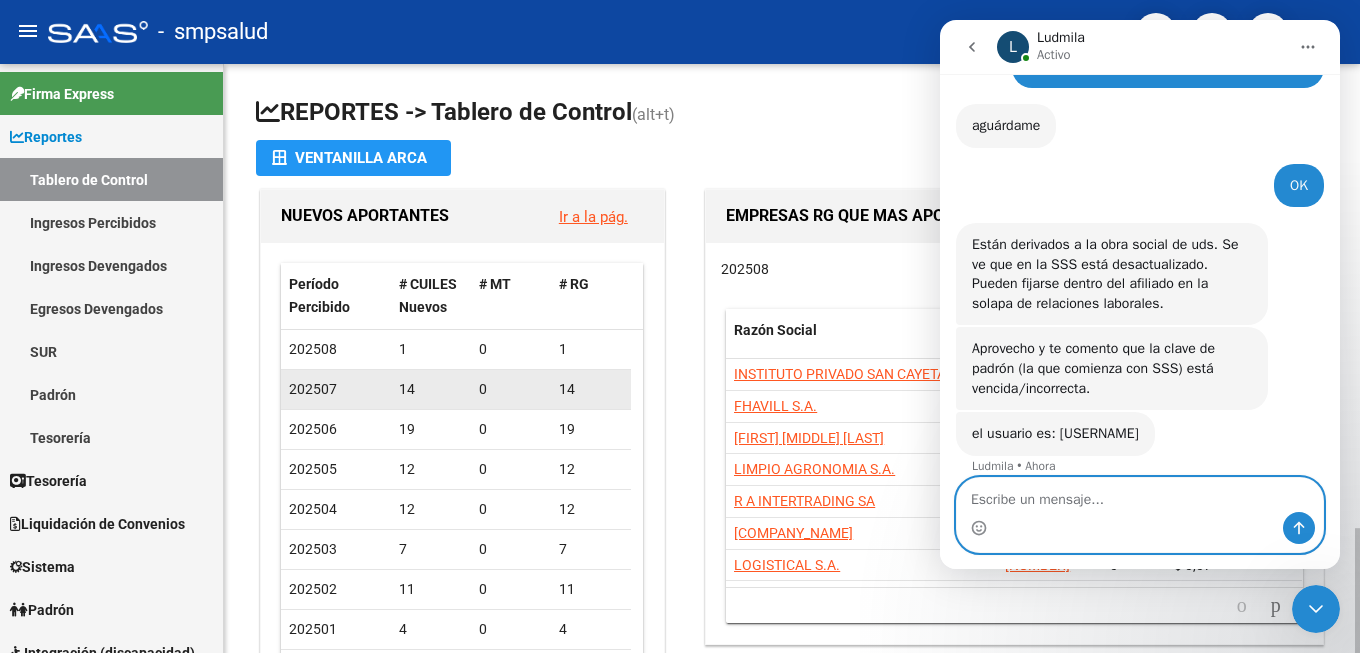 scroll, scrollTop: 682, scrollLeft: 0, axis: vertical 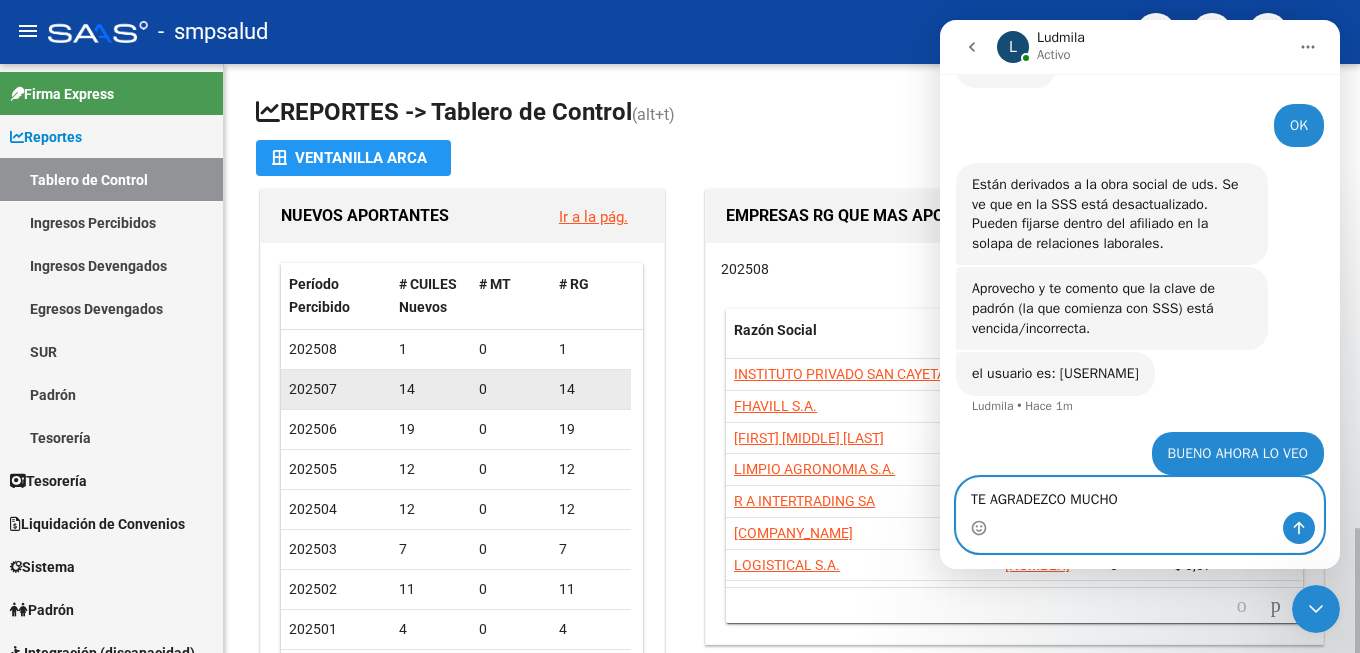 type on "TE AGRADEZCO MUCHOS" 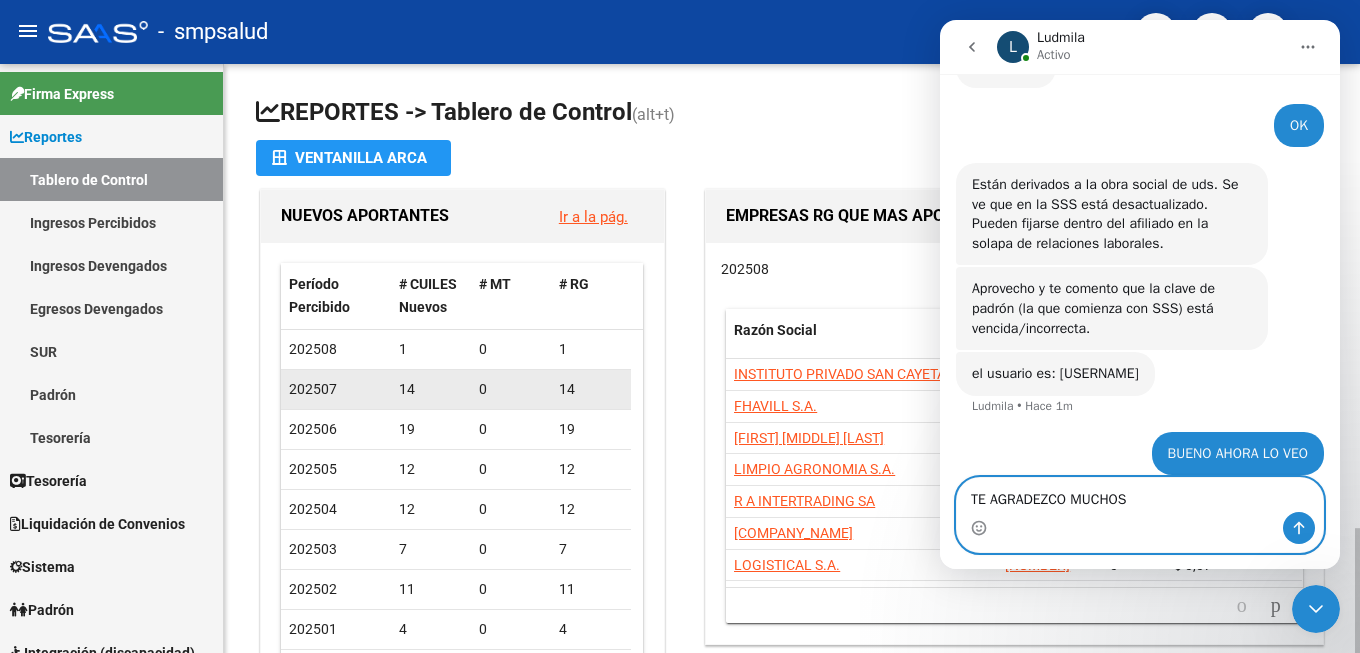 type 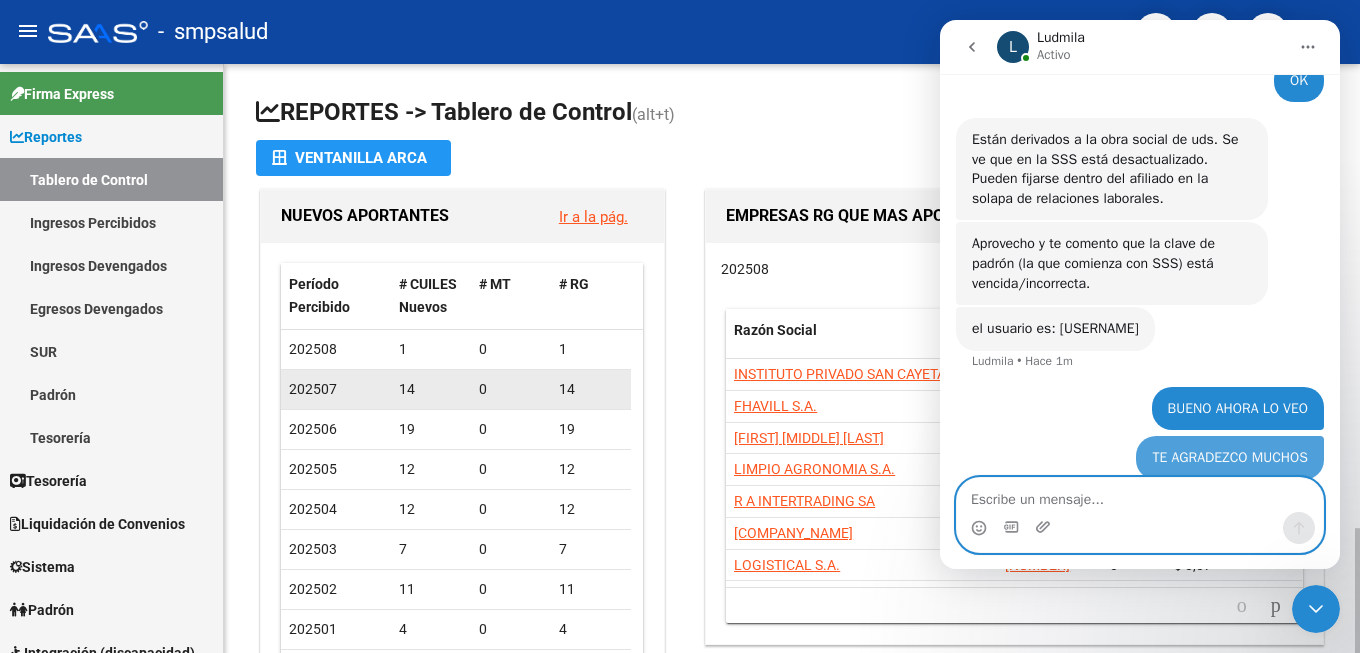 scroll, scrollTop: 728, scrollLeft: 0, axis: vertical 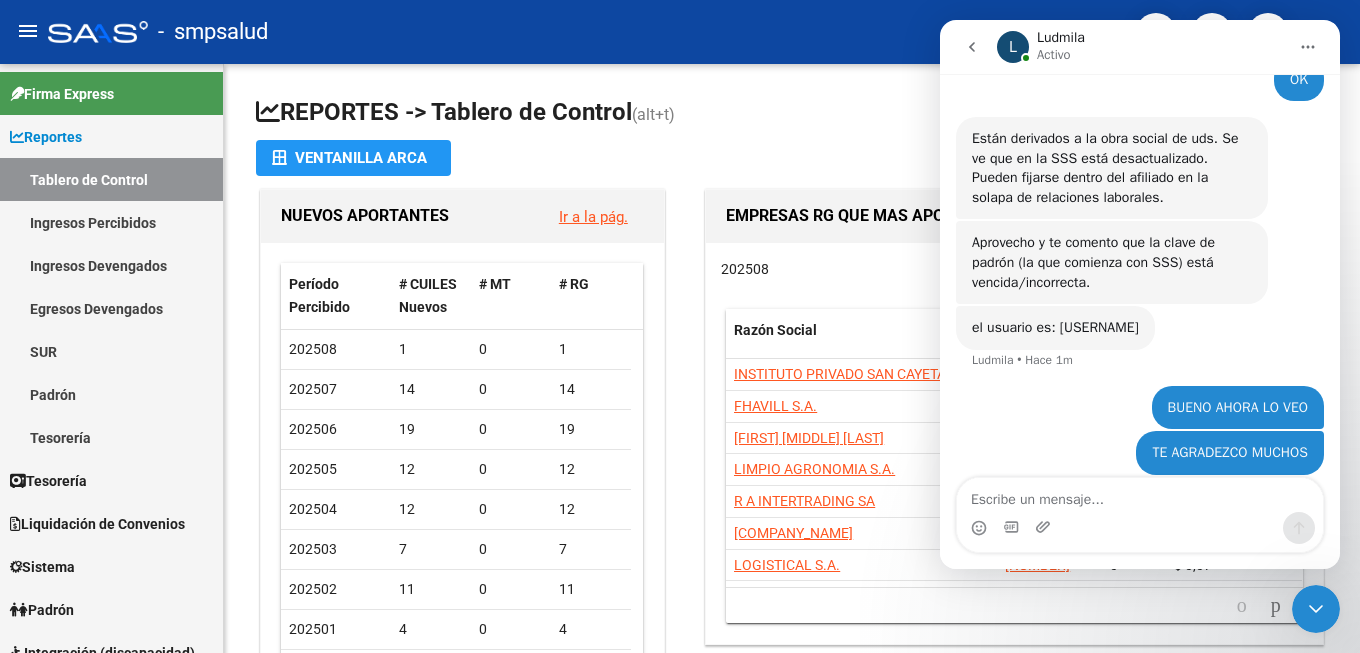 click on "-   smpsalud" 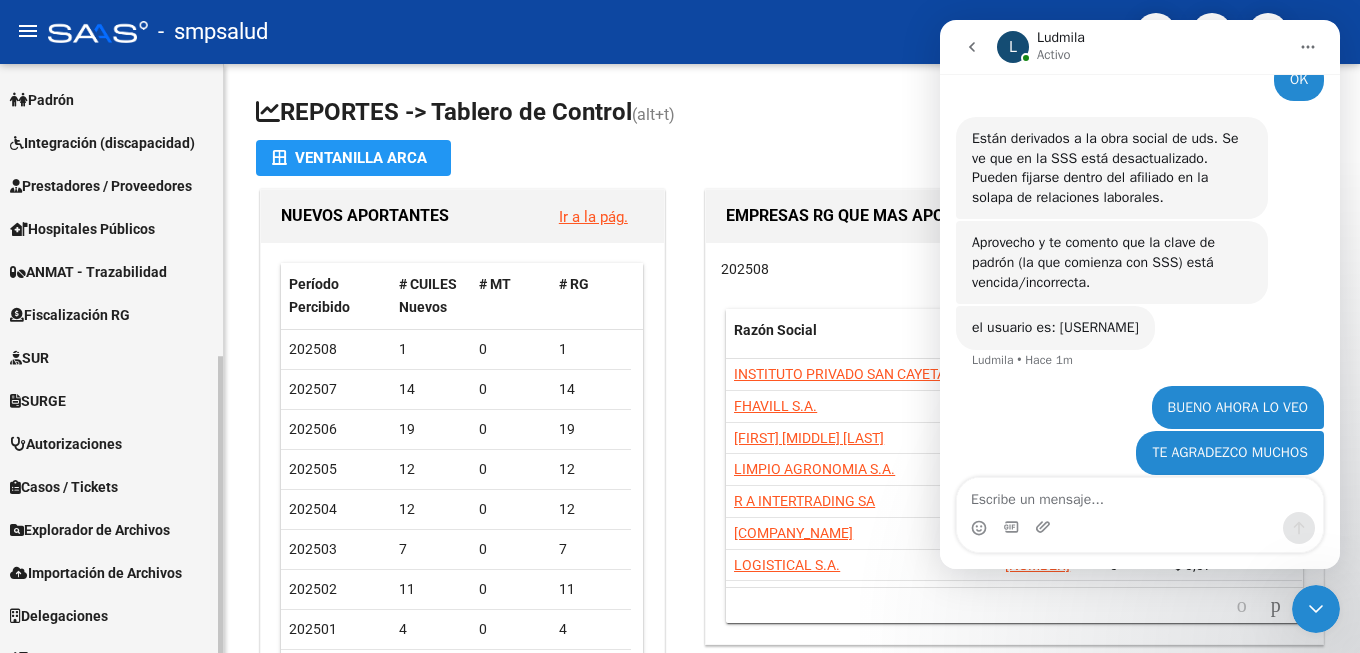 scroll, scrollTop: 580, scrollLeft: 0, axis: vertical 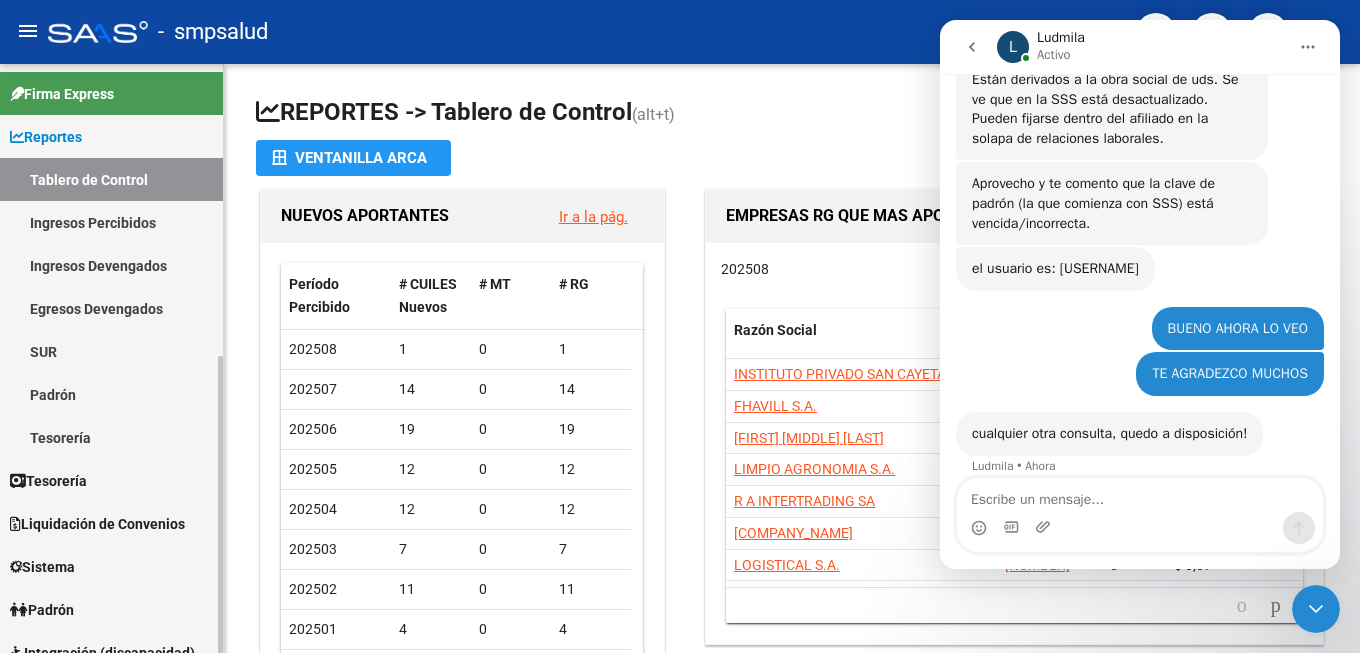 click on "Padrón" at bounding box center (111, 394) 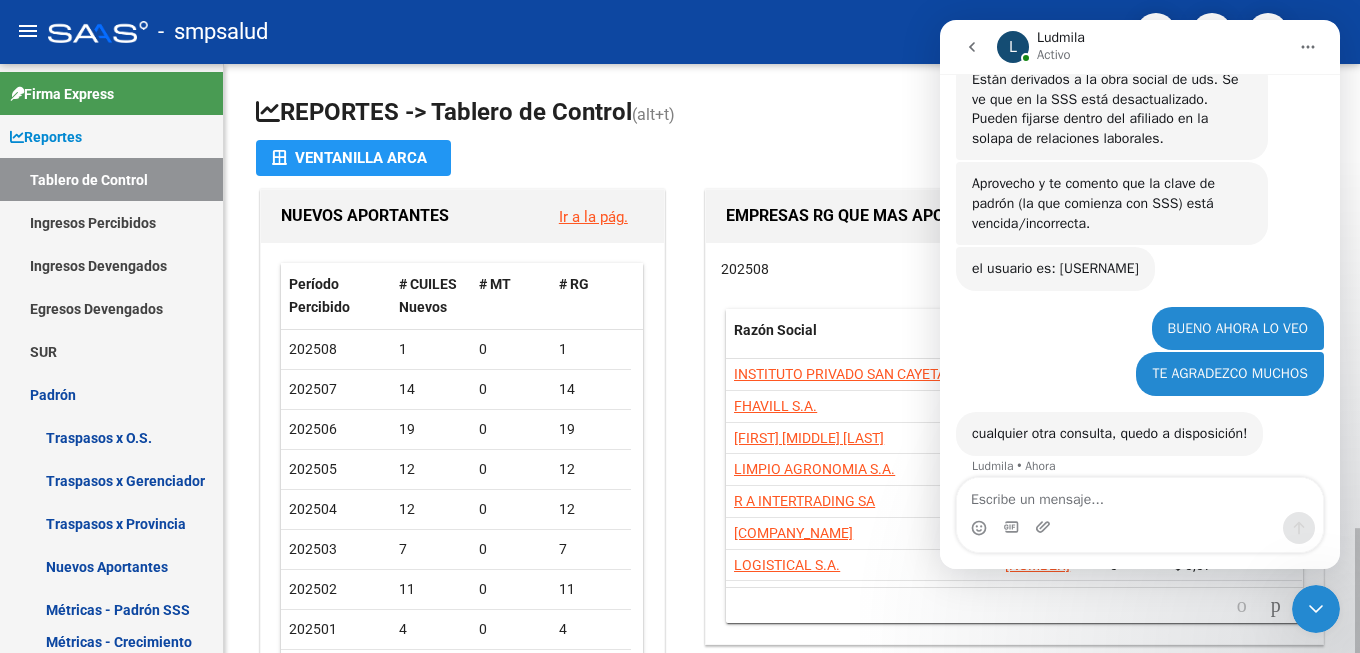 scroll, scrollTop: 22, scrollLeft: 0, axis: vertical 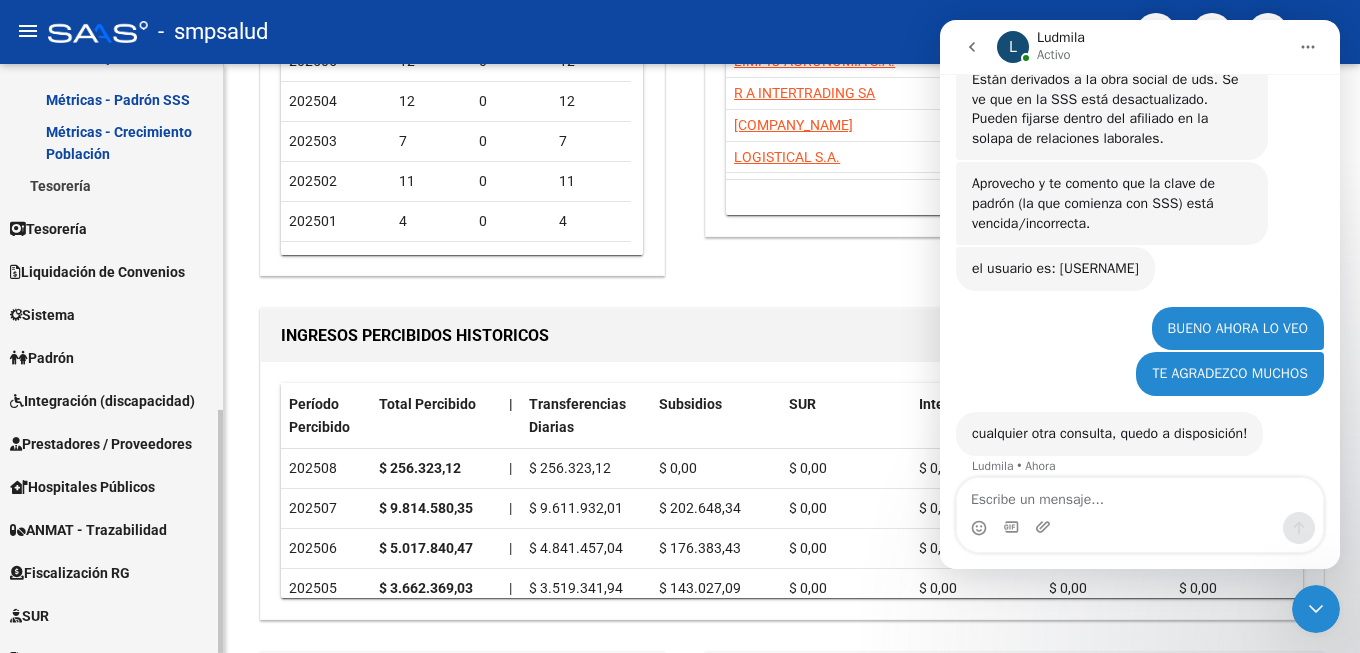 click on "Sistema" at bounding box center [111, 314] 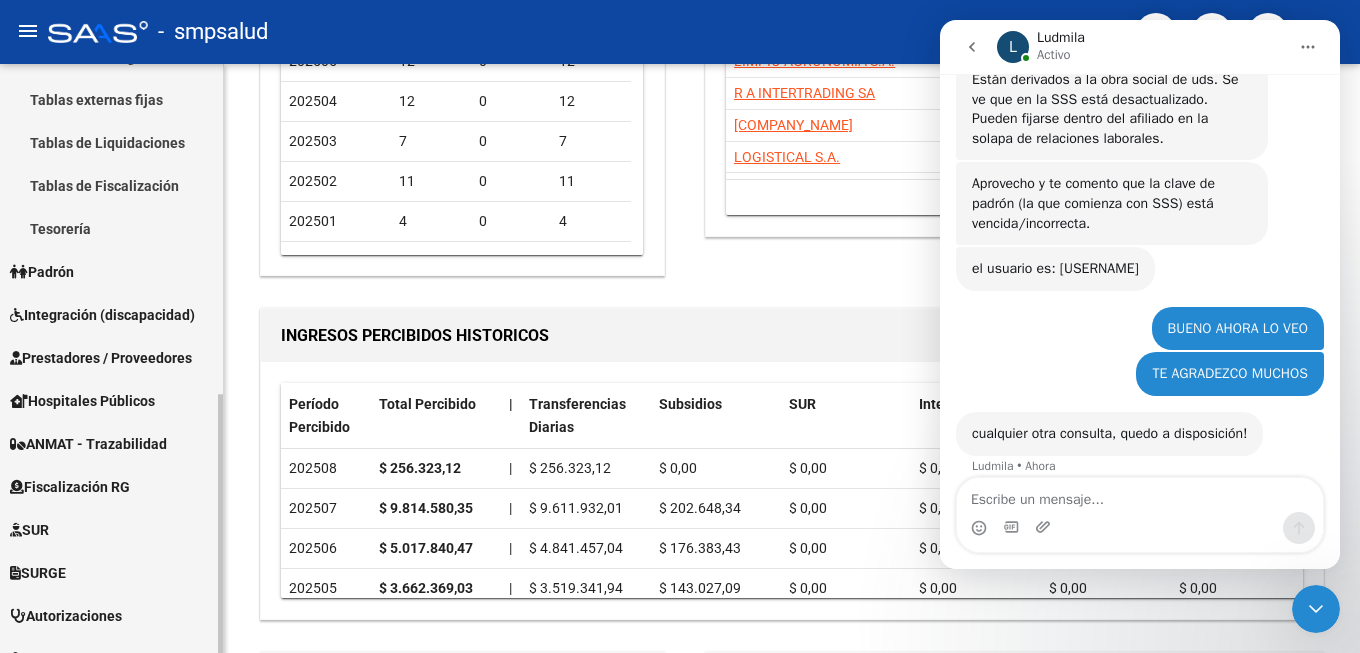 scroll, scrollTop: 102, scrollLeft: 0, axis: vertical 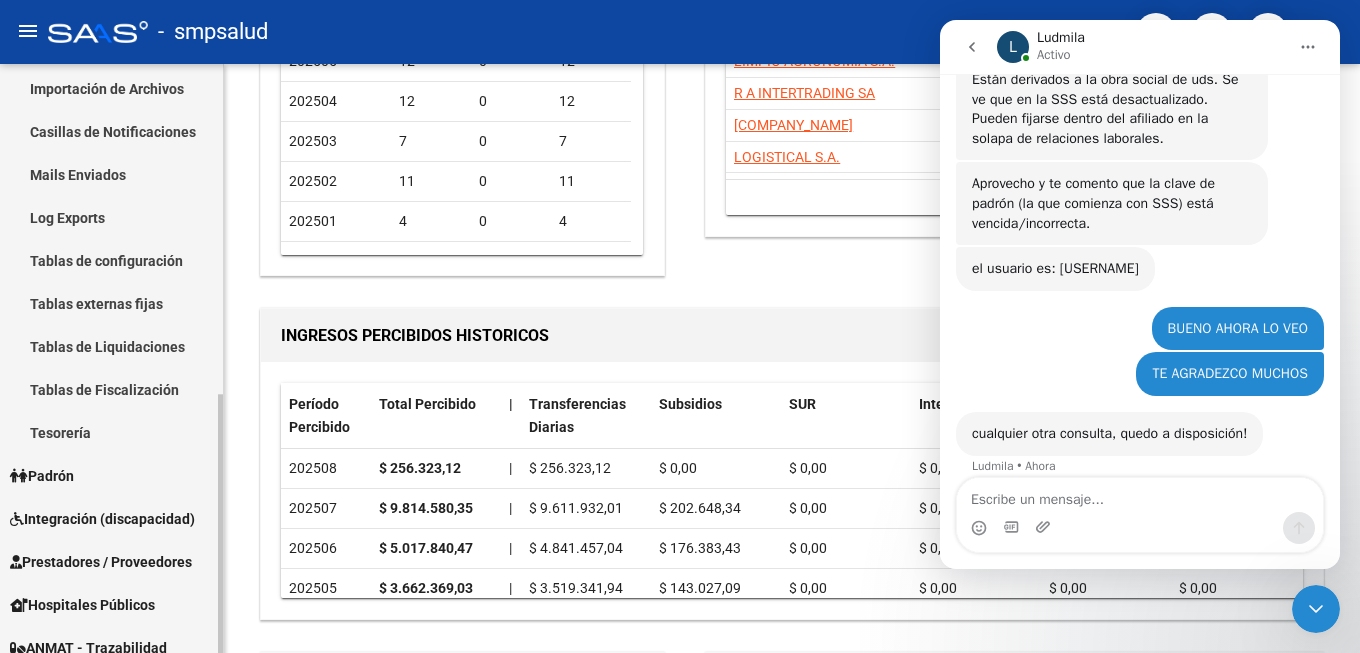 click on "Padrón" at bounding box center [111, 475] 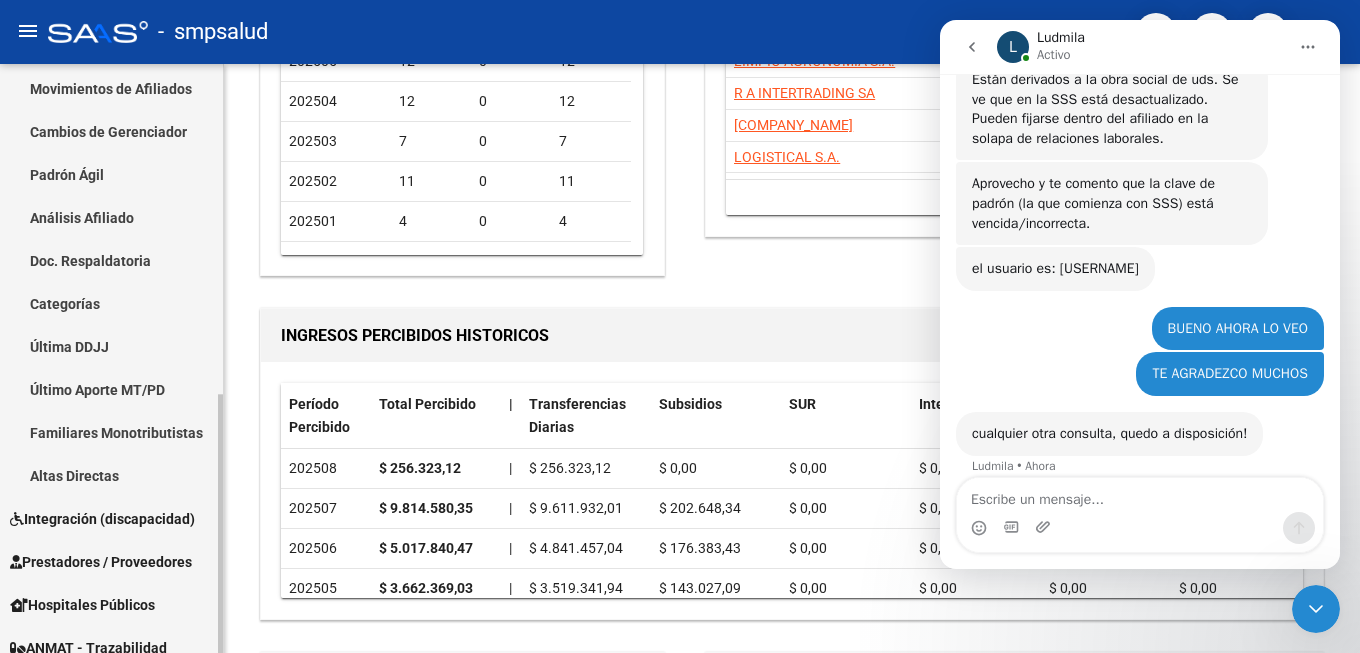 scroll, scrollTop: 22, scrollLeft: 0, axis: vertical 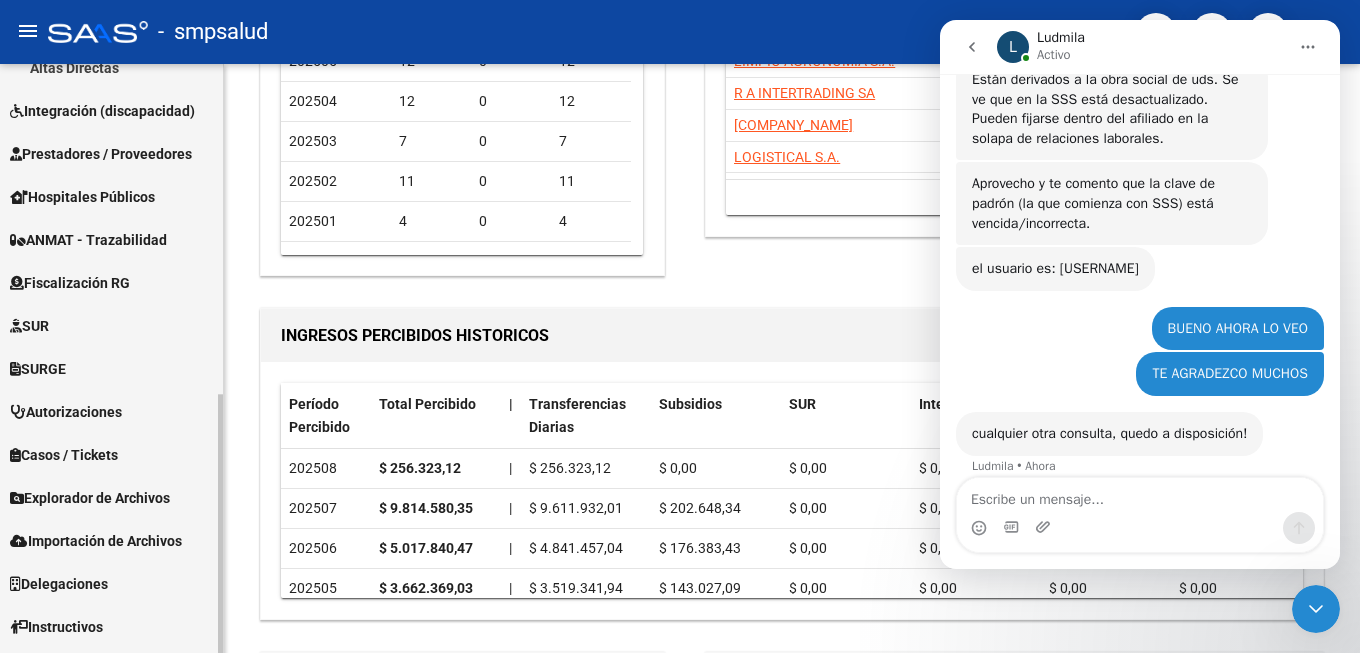 click on "Explorador de Archivos" at bounding box center [90, 498] 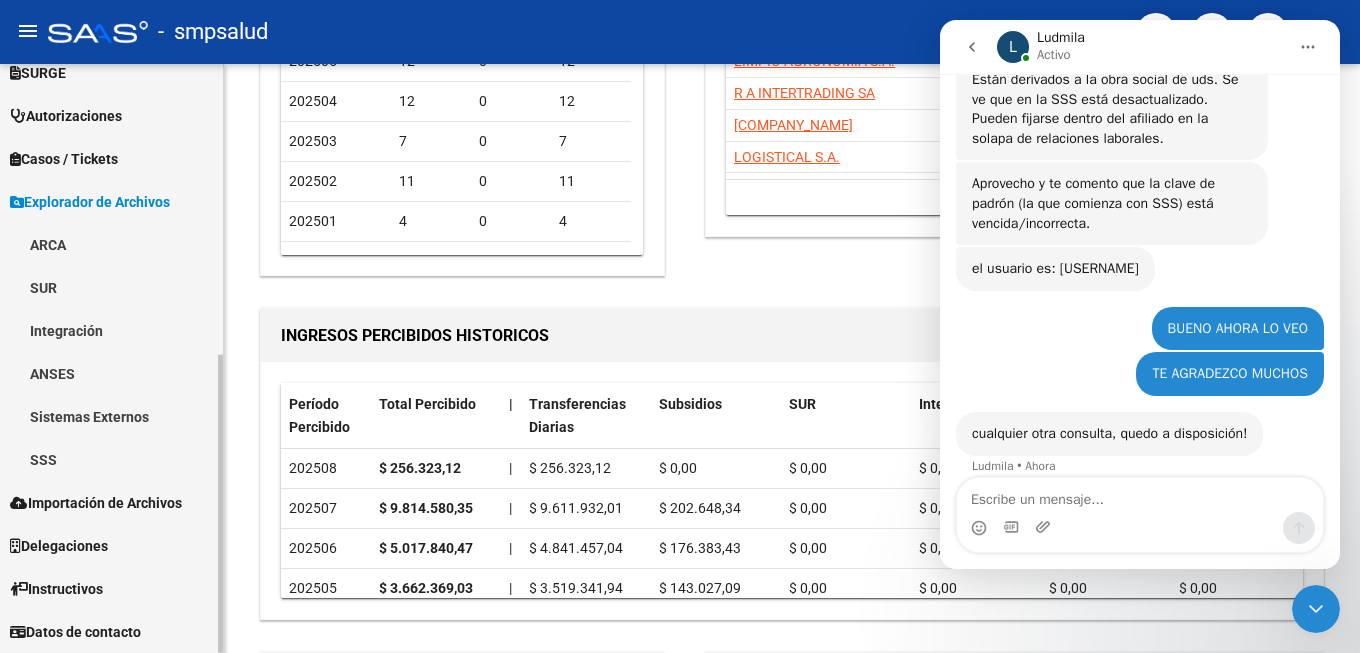 scroll, scrollTop: 22, scrollLeft: 0, axis: vertical 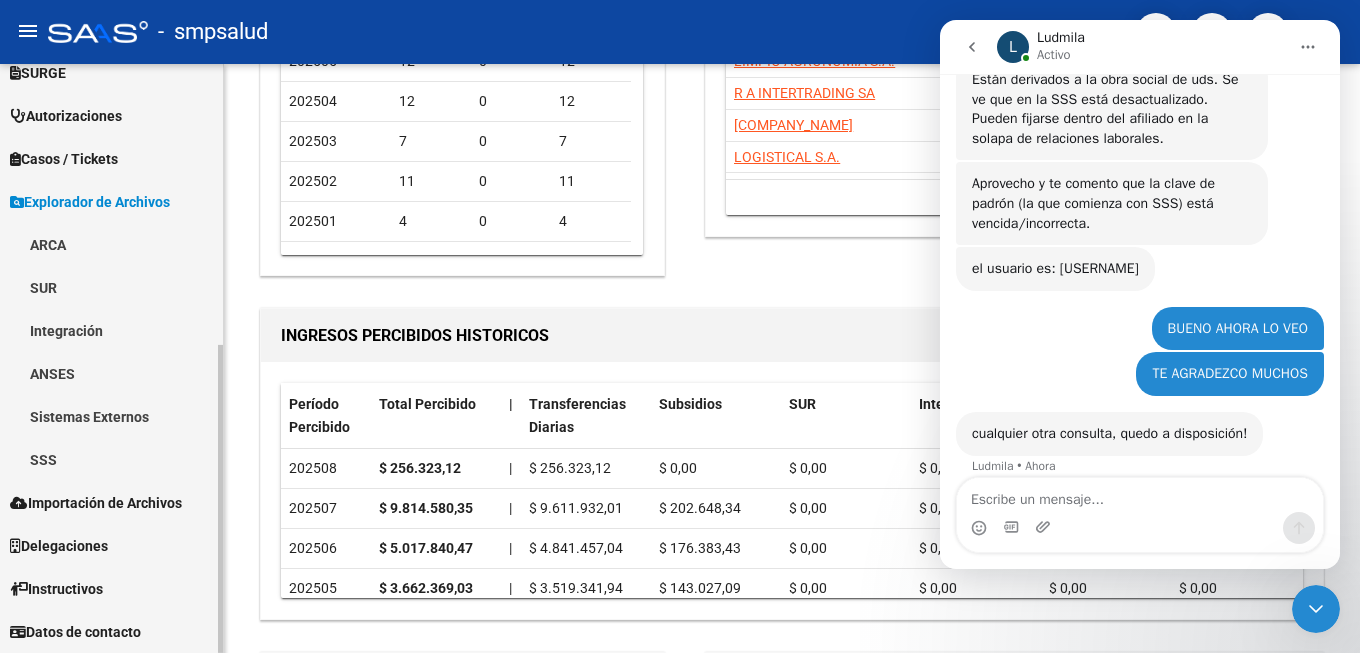 click on "Importación de Archivos" at bounding box center (96, 503) 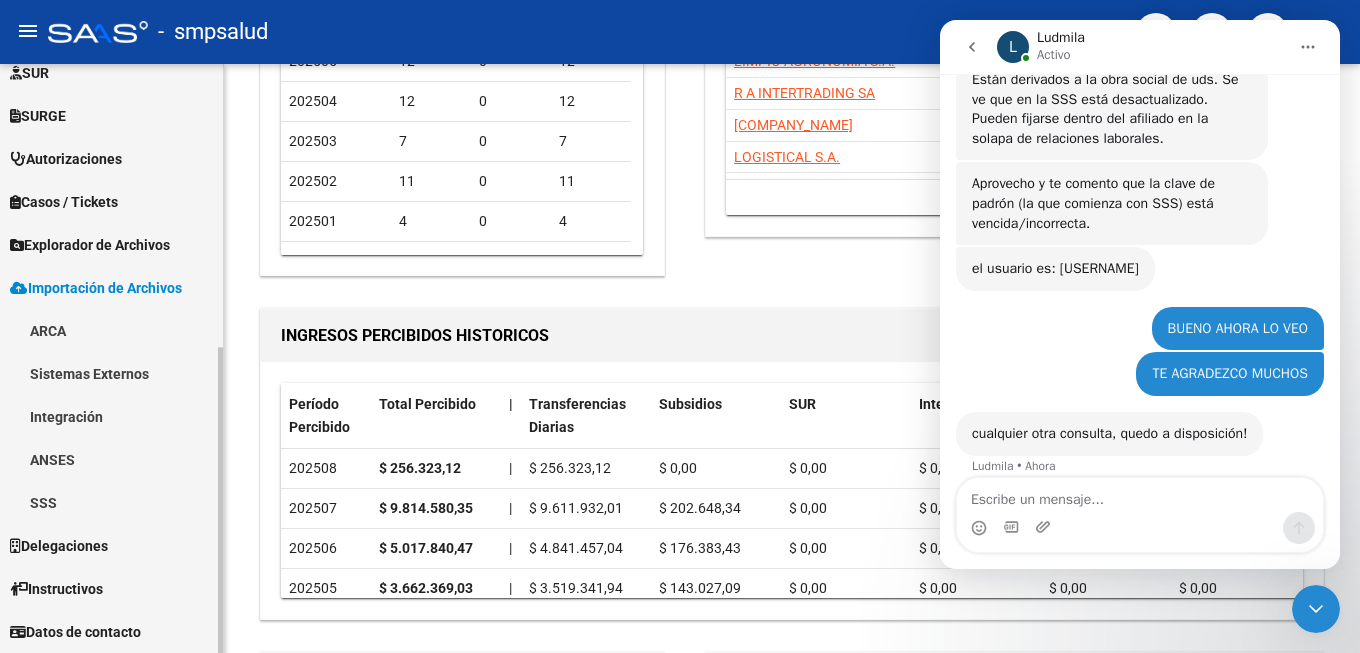 scroll, scrollTop: 102, scrollLeft: 0, axis: vertical 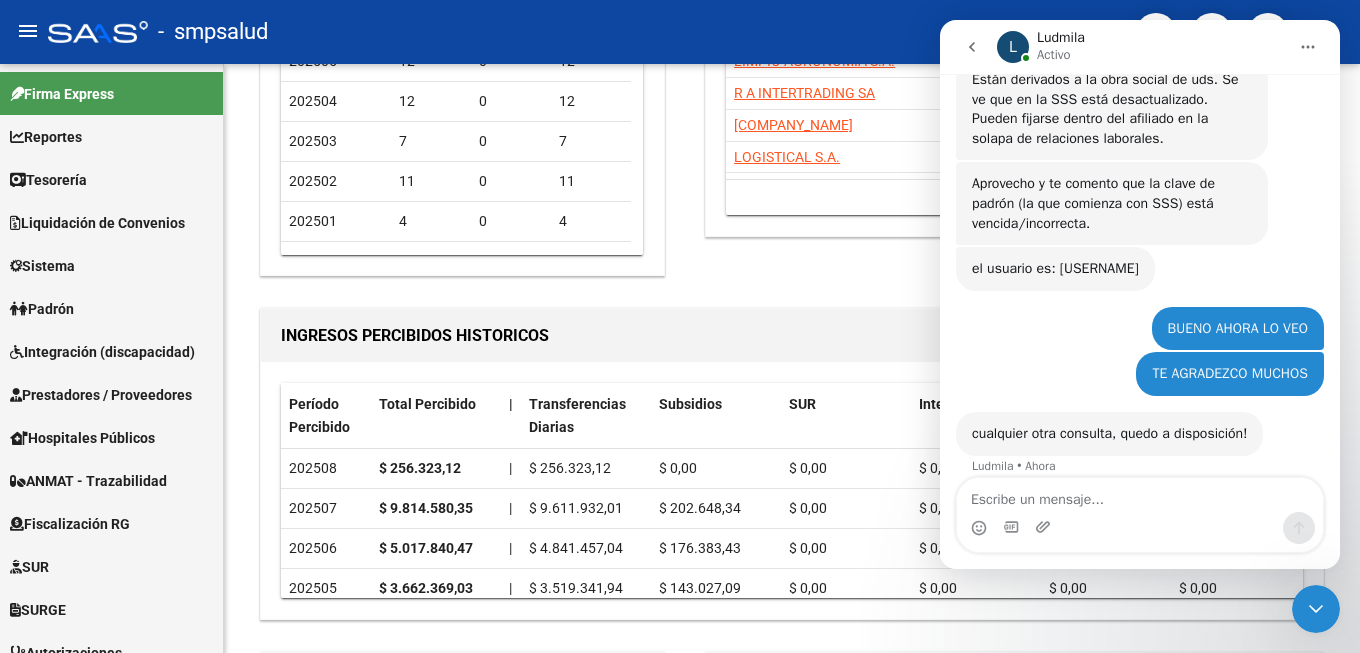 click 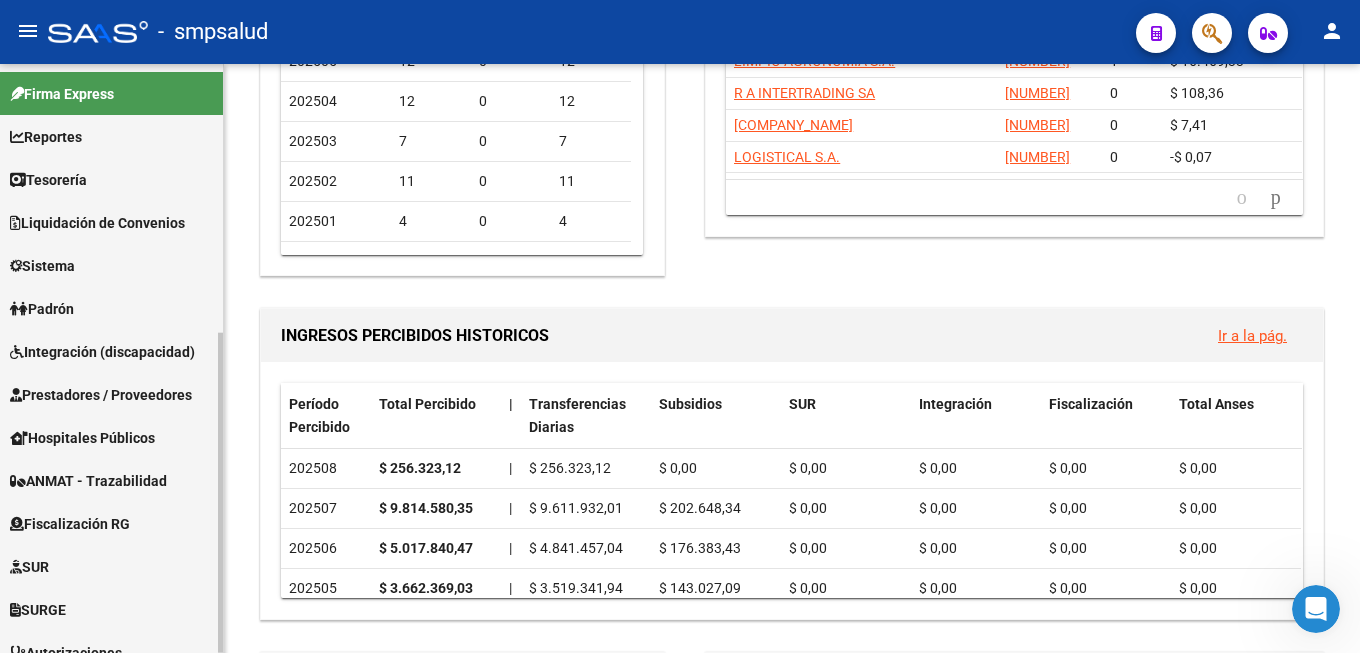 click 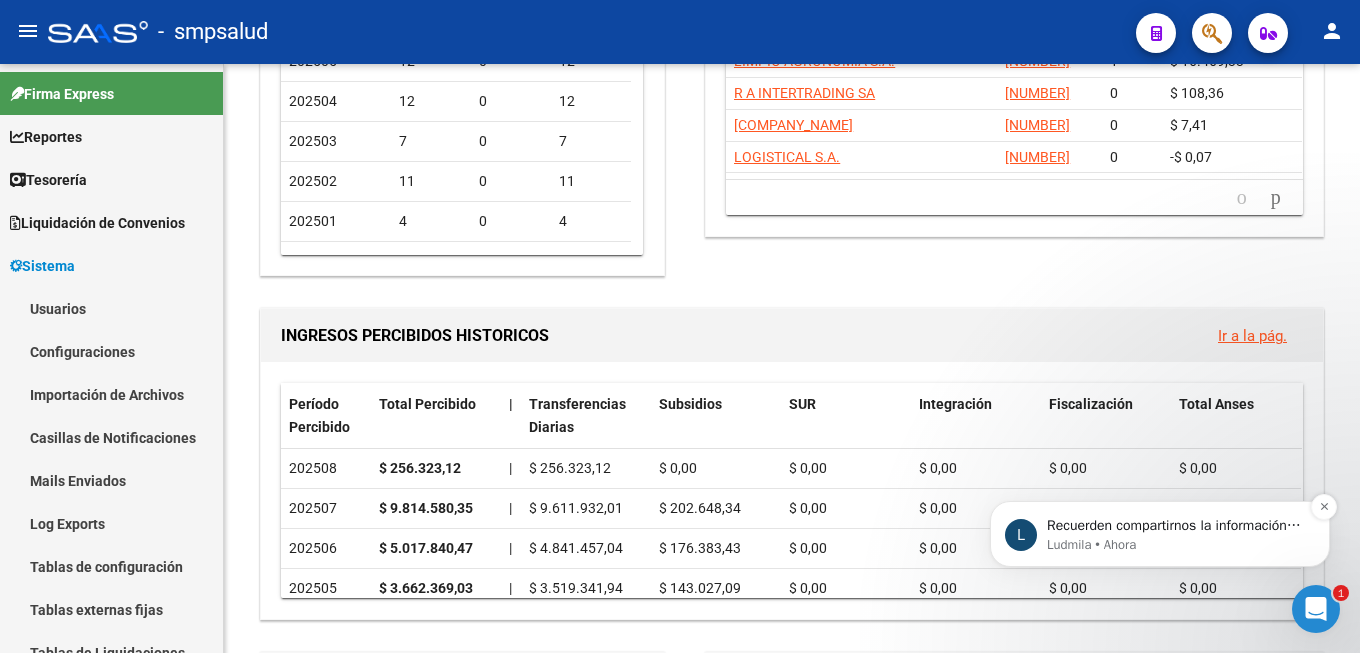 click on "Ludmila • Ahora" at bounding box center (1176, 545) 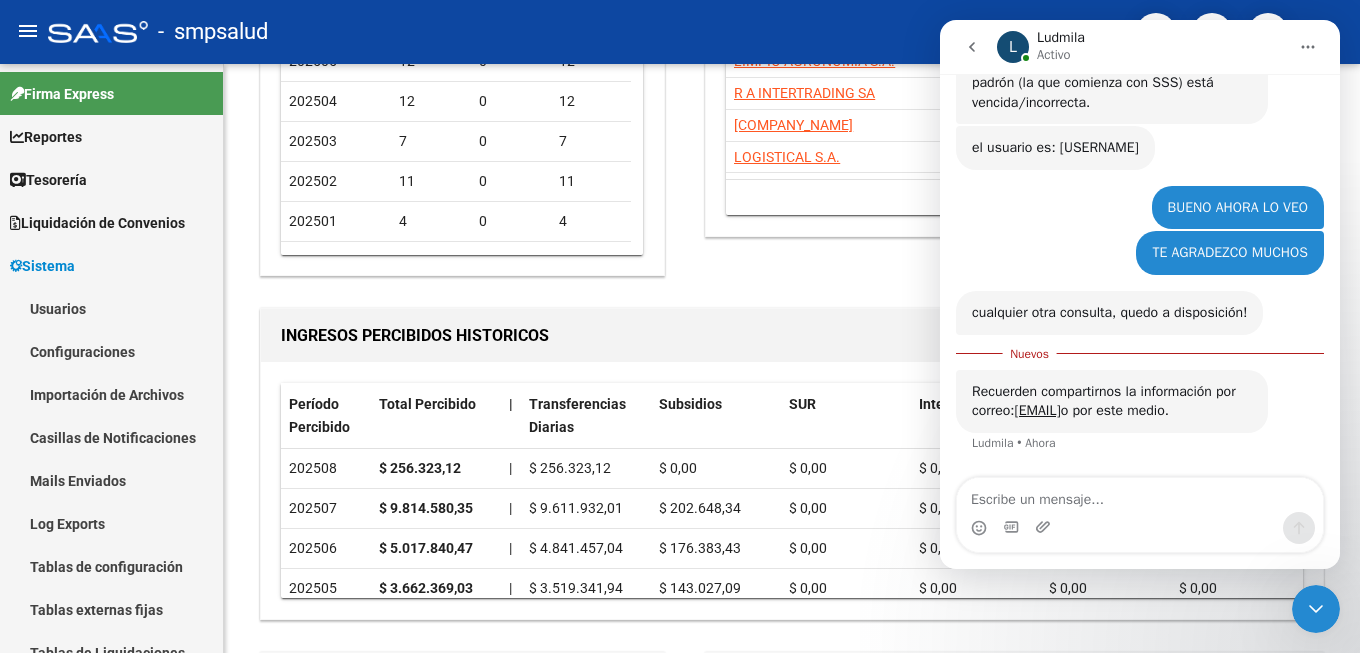 click at bounding box center (1140, 495) 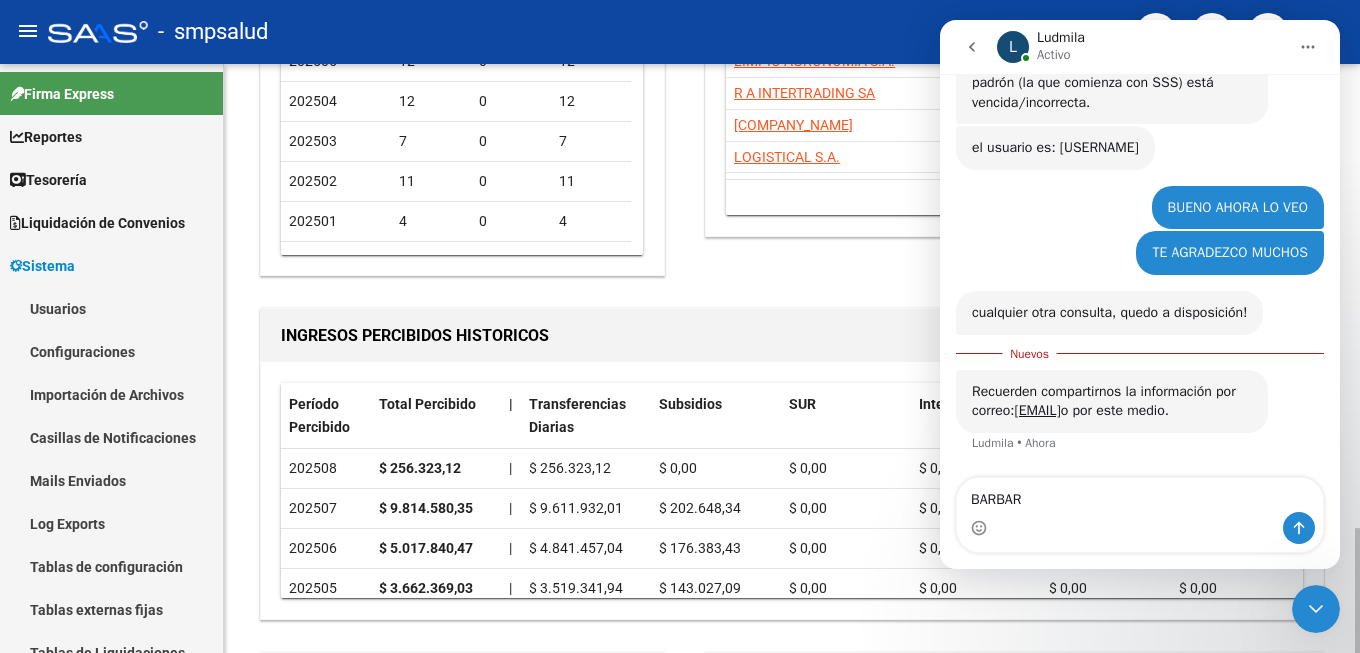 type on "BARBARO" 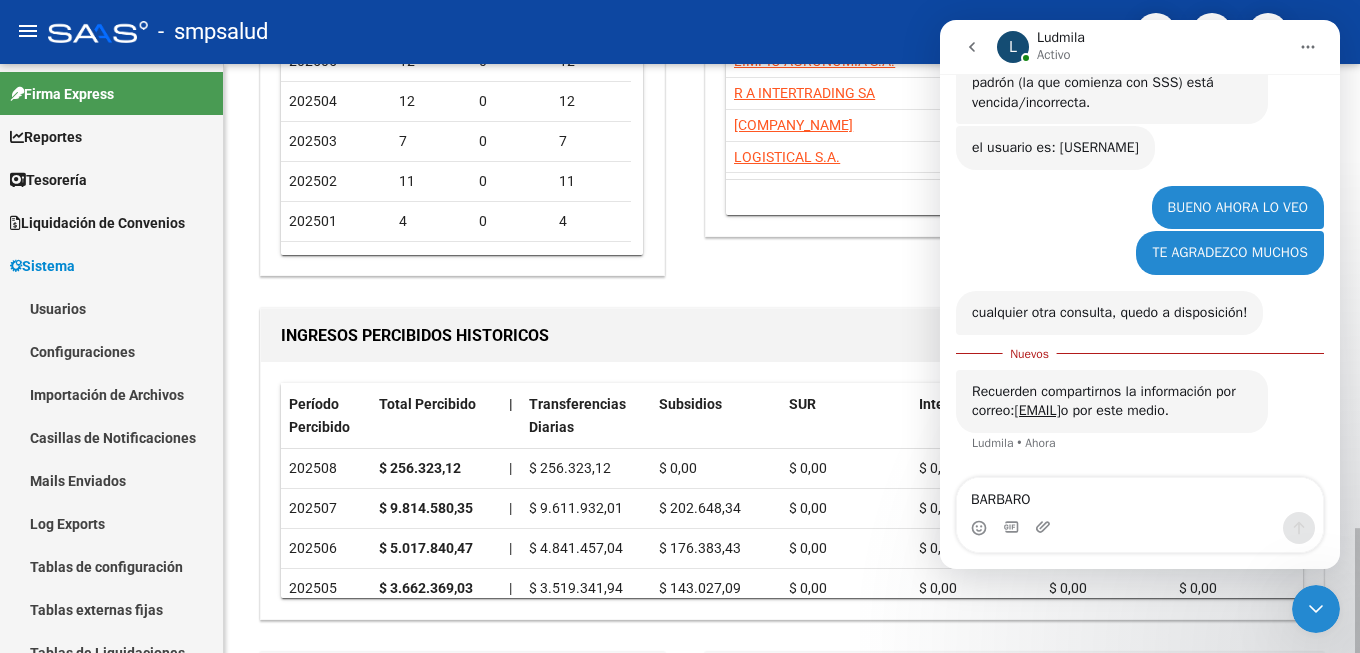 type 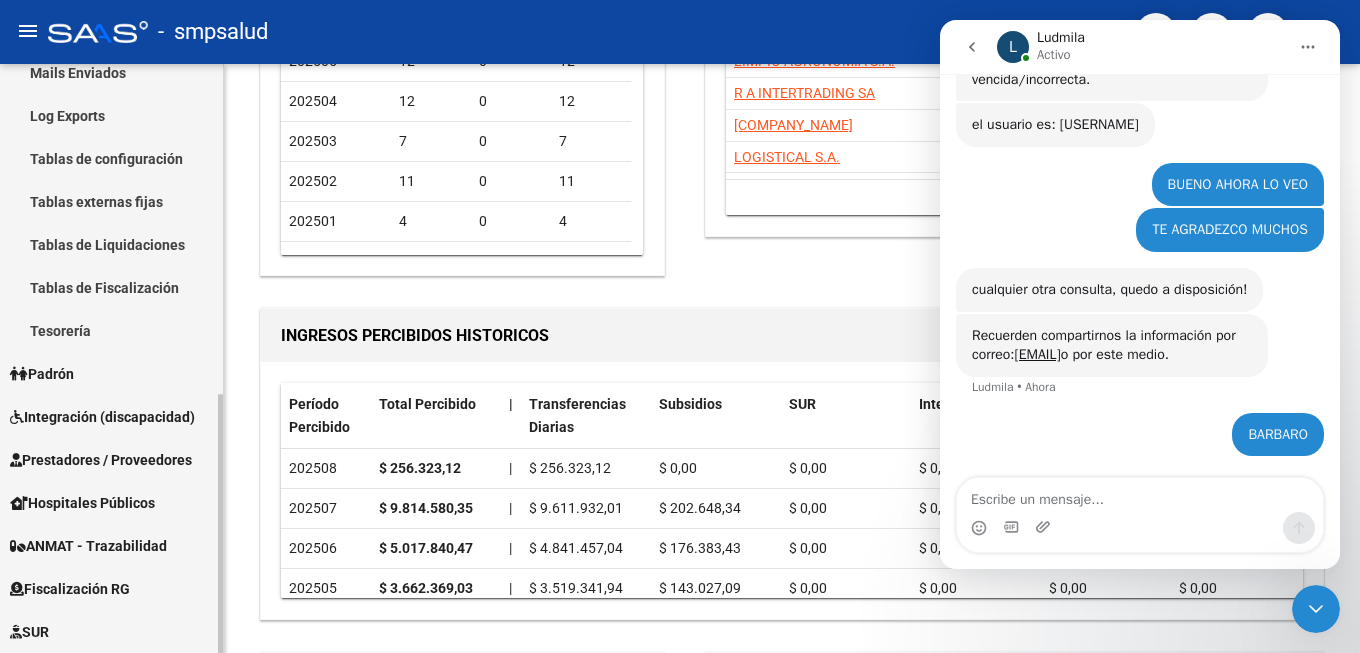 click on "Padrón" at bounding box center [42, 374] 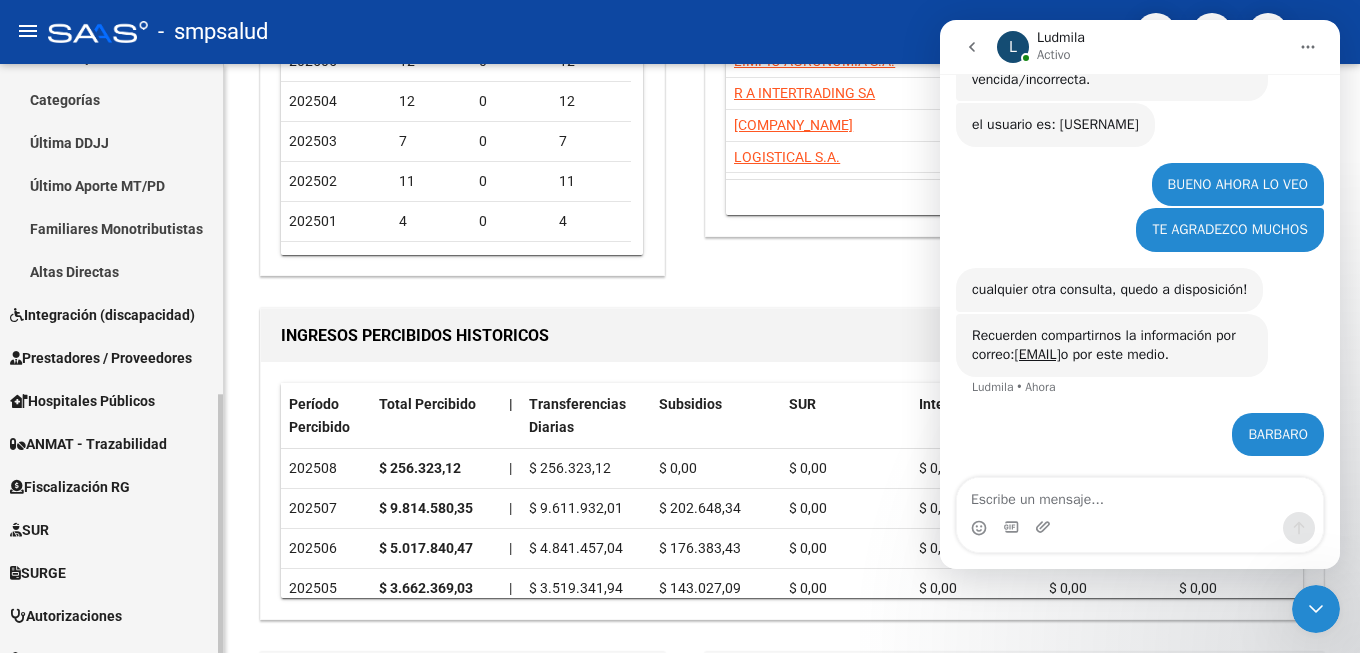 click on "Integración (discapacidad)" at bounding box center [102, 315] 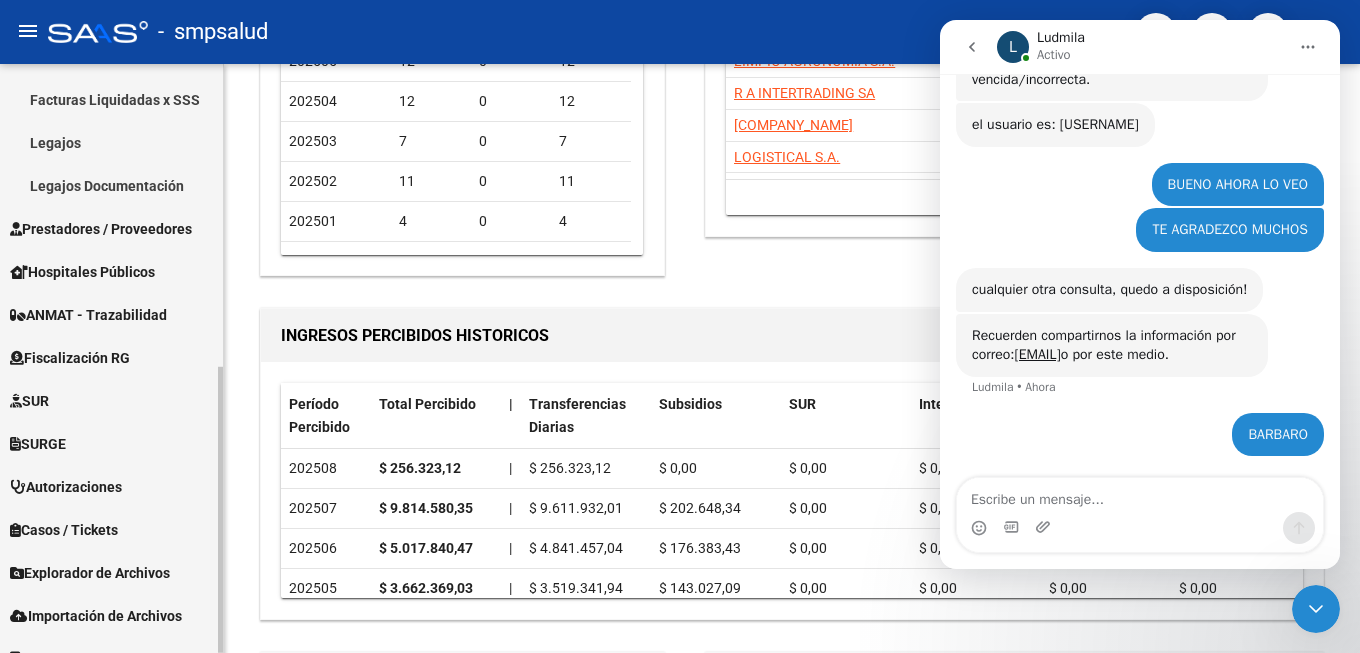 click on "Prestadores / Proveedores" at bounding box center (101, 229) 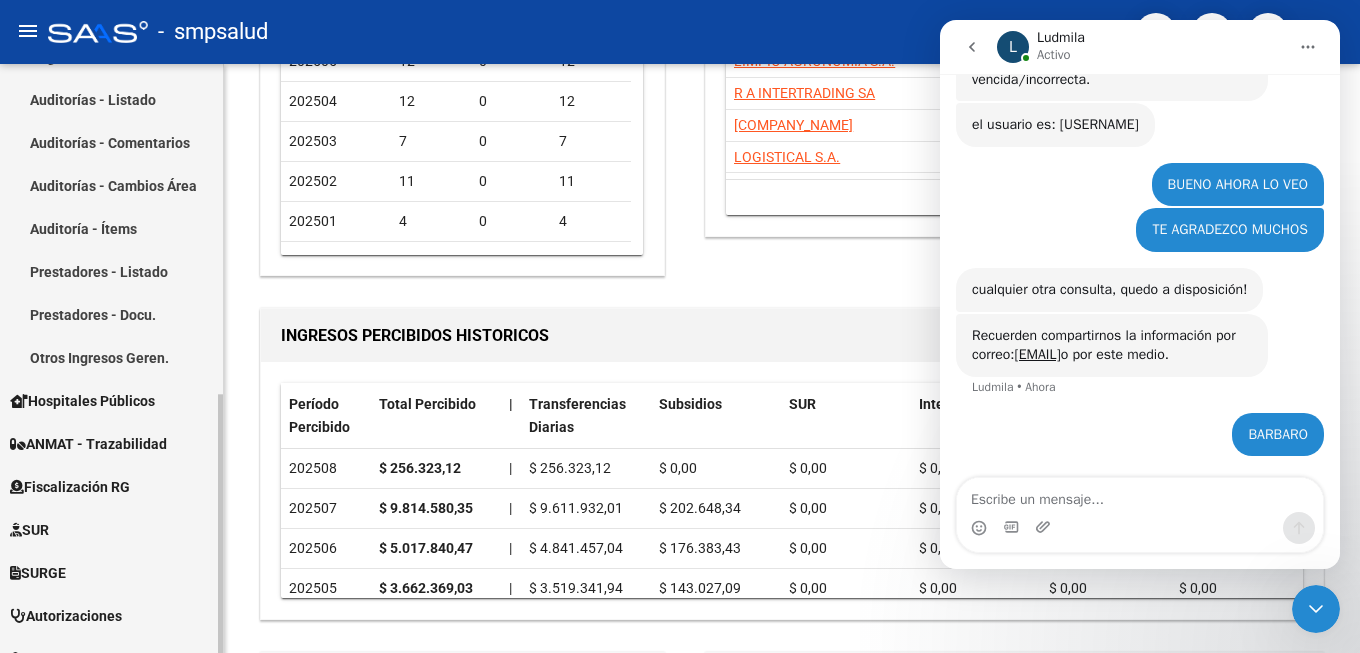 click on "Hospitales Públicos" at bounding box center (82, 401) 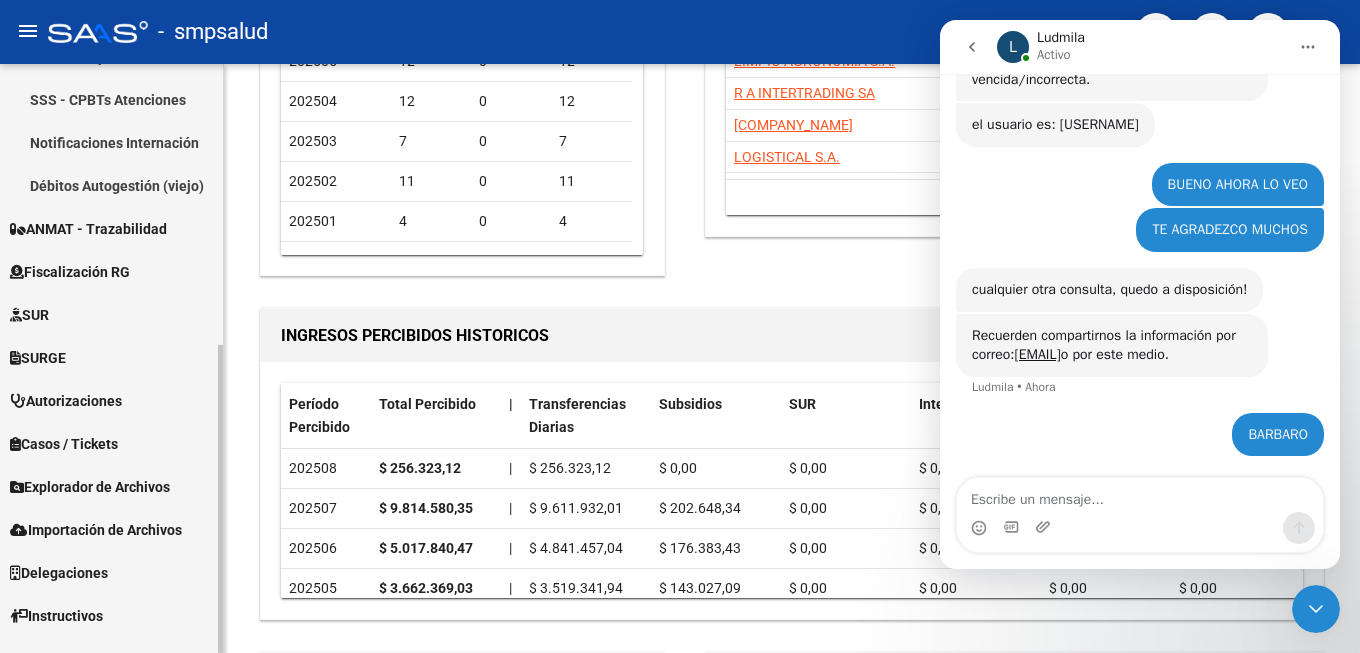 click on "SUR" at bounding box center (111, 314) 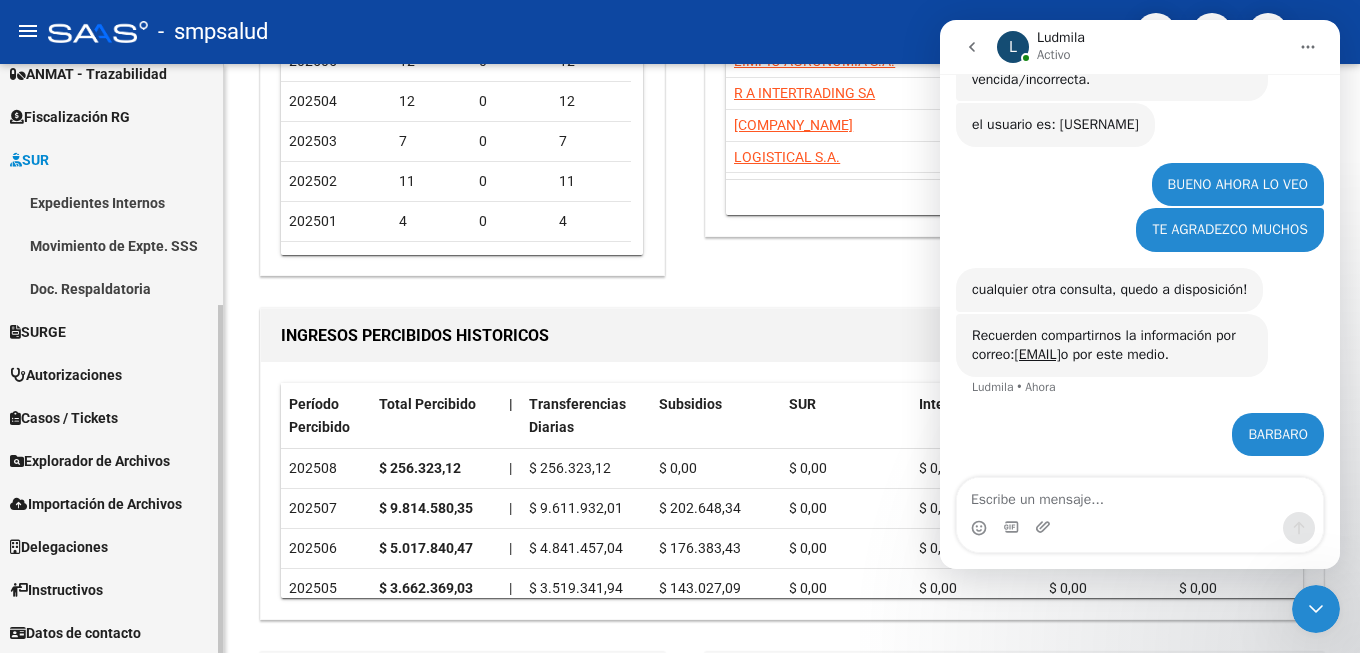 click on "SURGE" at bounding box center (111, 331) 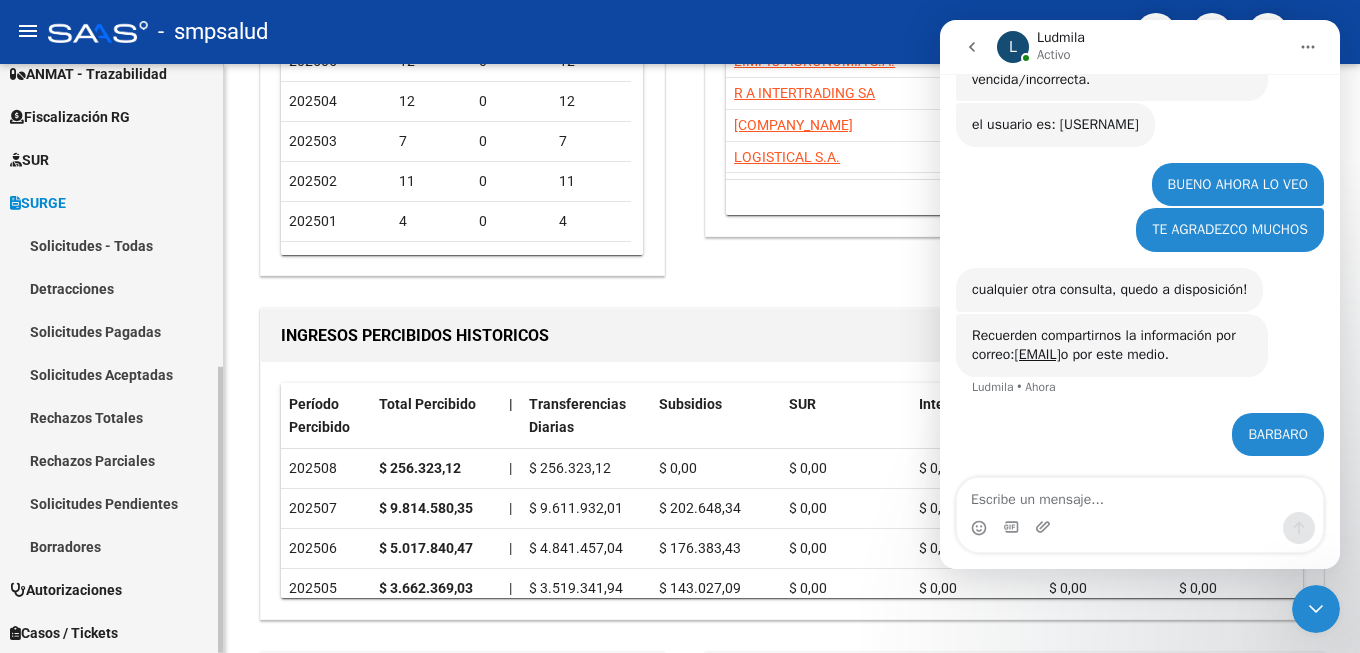 scroll, scrollTop: 102, scrollLeft: 0, axis: vertical 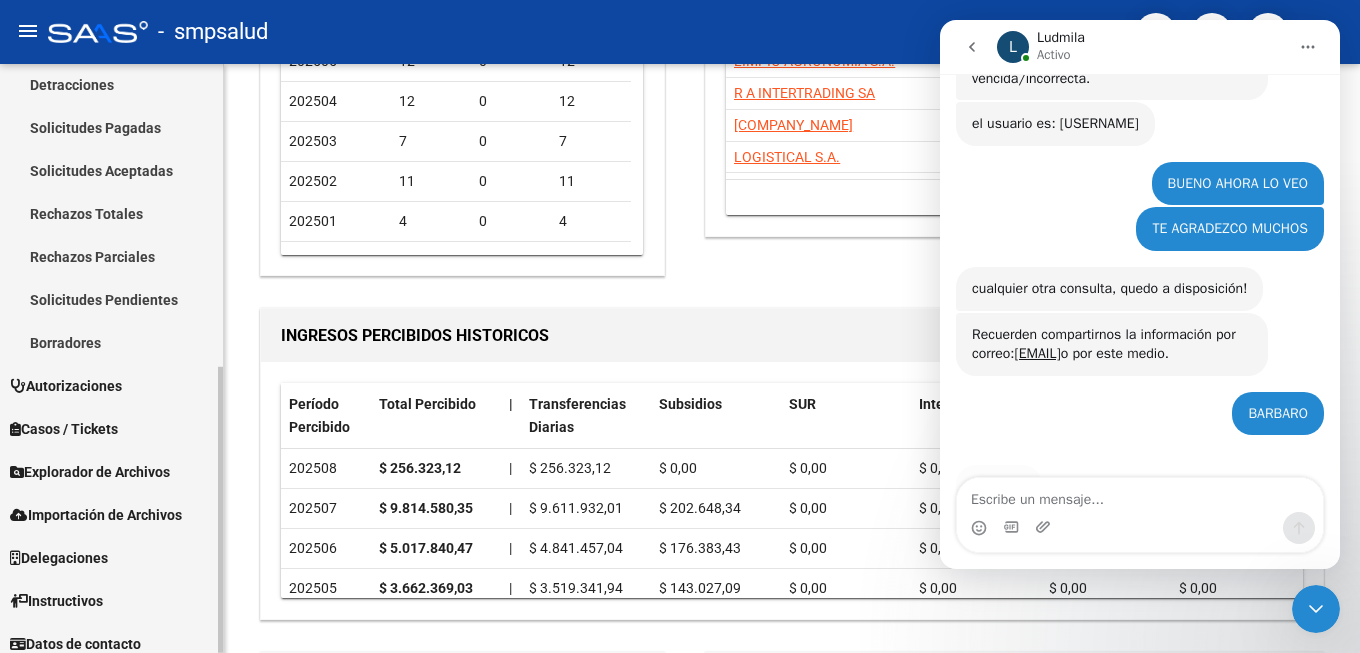 click on "Autorizaciones" at bounding box center [66, 386] 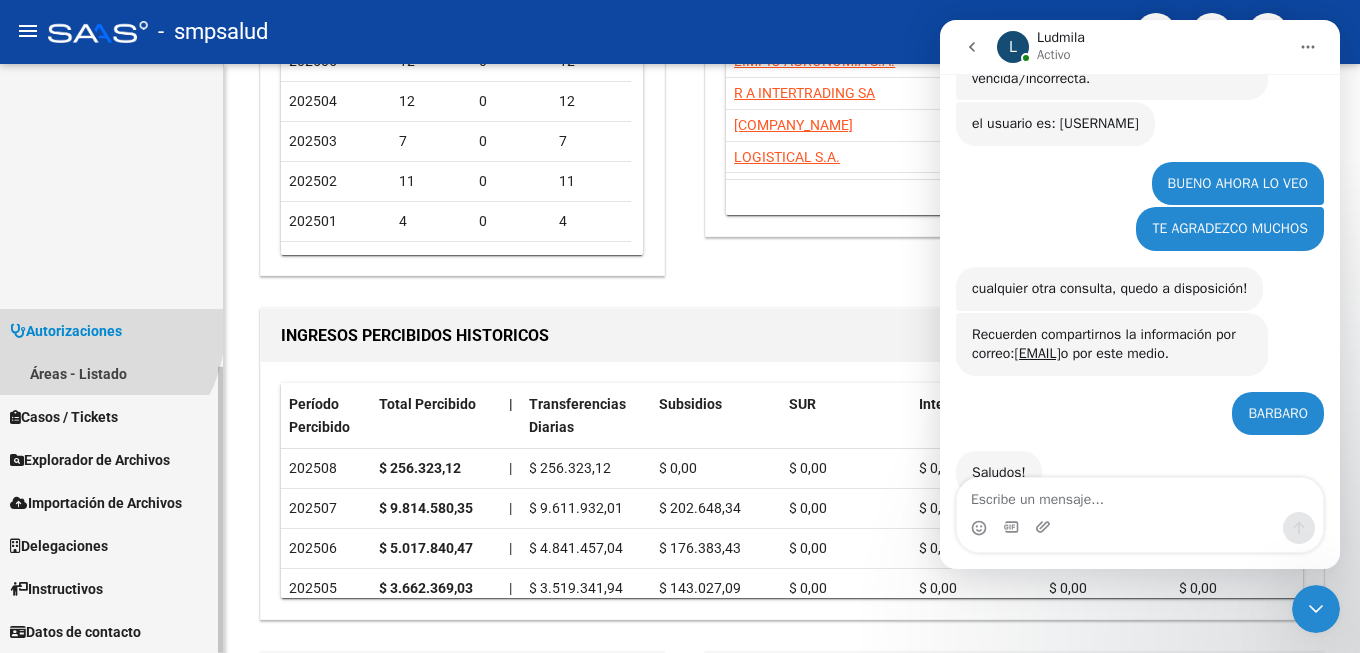 scroll, scrollTop: 22, scrollLeft: 0, axis: vertical 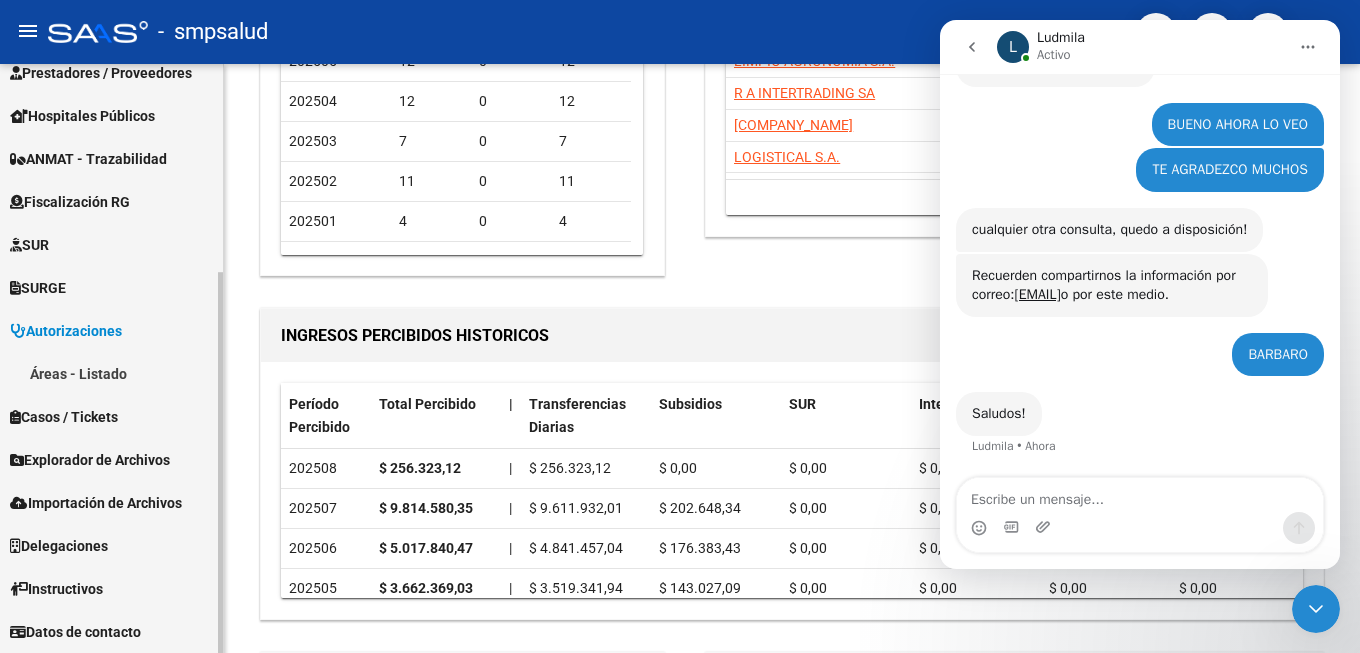 click on "Explorador de Archivos" at bounding box center (90, 460) 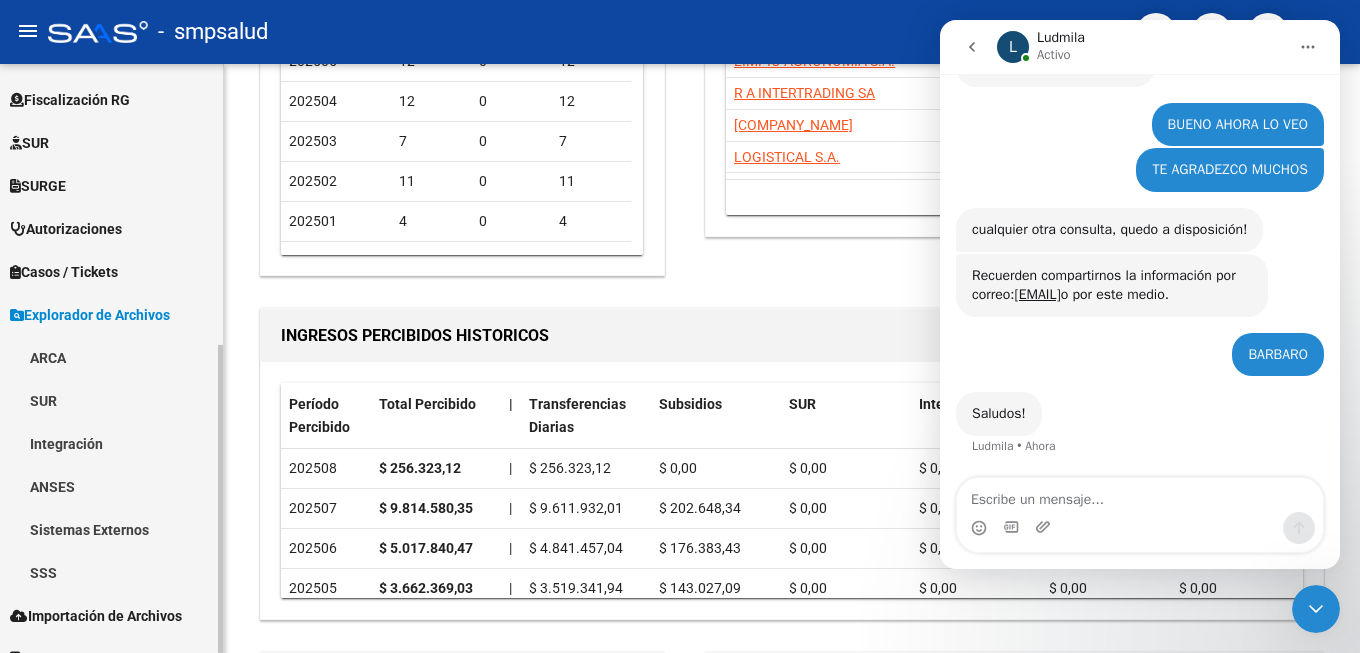 scroll, scrollTop: 22, scrollLeft: 0, axis: vertical 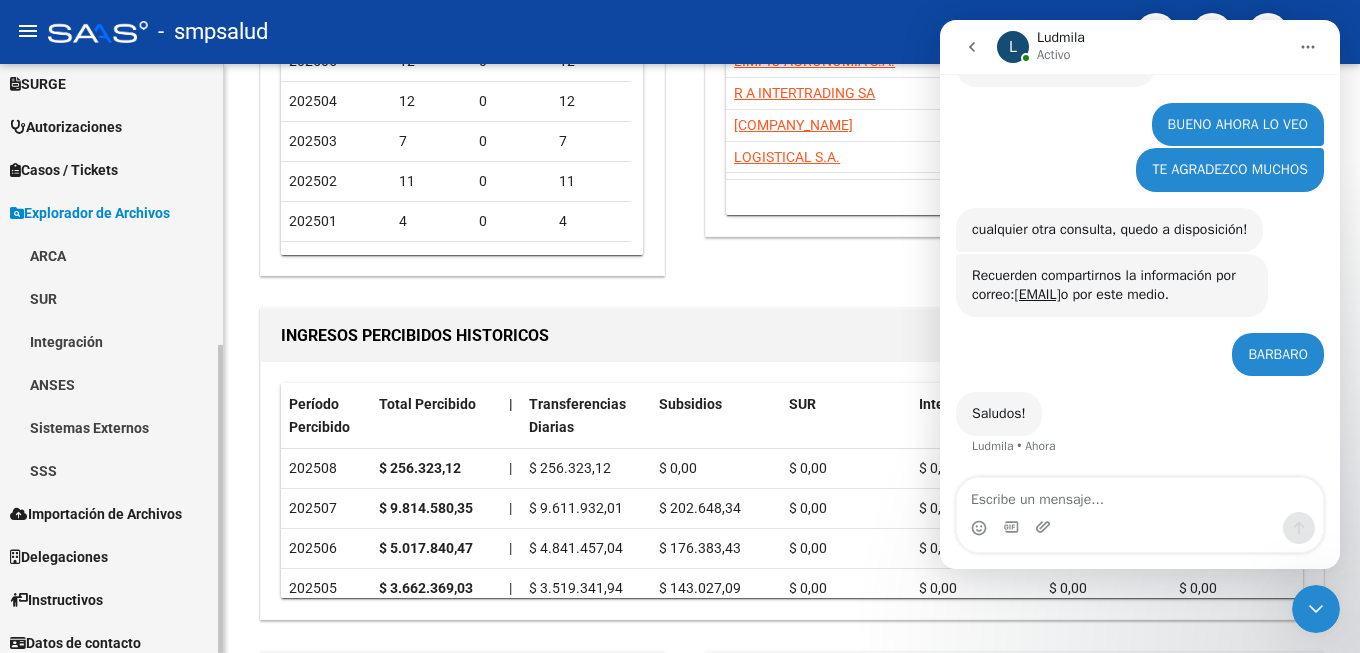 click on "ARCA" at bounding box center (111, 255) 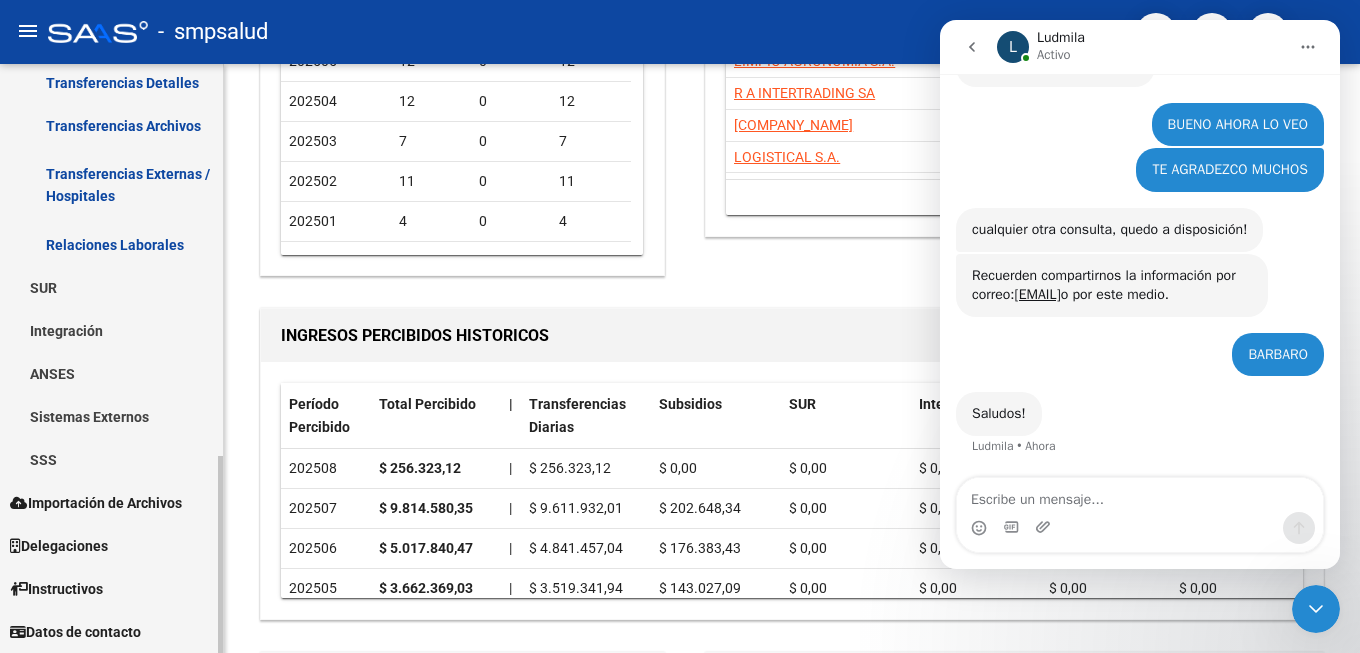 click on "Relaciones Laborales" at bounding box center (111, 244) 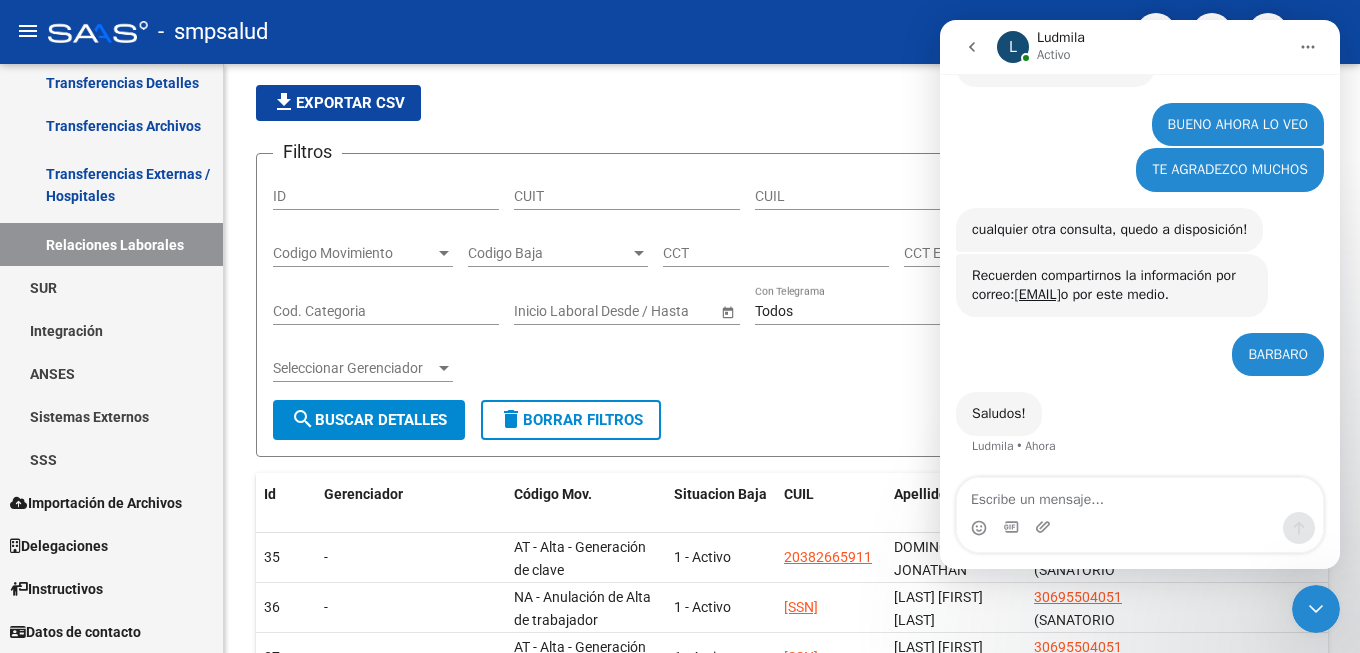 click 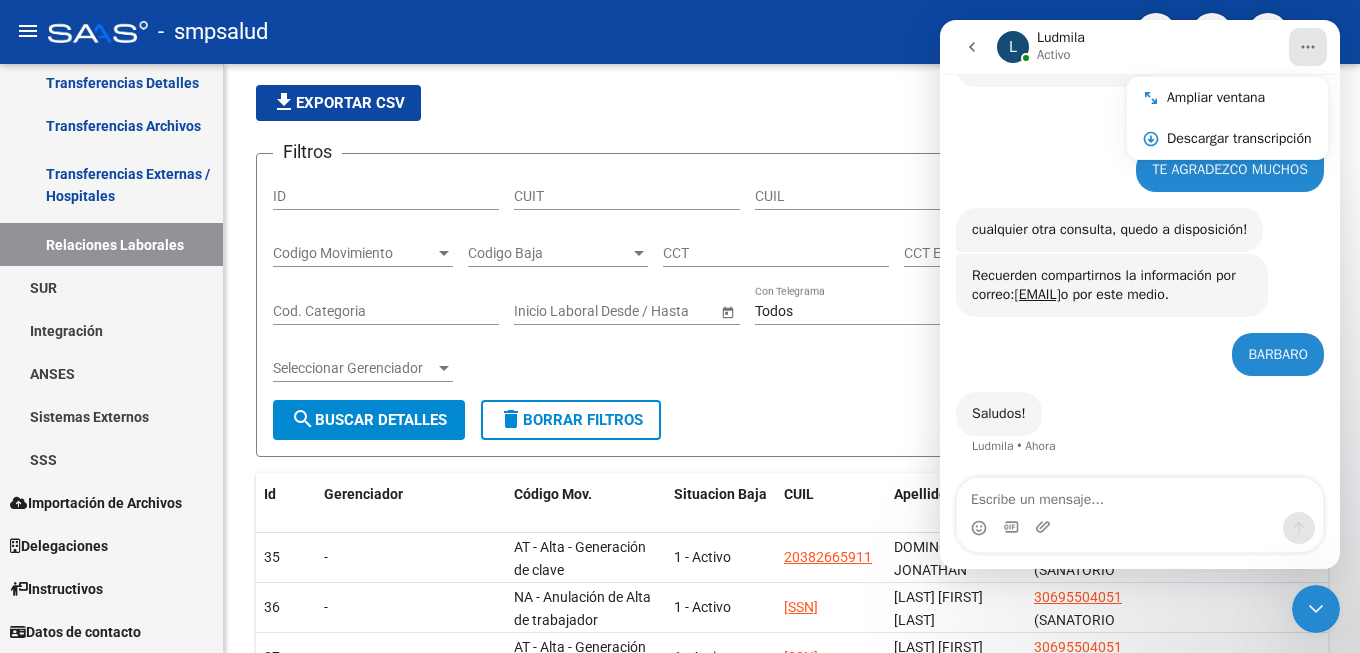 drag, startPoint x: 1318, startPoint y: 38, endPoint x: 1237, endPoint y: 80, distance: 91.24144 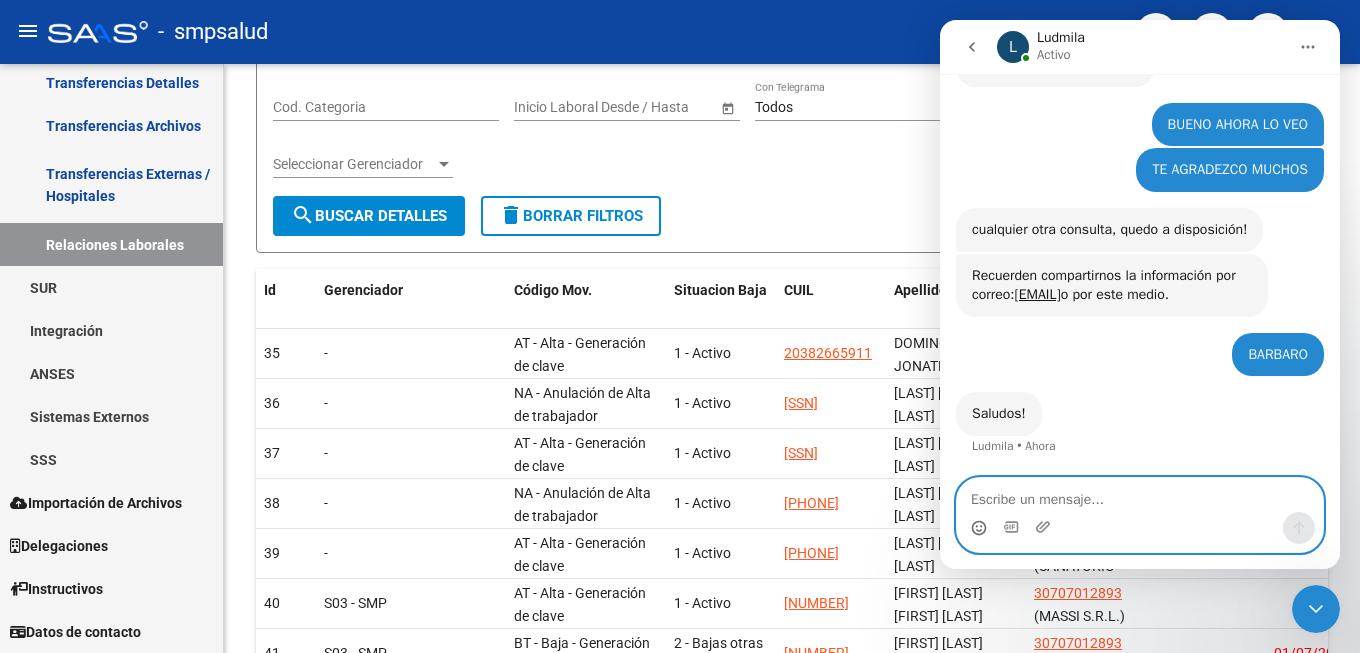 click 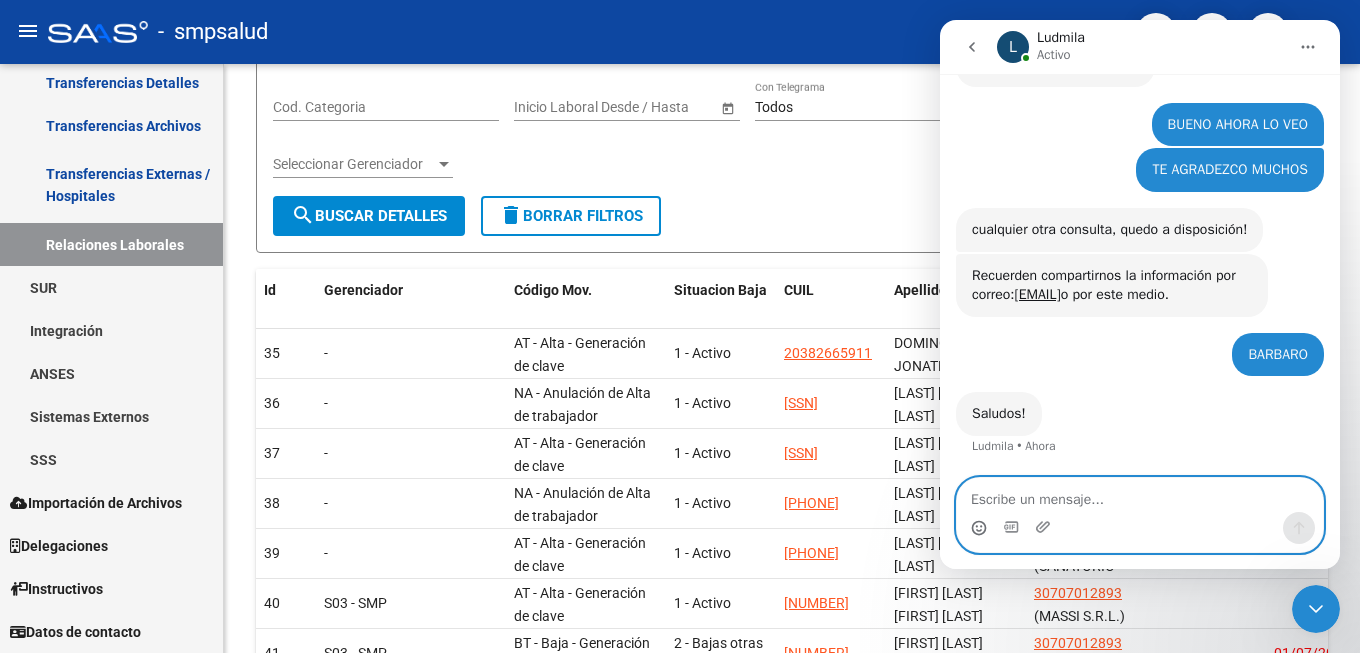 scroll, scrollTop: 1139, scrollLeft: 0, axis: vertical 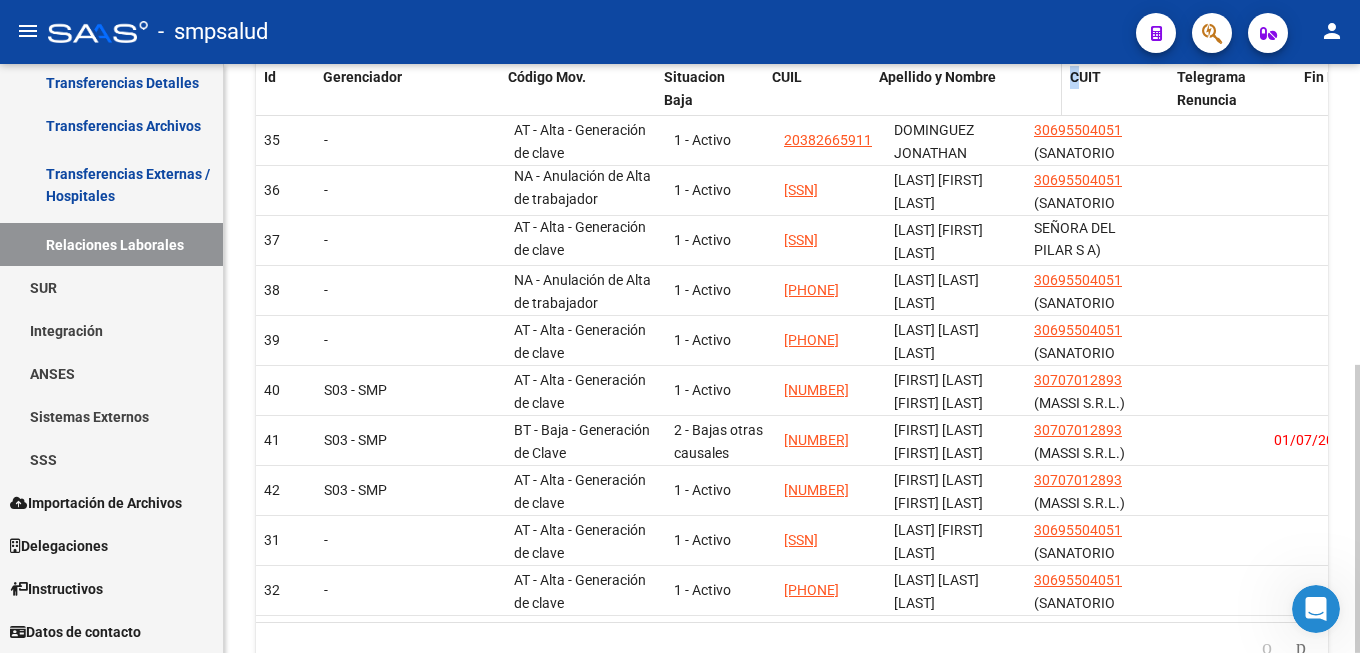 drag, startPoint x: 1020, startPoint y: 76, endPoint x: 1055, endPoint y: 106, distance: 46.09772 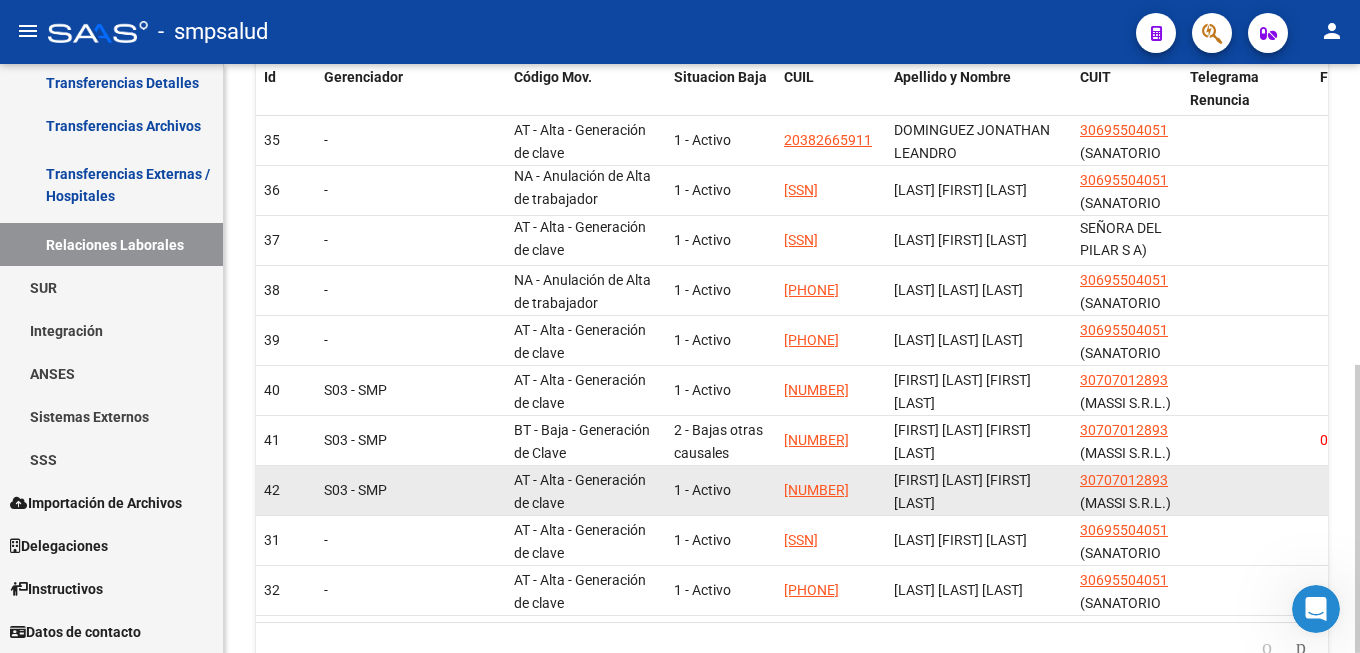 scroll, scrollTop: 1, scrollLeft: 0, axis: vertical 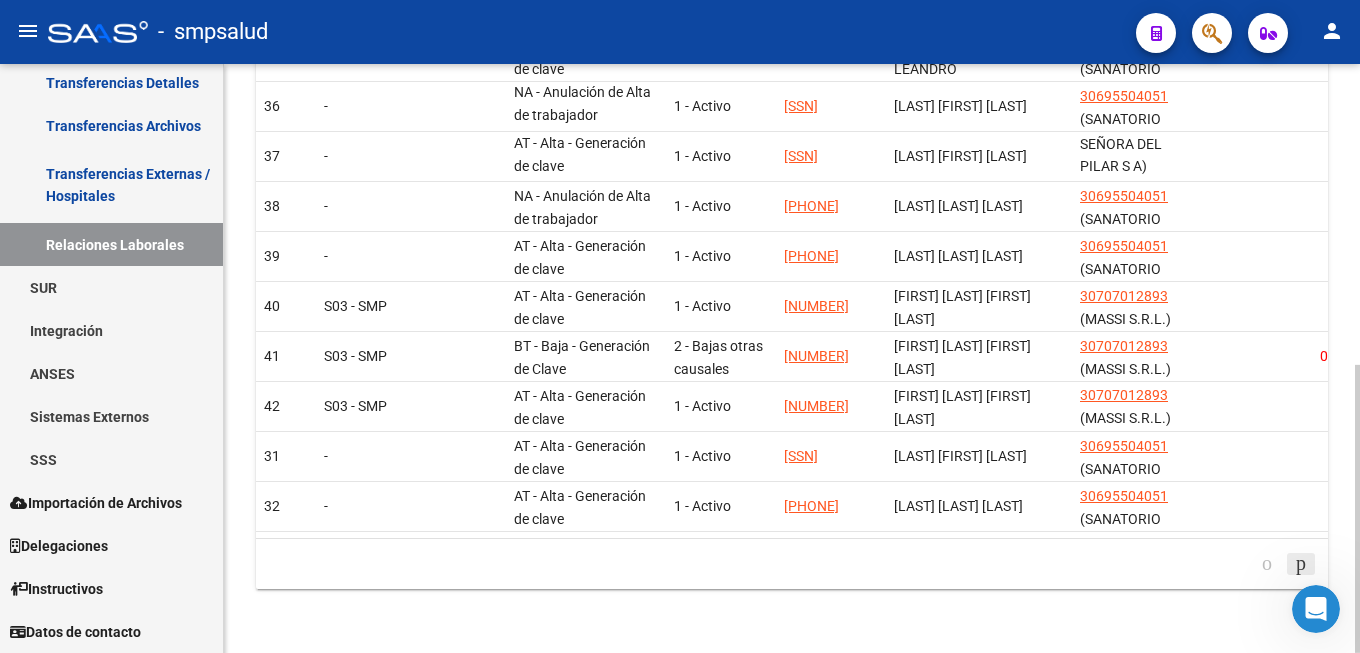 click 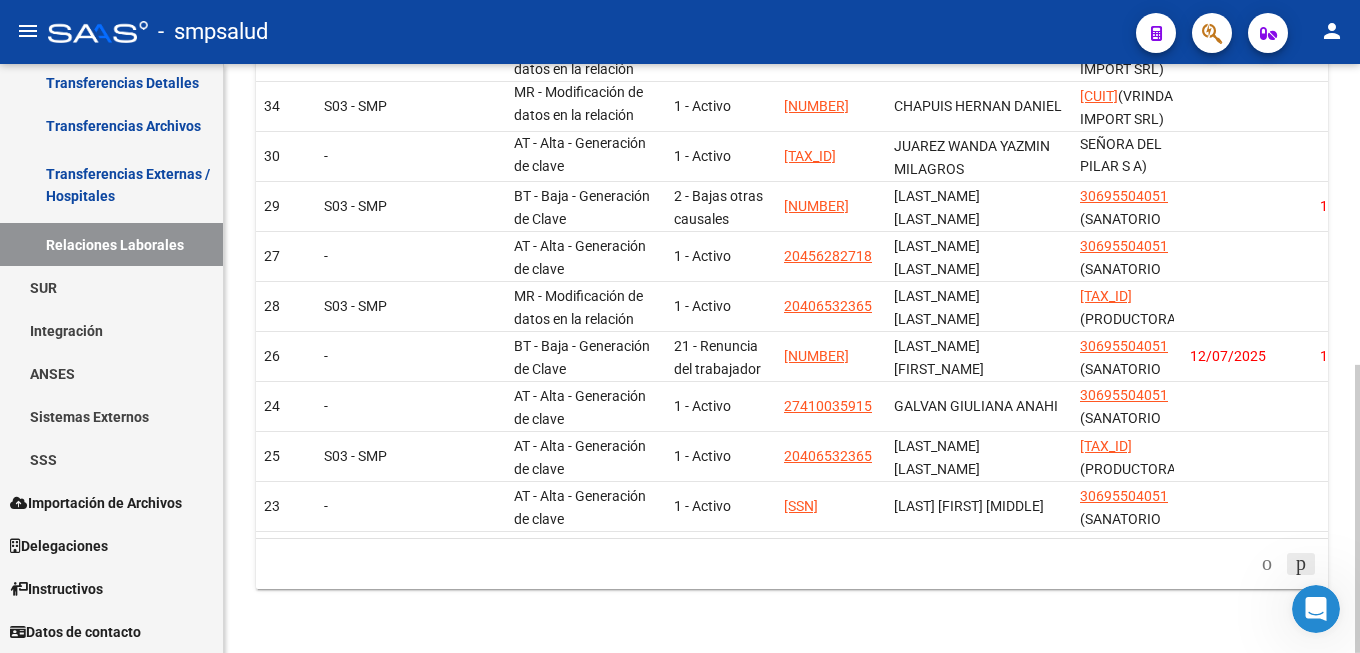 scroll, scrollTop: 615, scrollLeft: 0, axis: vertical 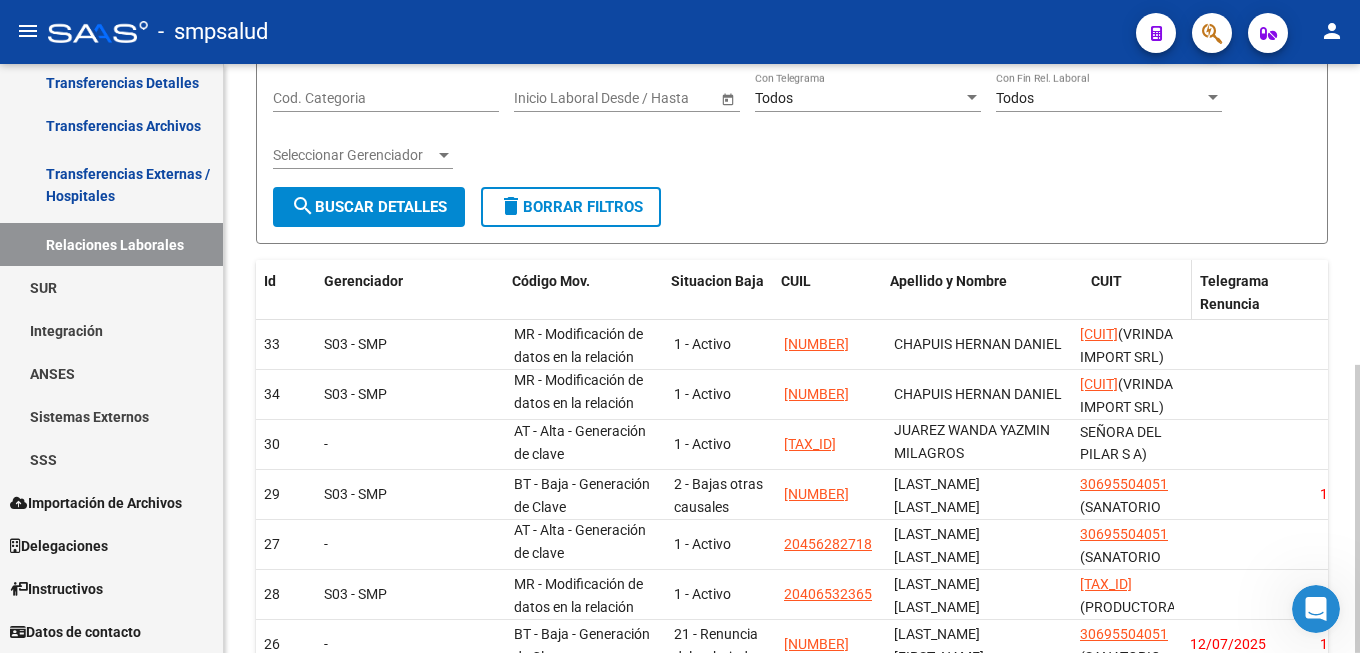drag, startPoint x: 1069, startPoint y: 294, endPoint x: 1104, endPoint y: 301, distance: 35.69314 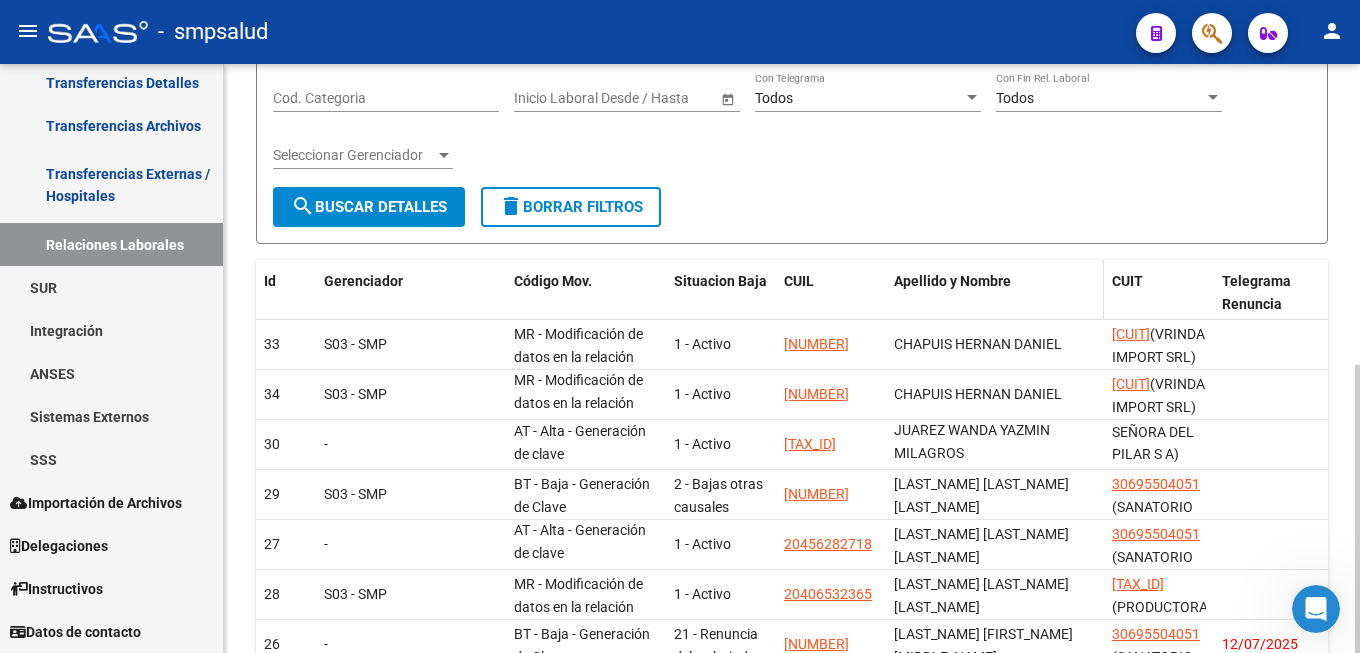 scroll, scrollTop: 513, scrollLeft: 0, axis: vertical 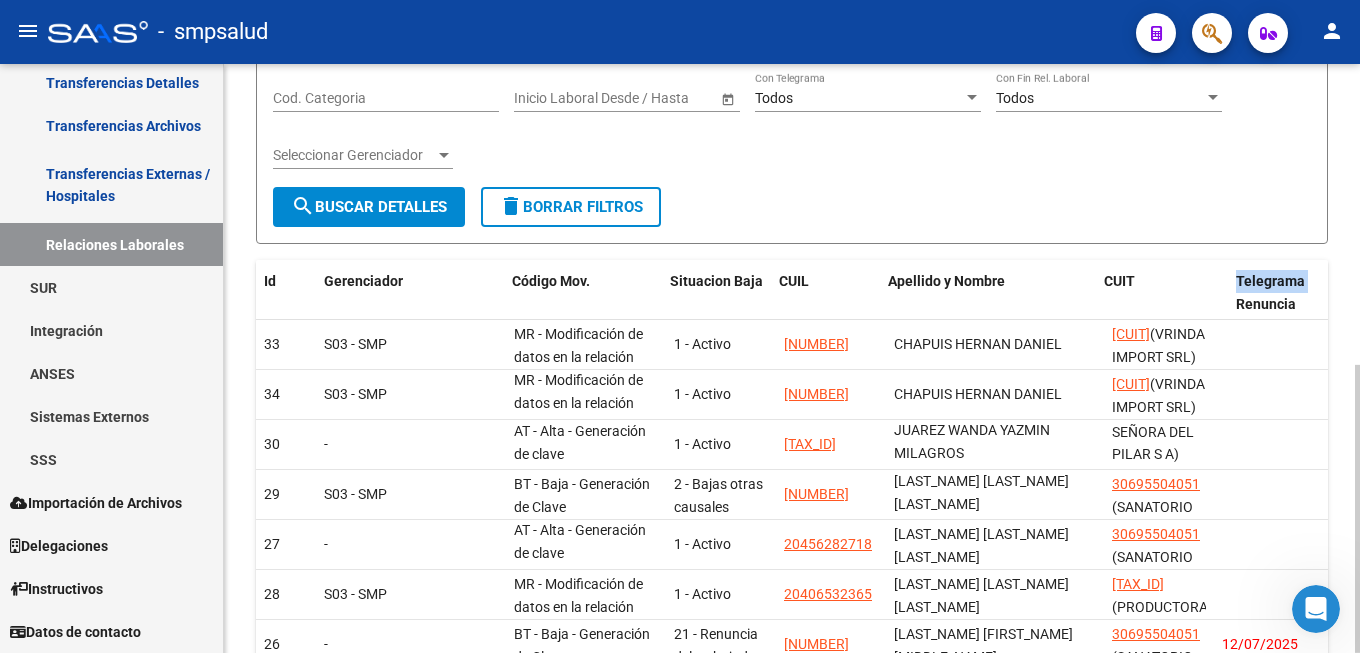 drag, startPoint x: 1211, startPoint y: 289, endPoint x: 1234, endPoint y: 299, distance: 25.079872 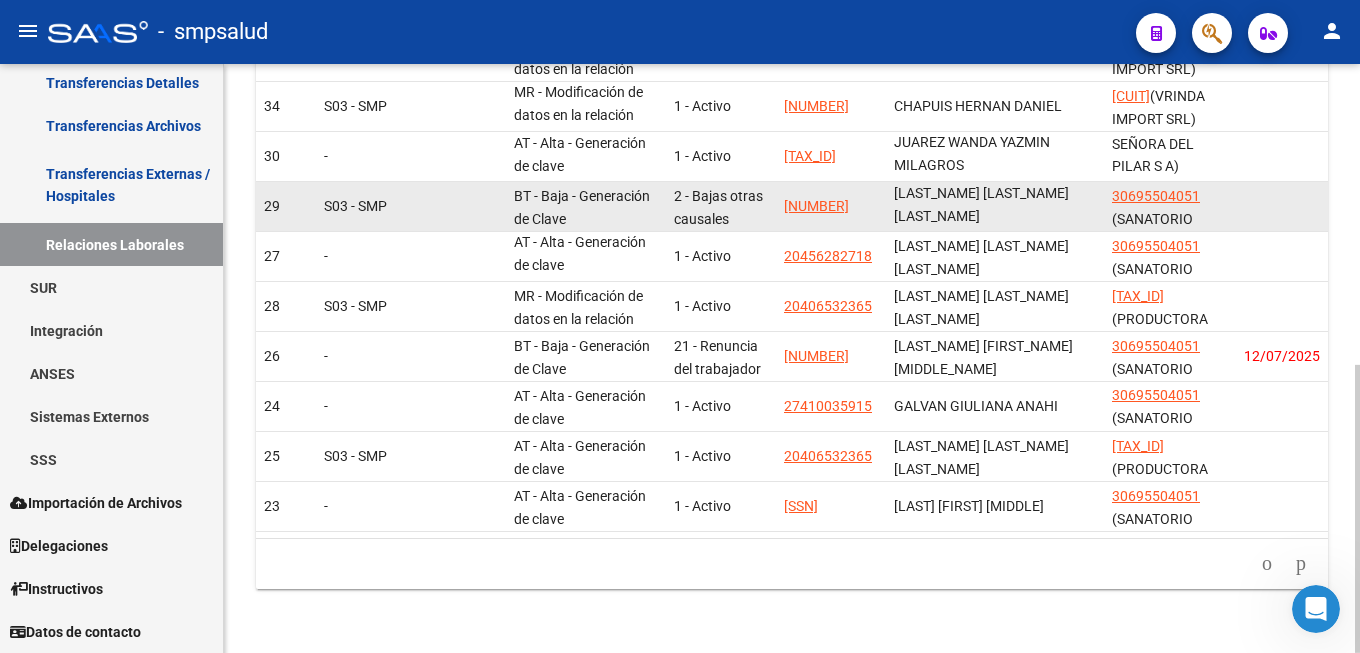 scroll, scrollTop: 513, scrollLeft: 0, axis: vertical 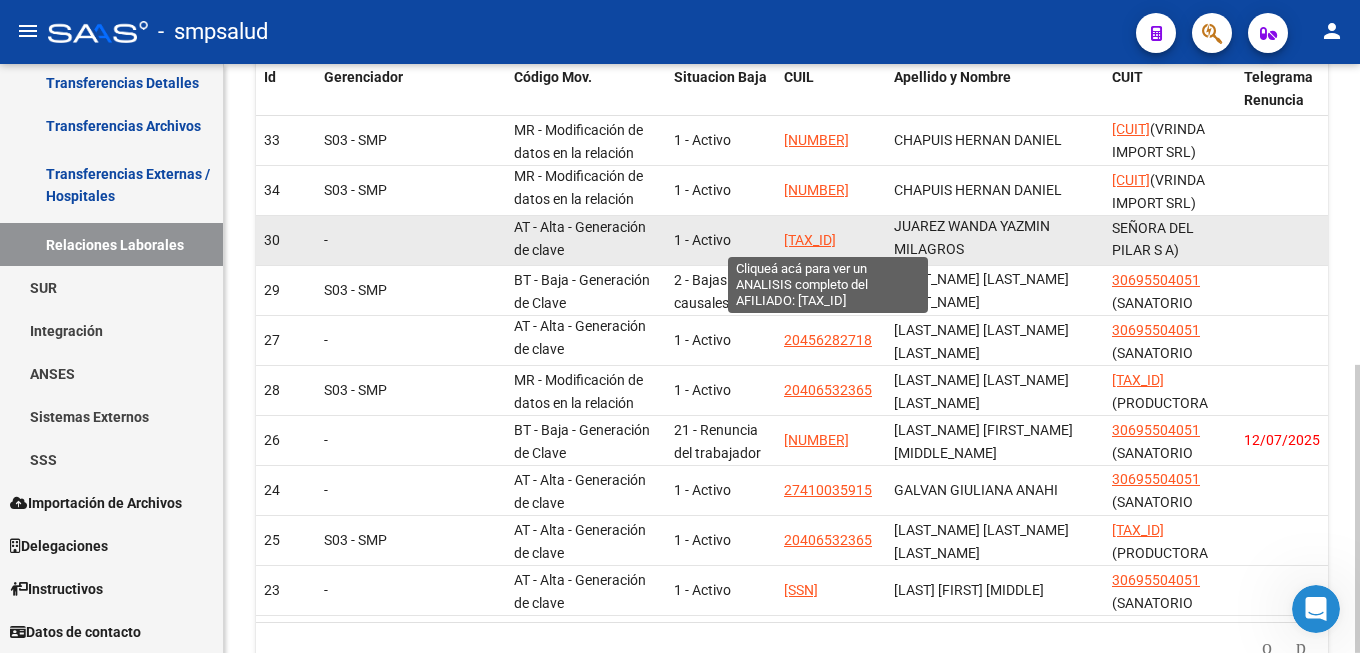 click on "27445878443" 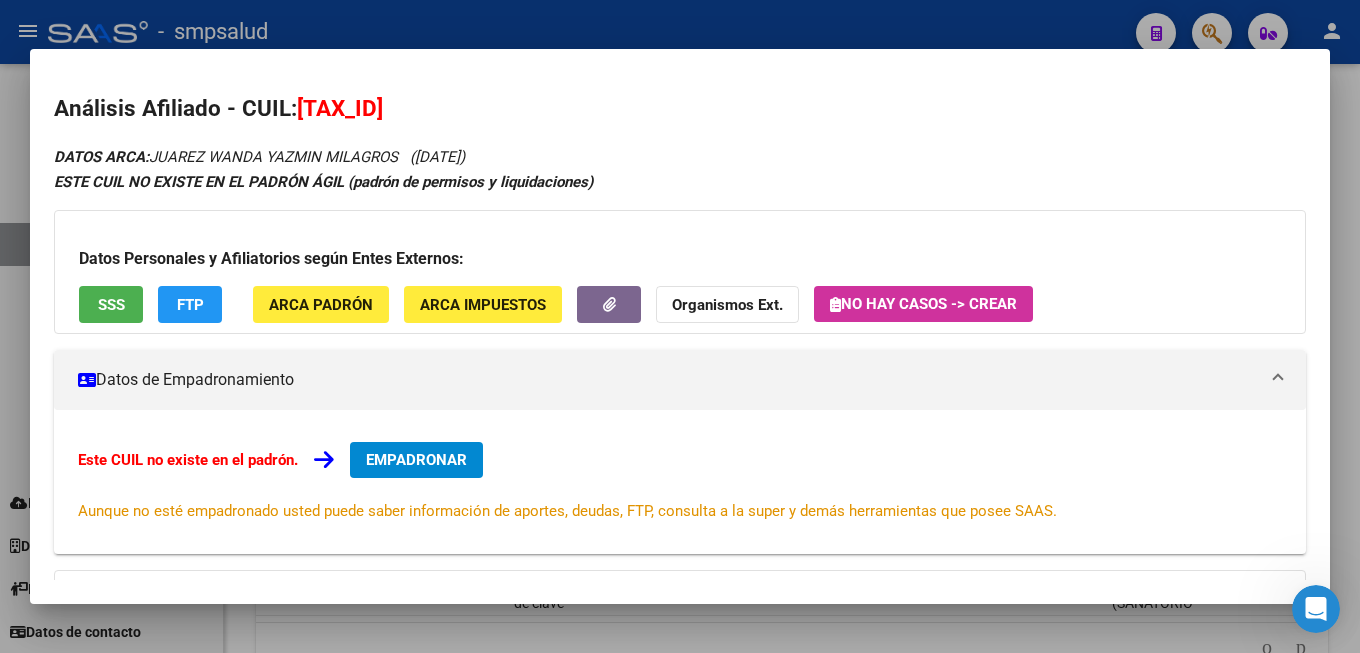 scroll, scrollTop: 108, scrollLeft: 0, axis: vertical 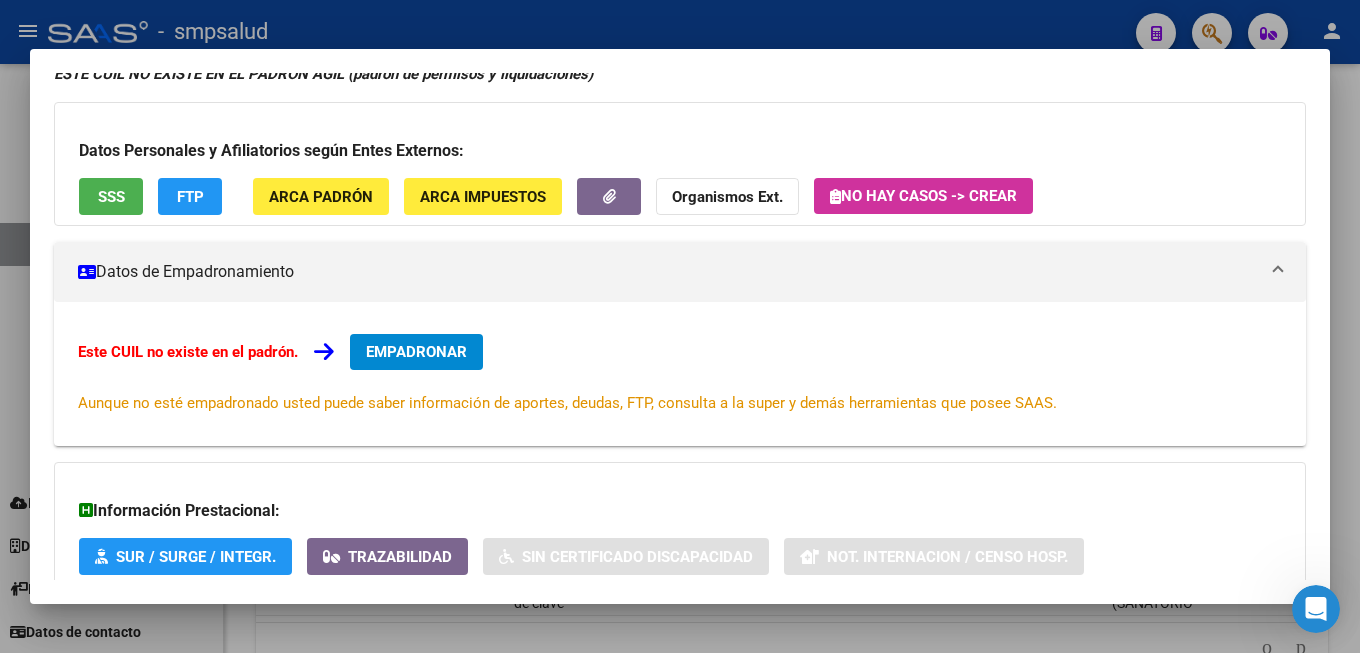 click on "EMPADRONAR" at bounding box center (416, 352) 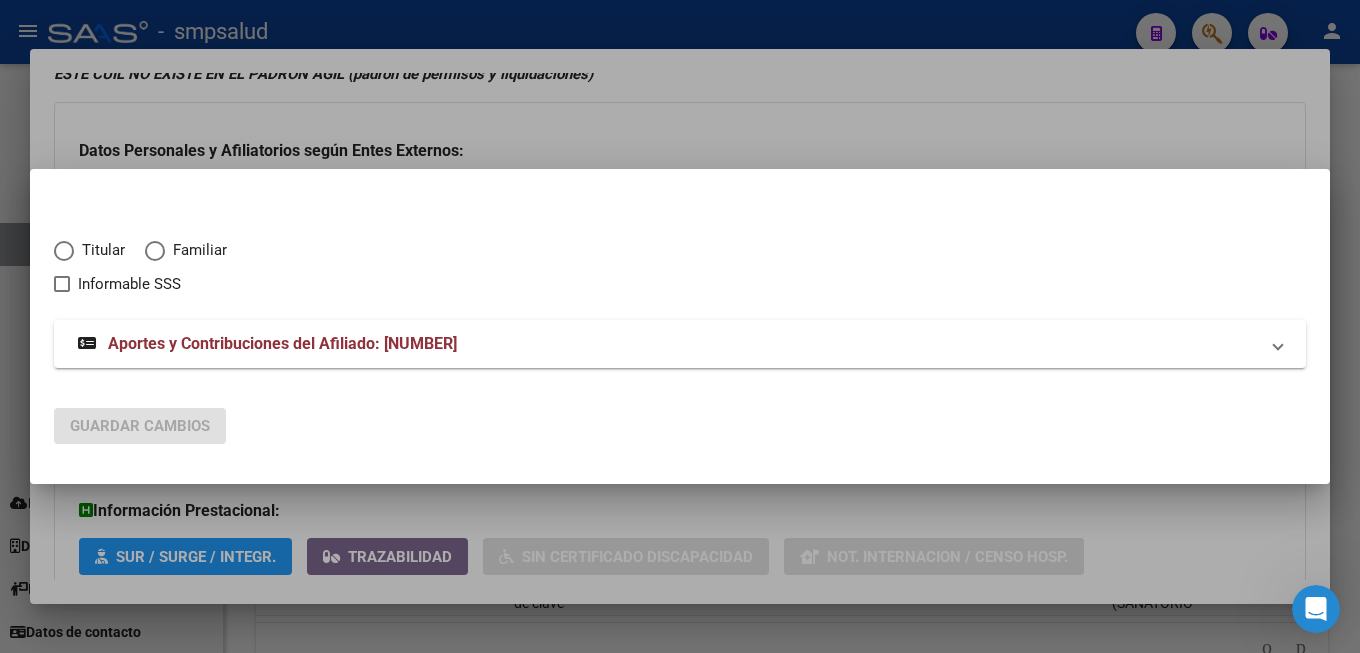 click on "Titular" at bounding box center (99, 250) 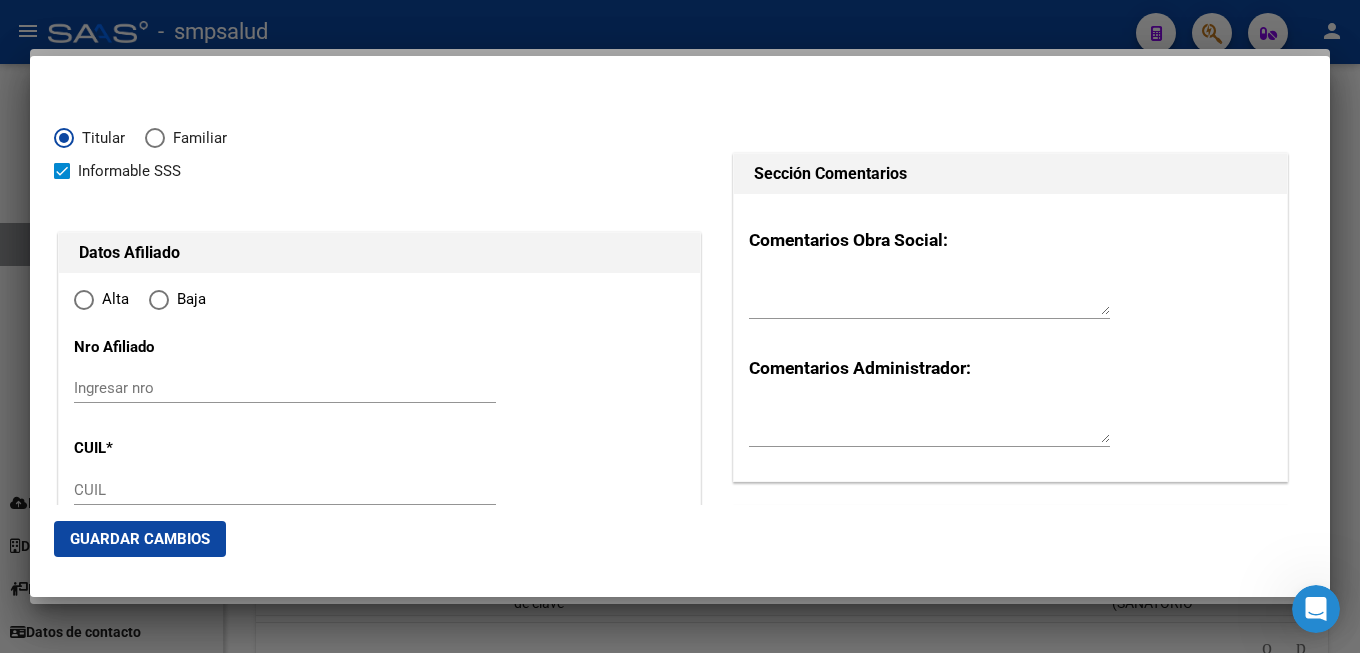 type on "27-44587844-3" 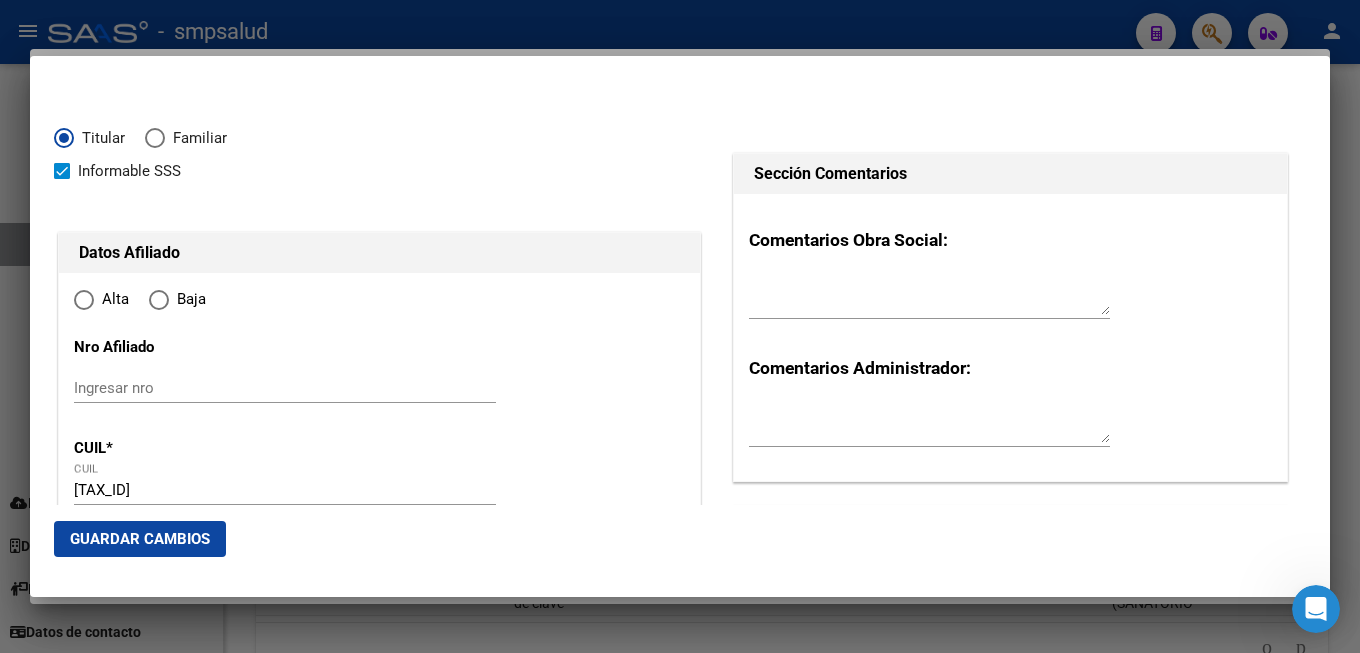 radio on "true" 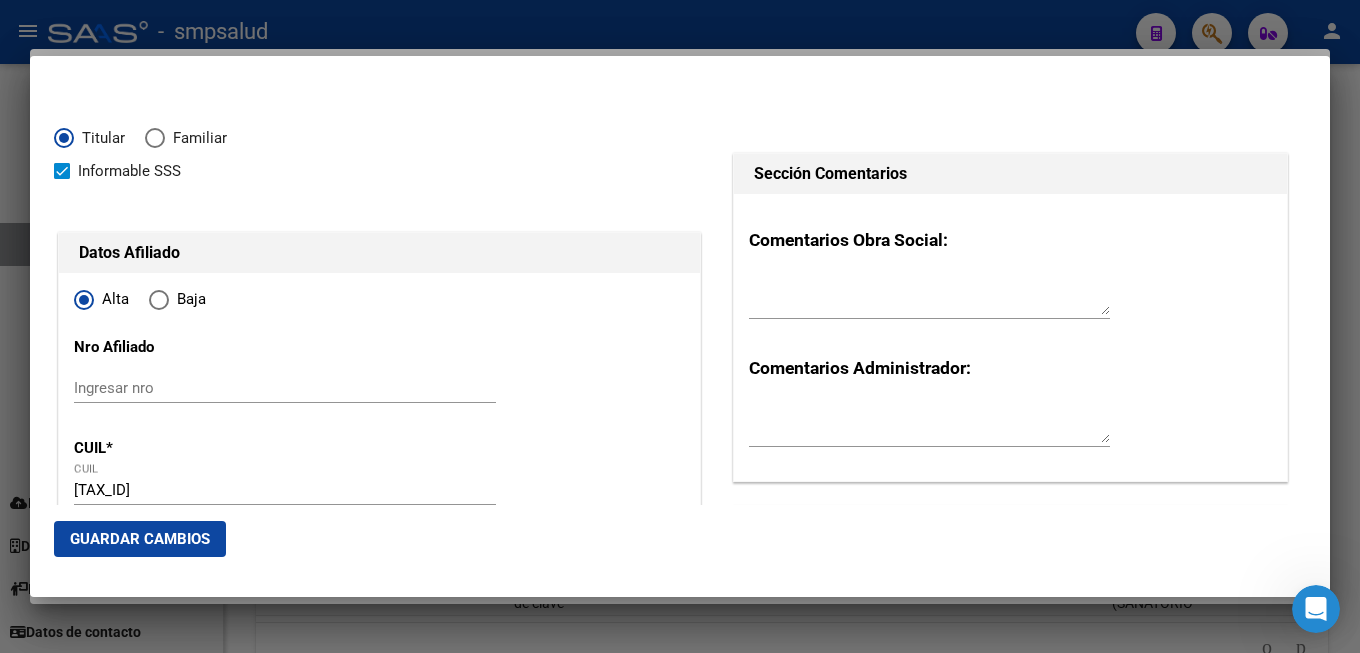 type on "44587844" 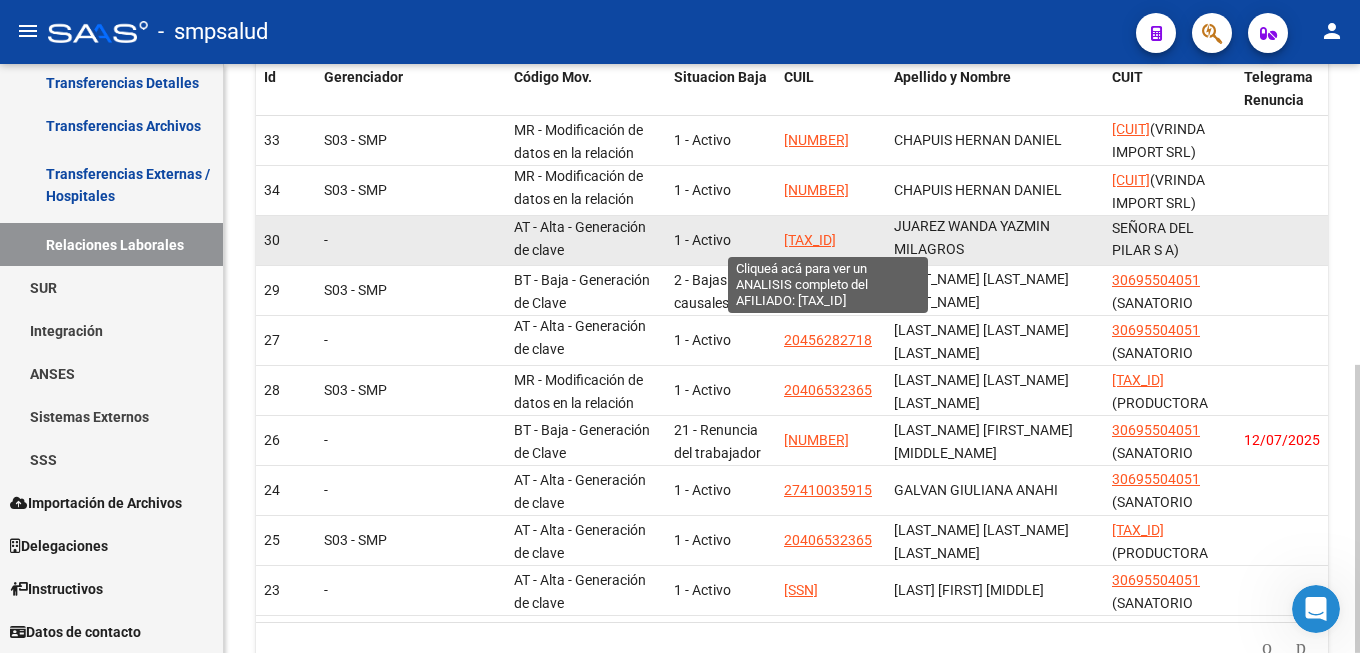click on "27445878443" 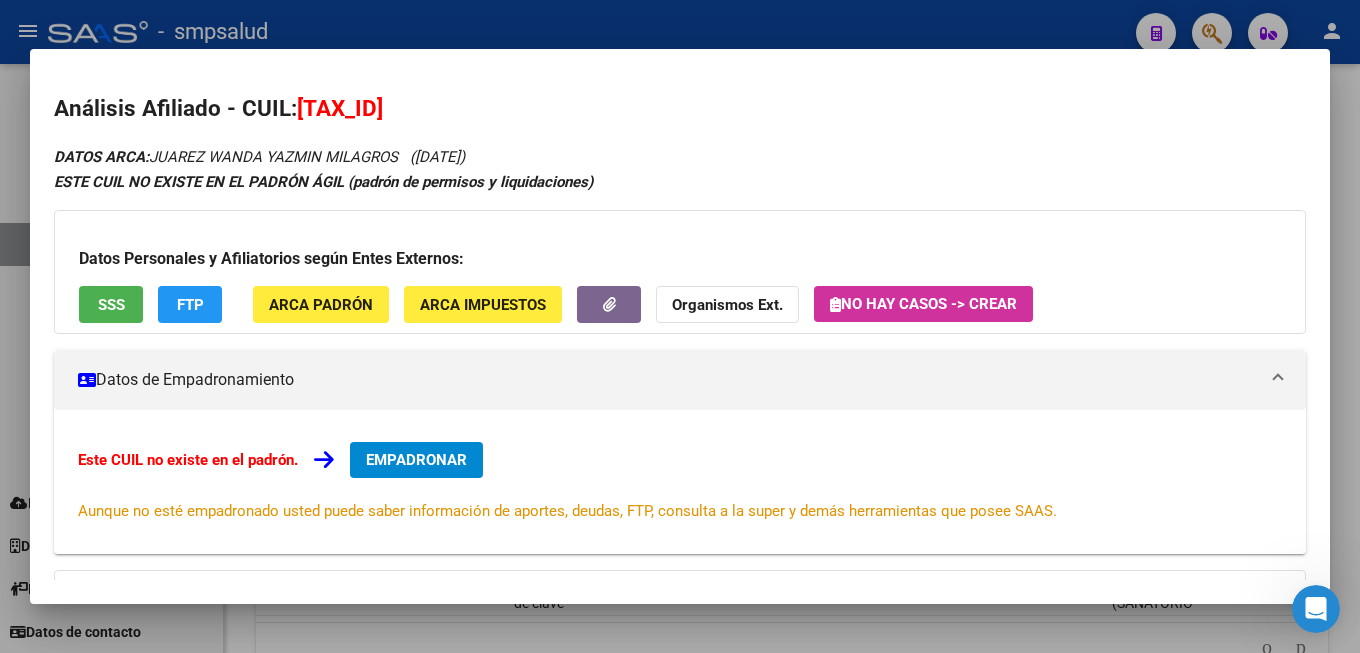 click on "EMPADRONAR" at bounding box center (416, 460) 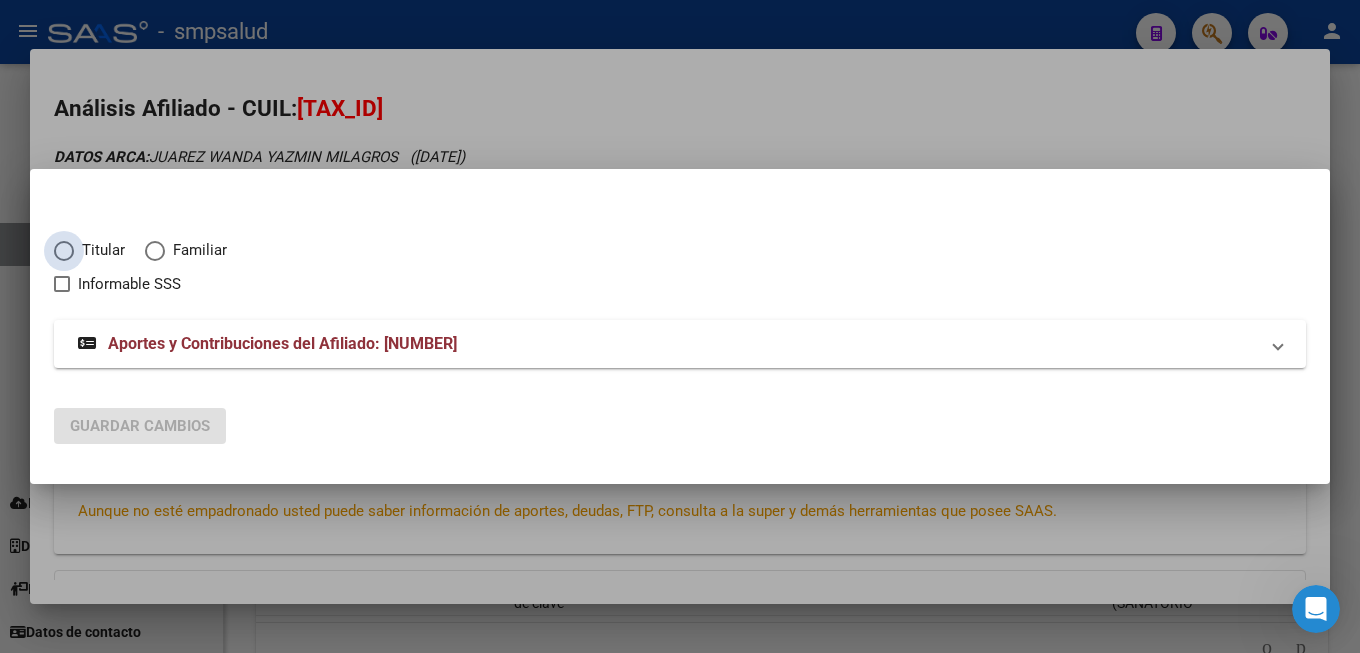 click on "Titular" at bounding box center (99, 250) 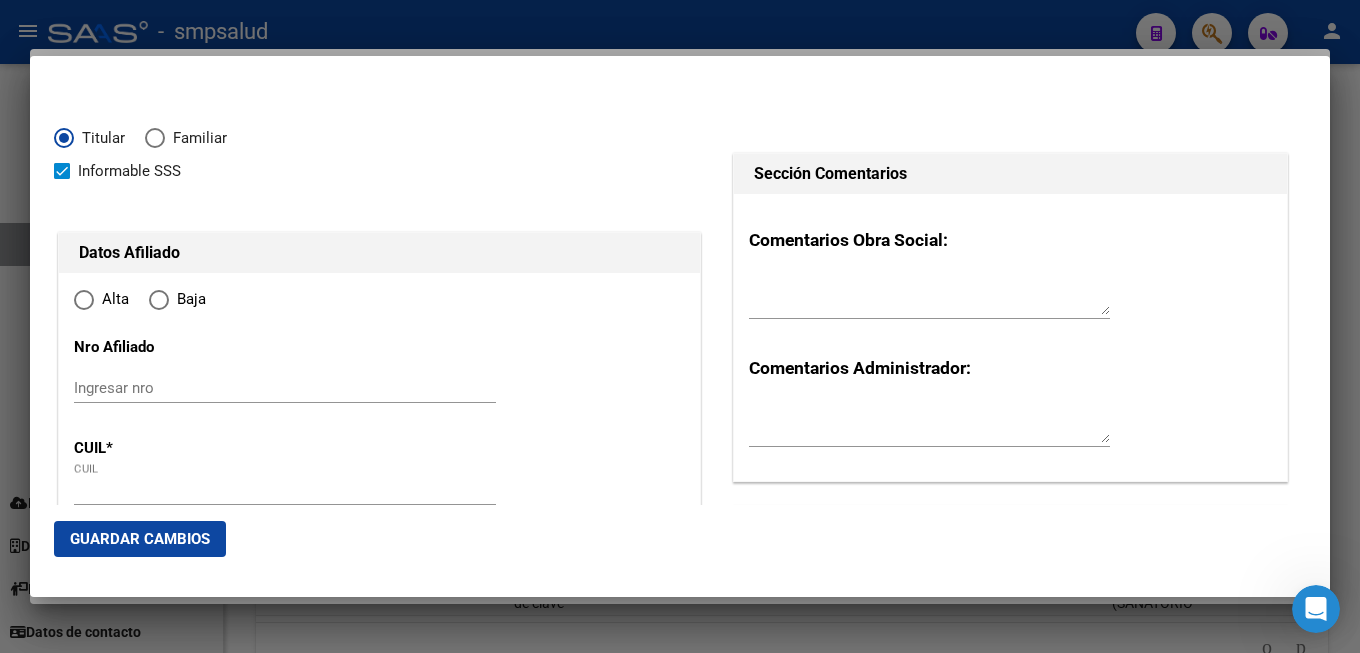 type on "27-44587844-3" 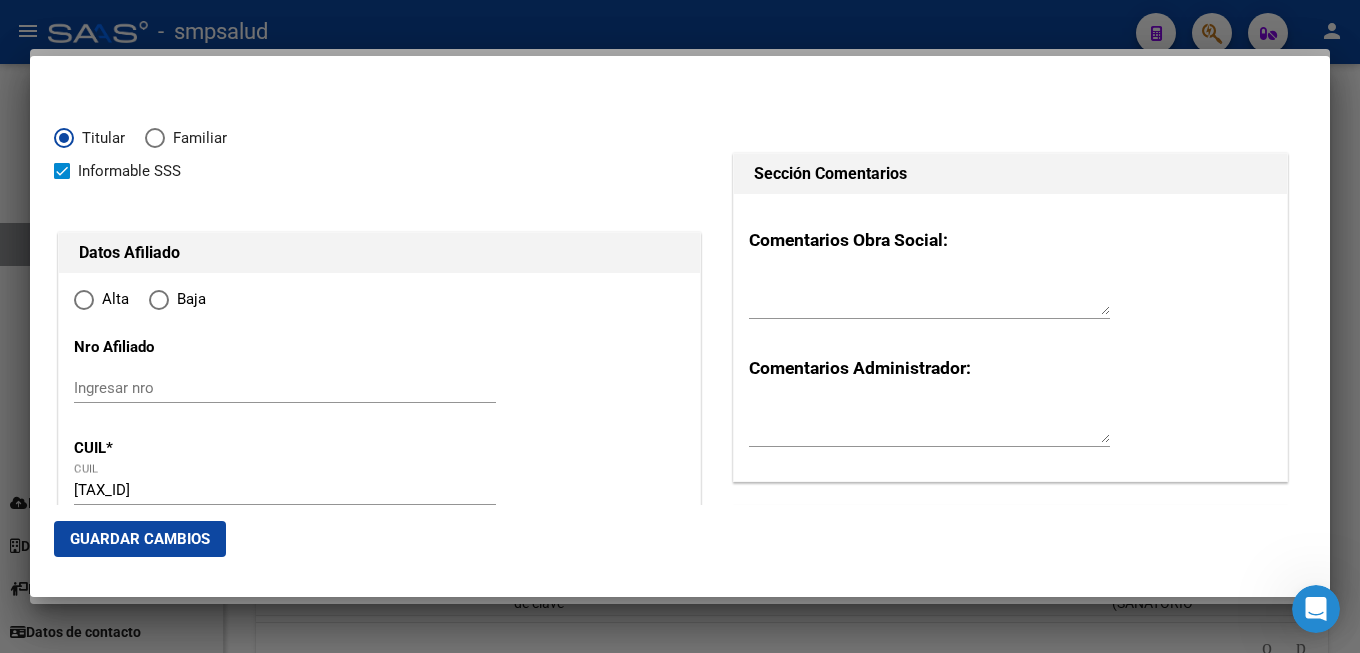 radio on "true" 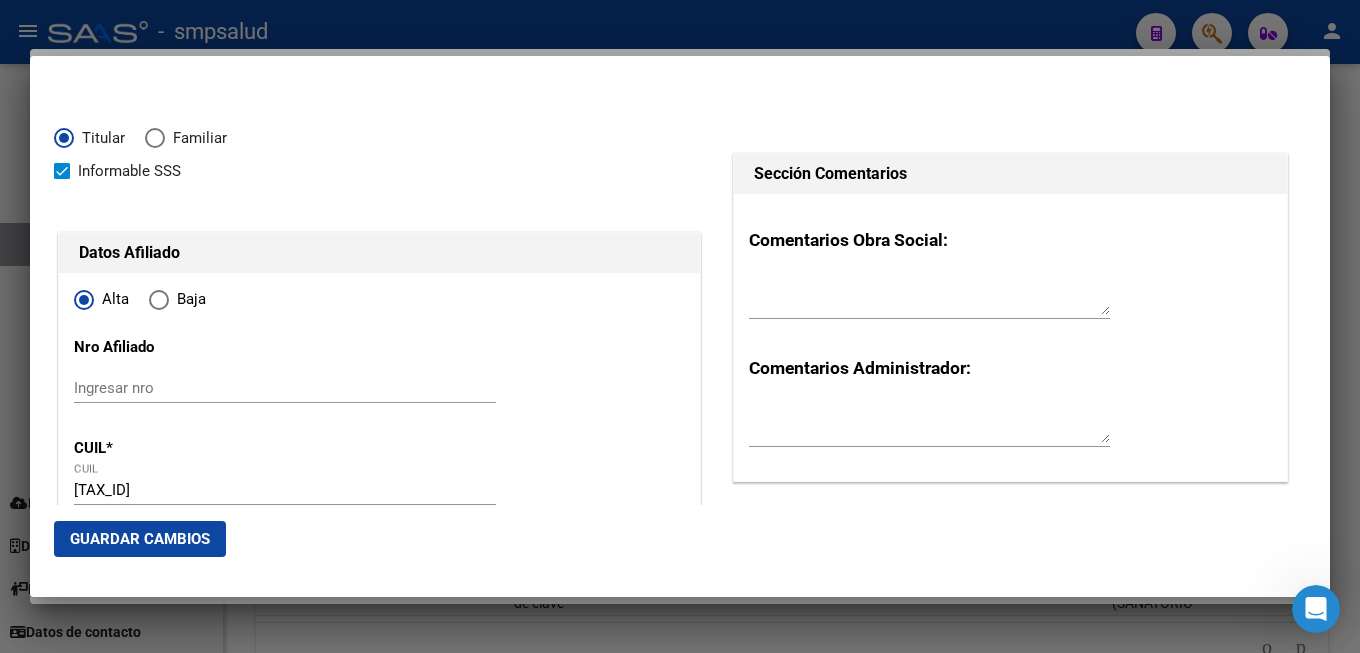 type on "44587844" 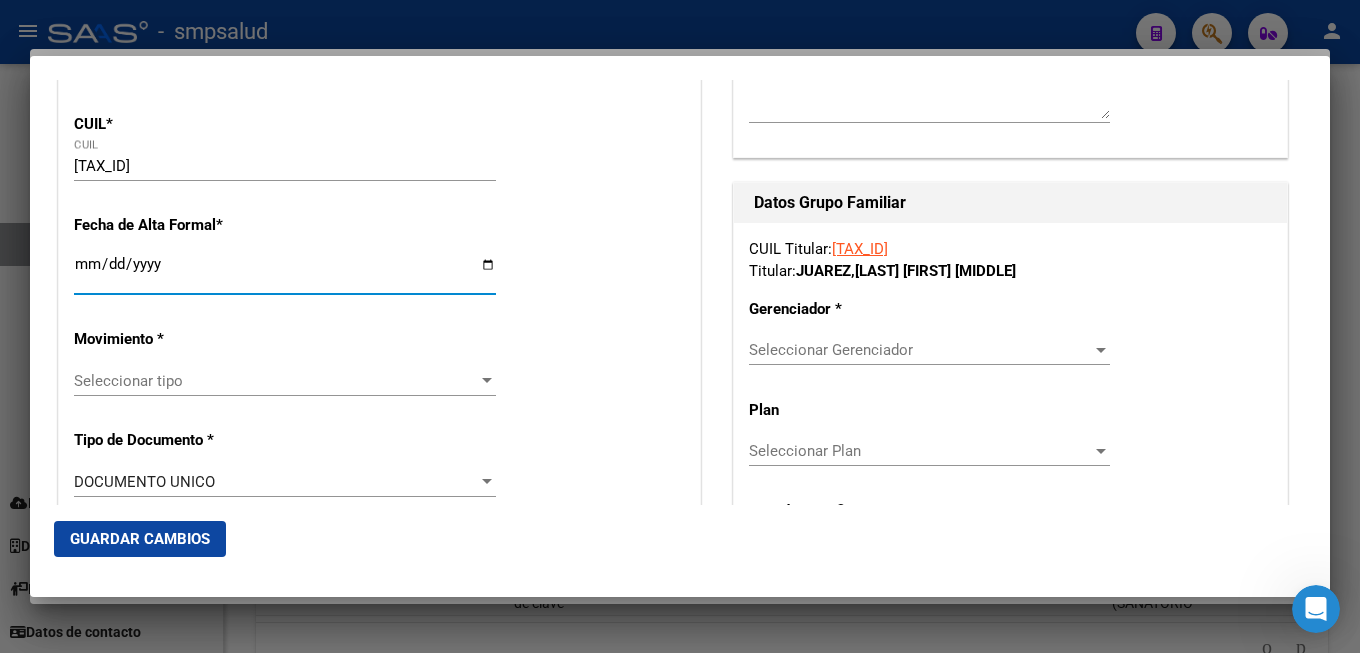 click on "Ingresar fecha" at bounding box center (285, 272) 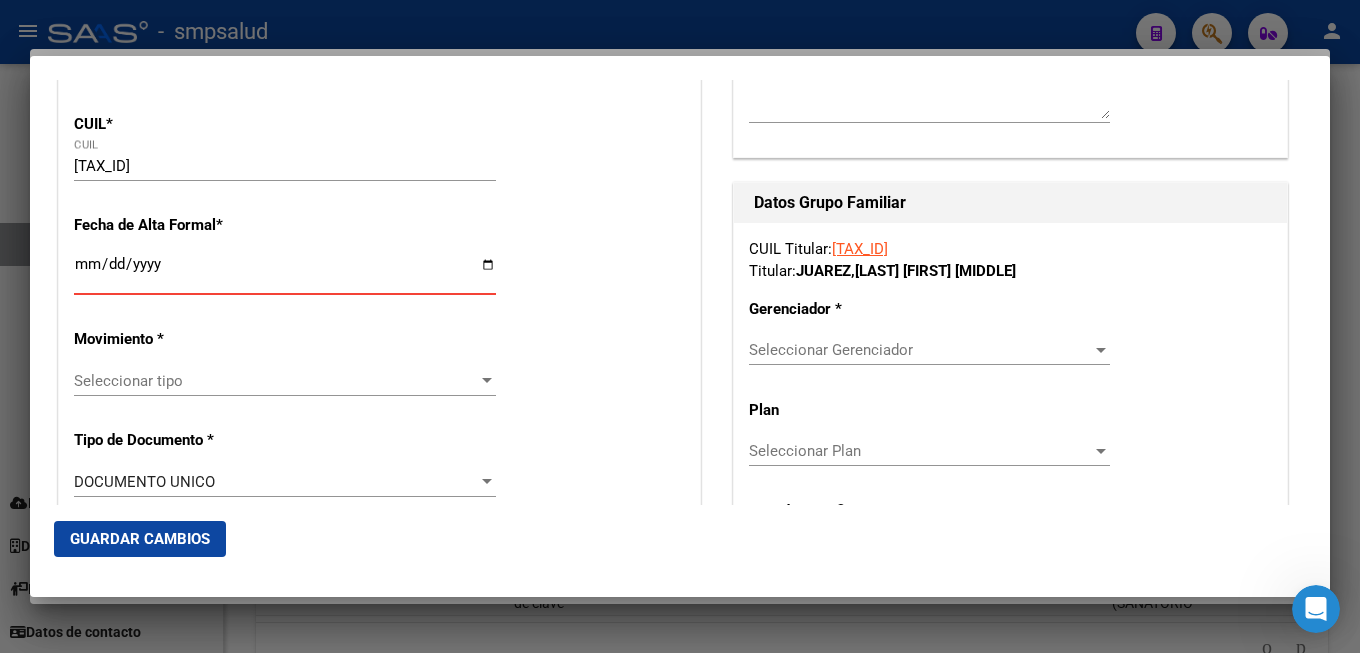 click on "Ingresar fecha" at bounding box center [285, 272] 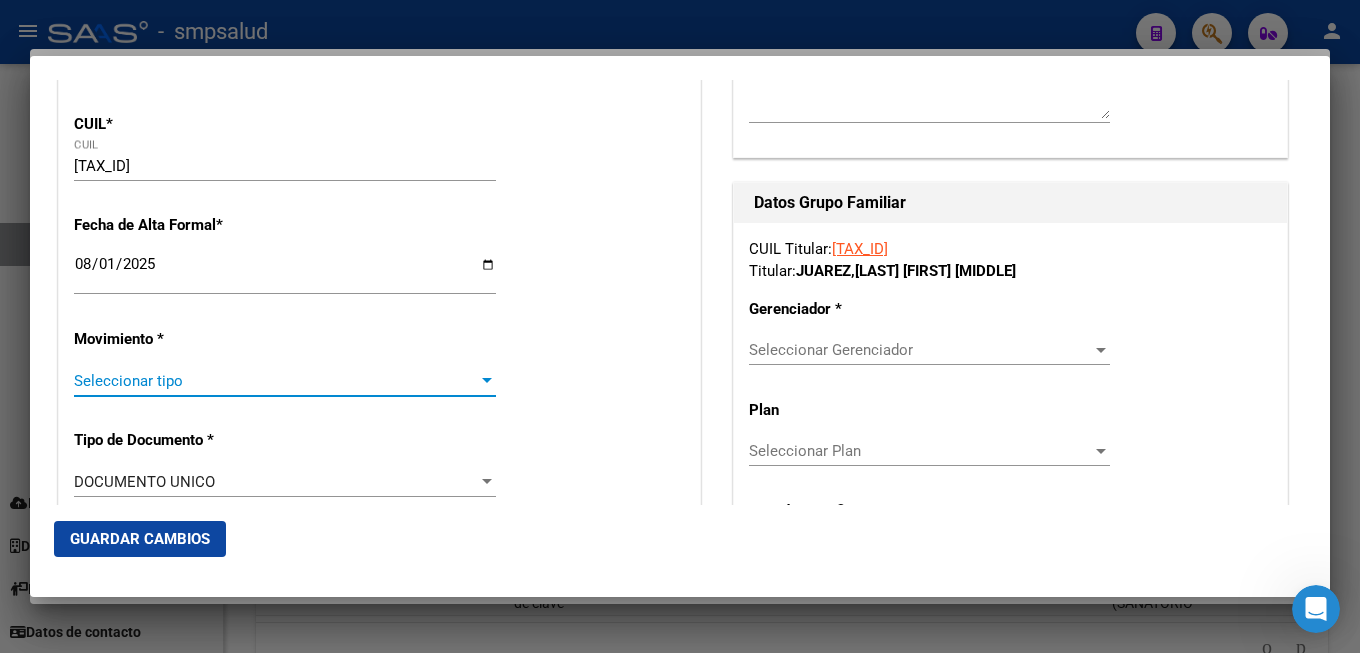 click on "Seleccionar tipo" at bounding box center [276, 381] 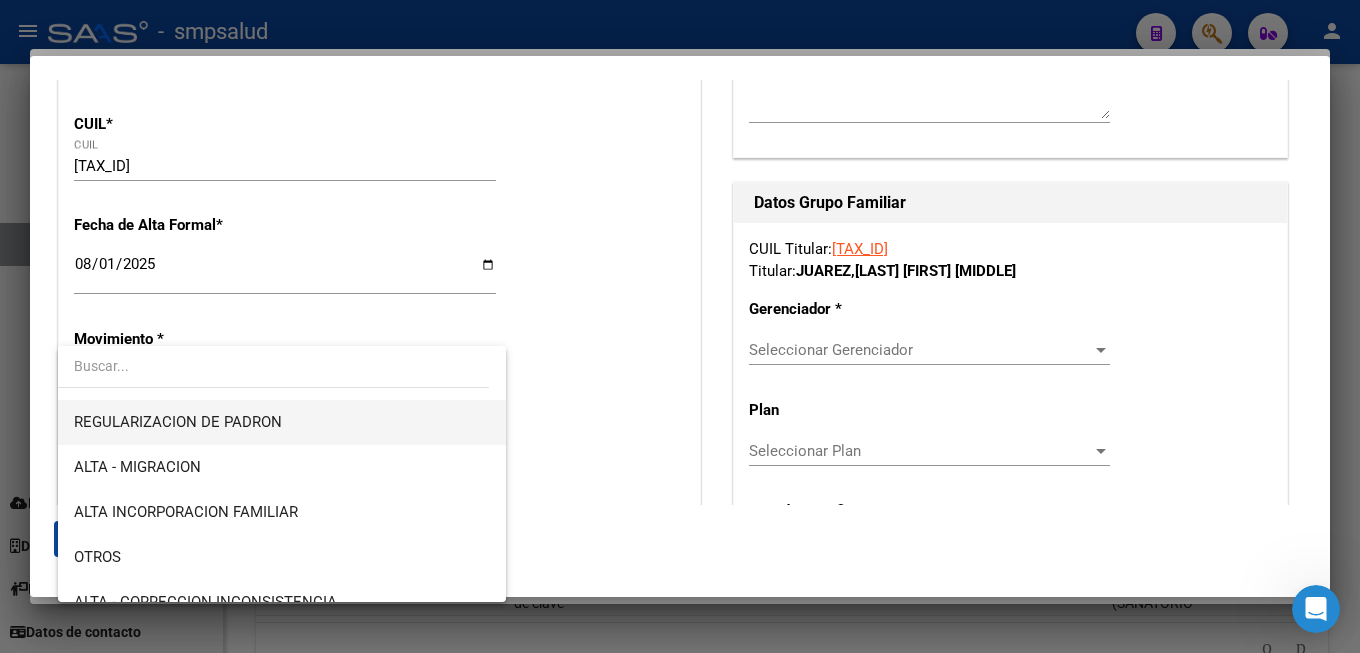 scroll, scrollTop: 432, scrollLeft: 0, axis: vertical 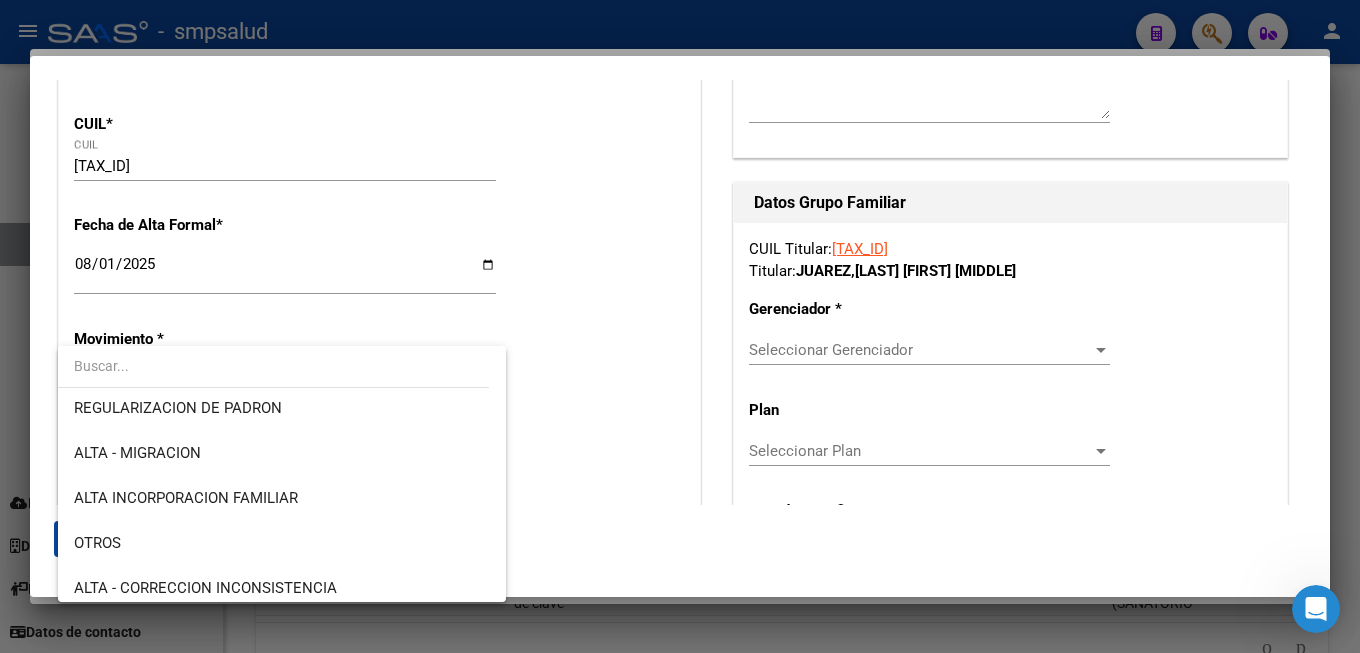 click at bounding box center (680, 326) 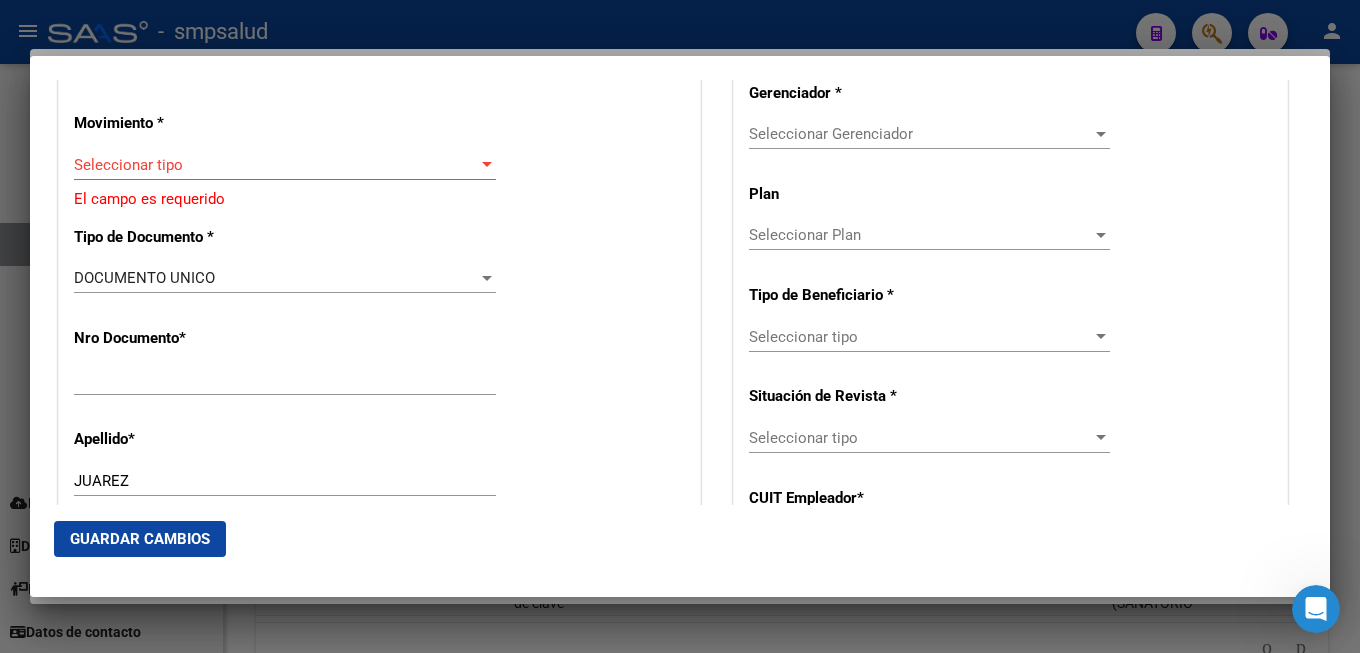 scroll, scrollTop: 324, scrollLeft: 0, axis: vertical 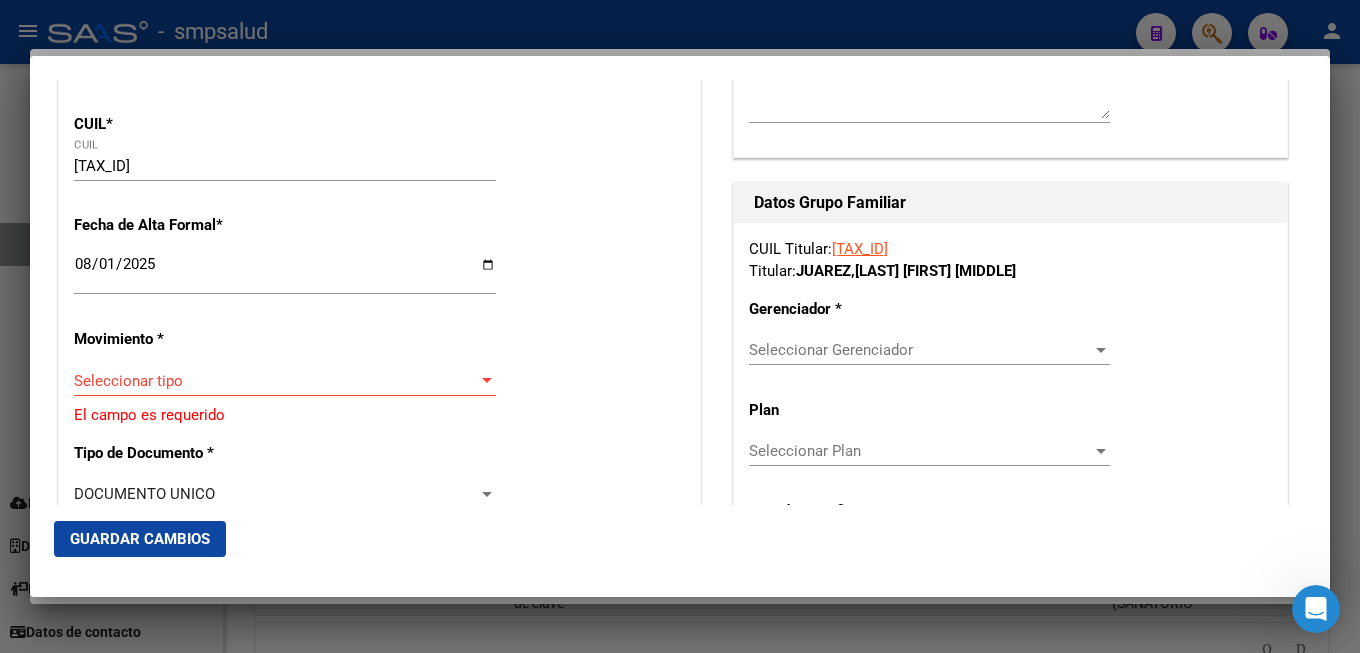 click at bounding box center (487, 380) 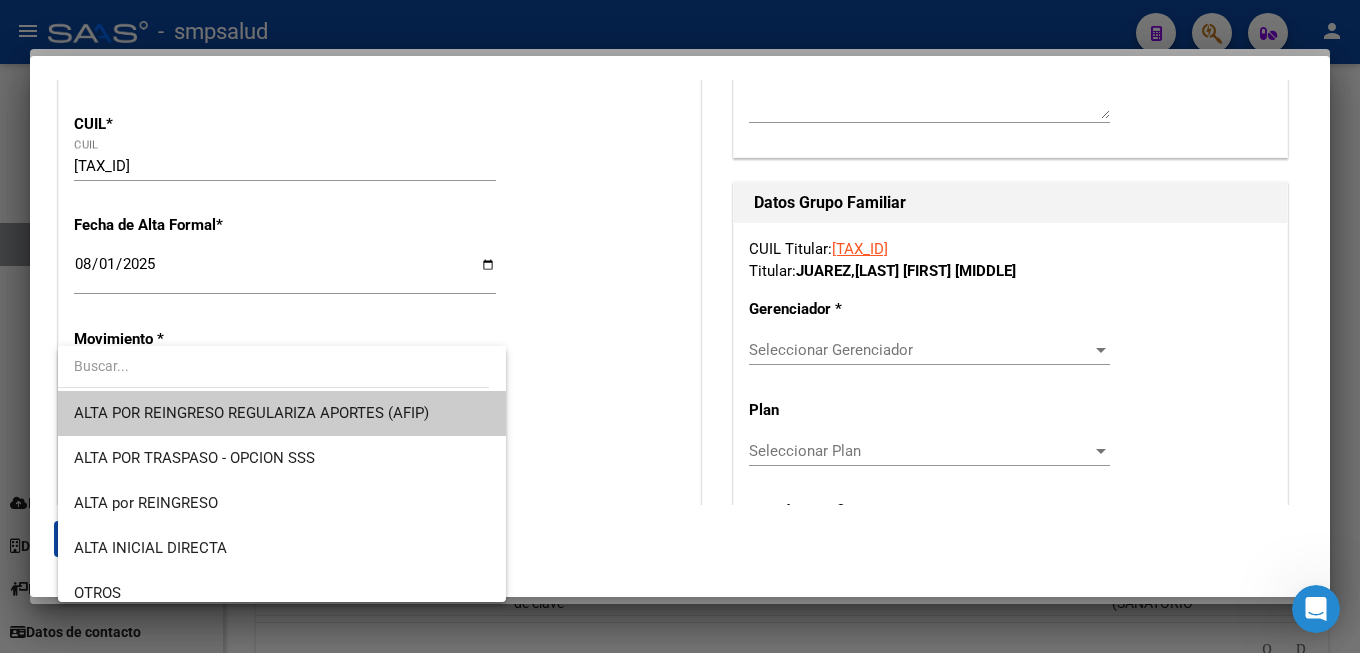 scroll, scrollTop: 54, scrollLeft: 0, axis: vertical 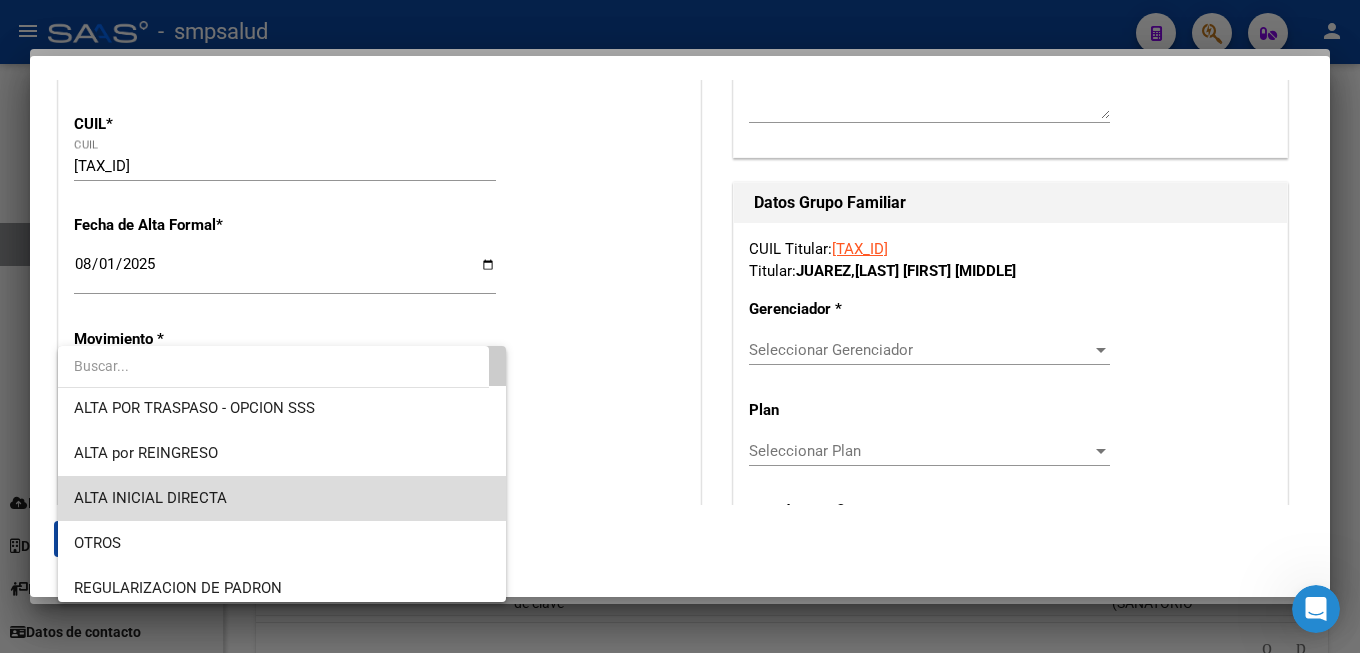 click on "ALTA INICIAL DIRECTA" at bounding box center (282, 498) 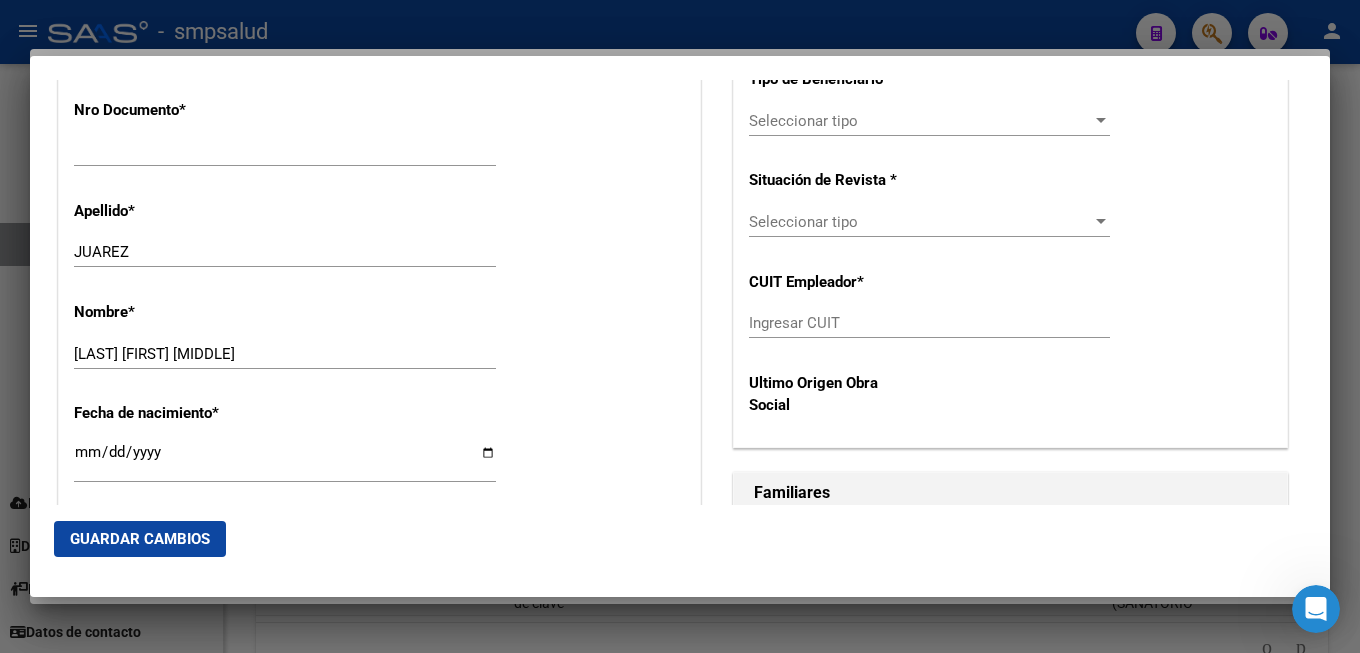 scroll, scrollTop: 972, scrollLeft: 0, axis: vertical 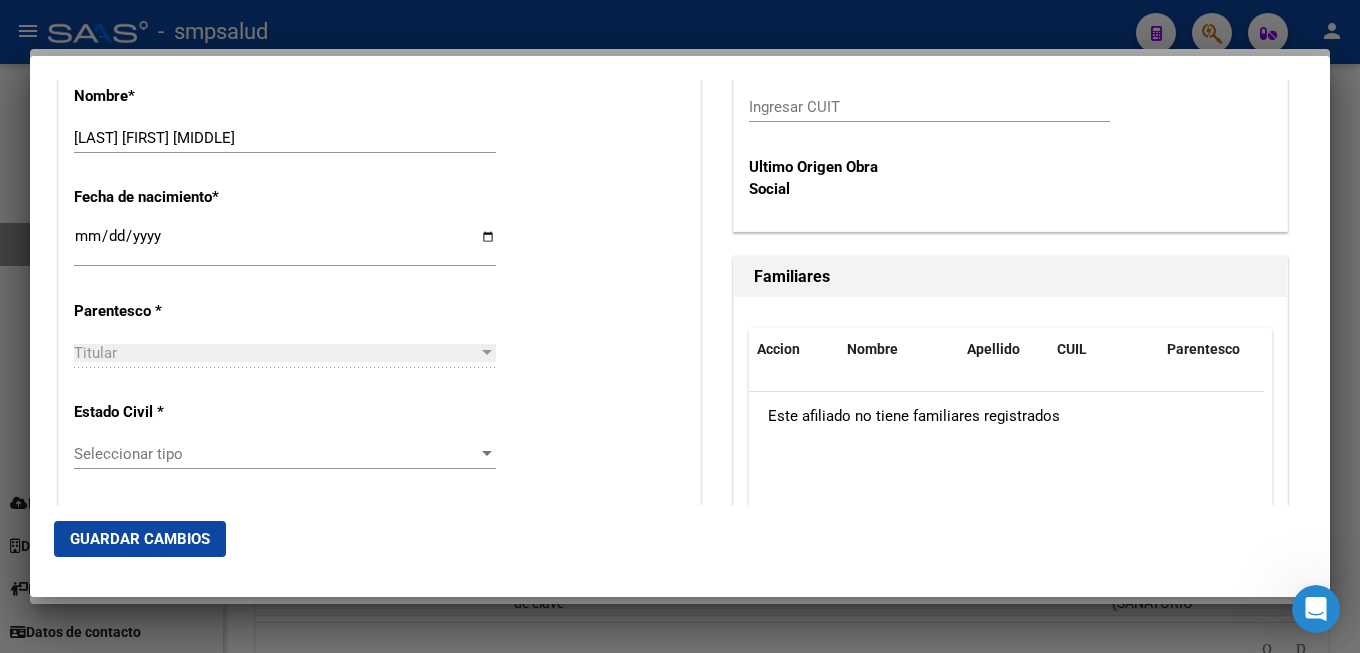 click at bounding box center [487, 453] 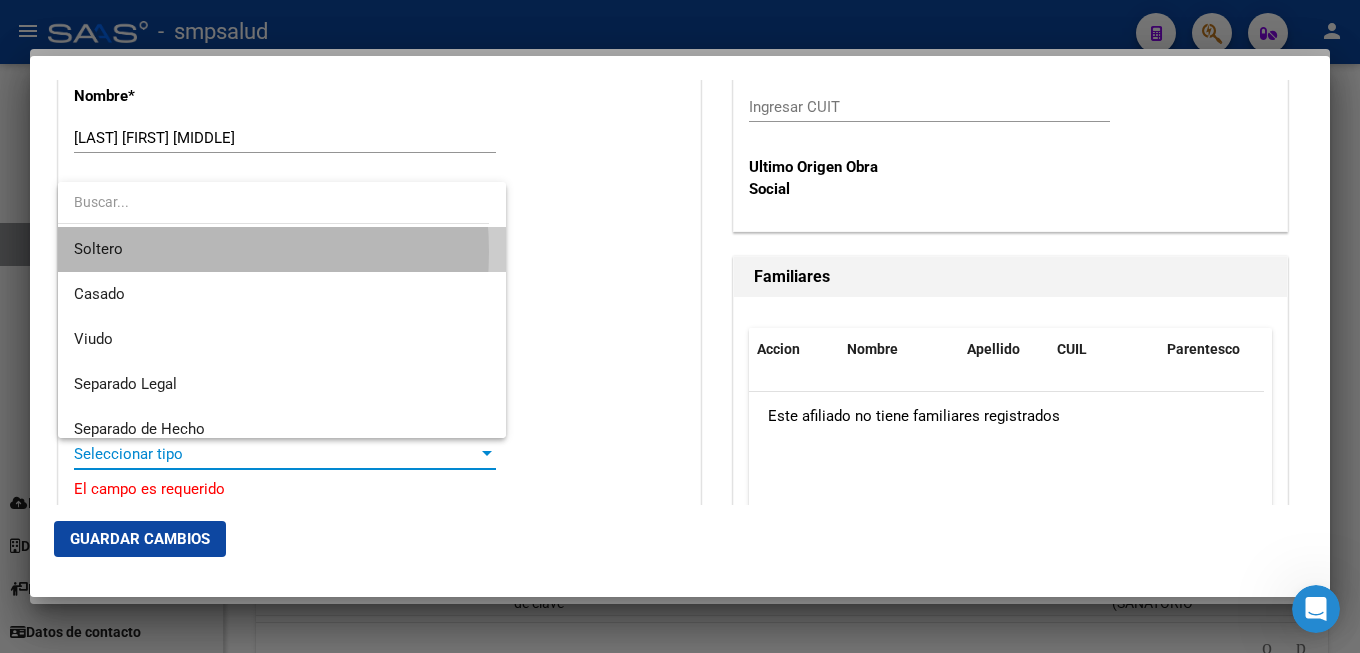 click on "Soltero" at bounding box center [282, 249] 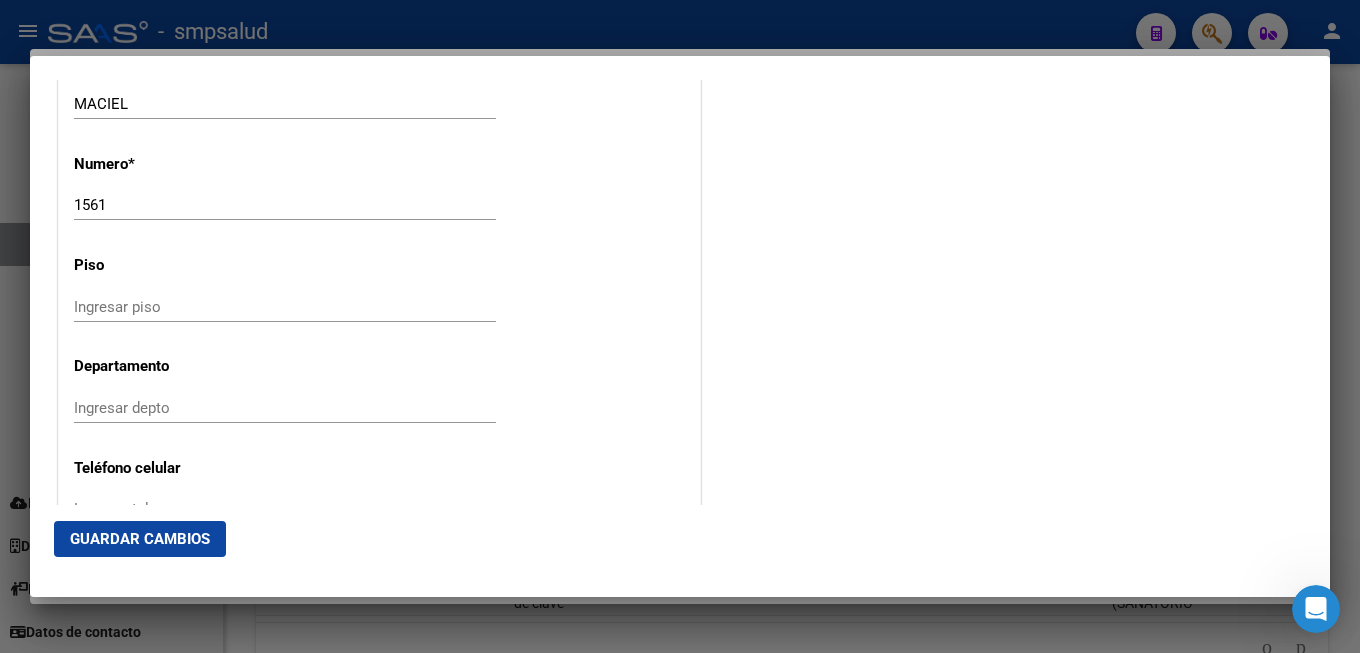 scroll, scrollTop: 2376, scrollLeft: 0, axis: vertical 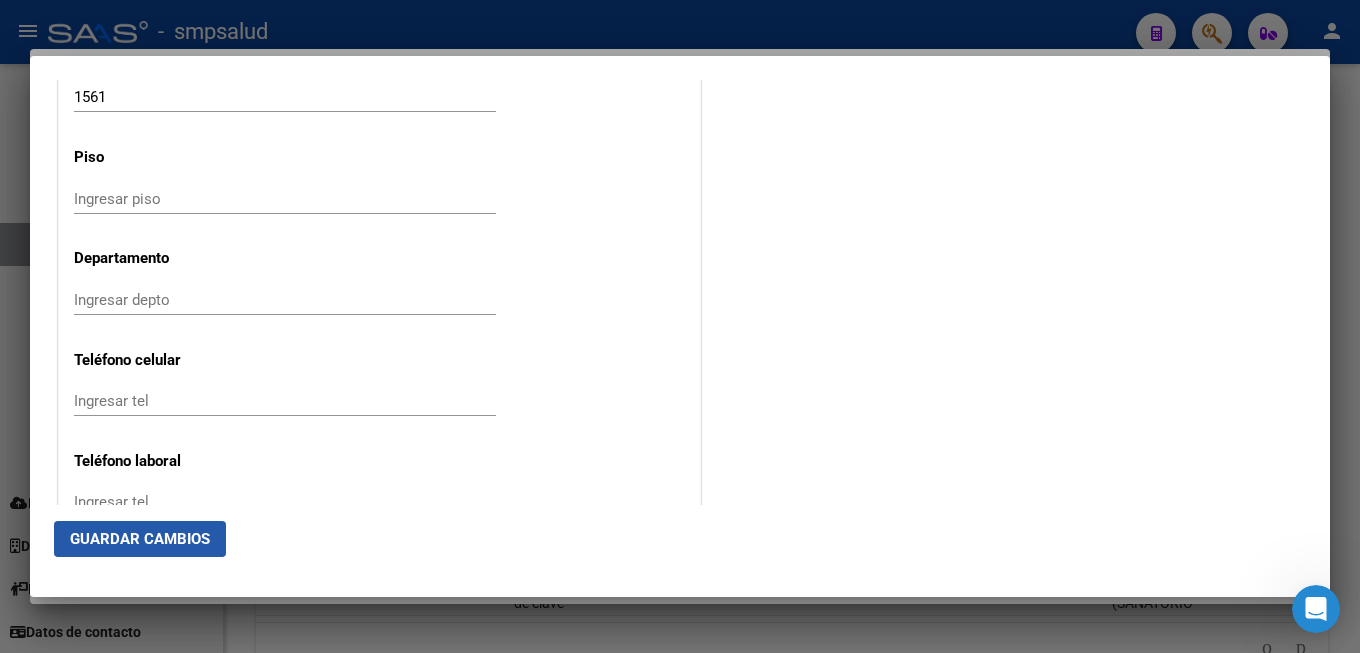 click on "Guardar Cambios" 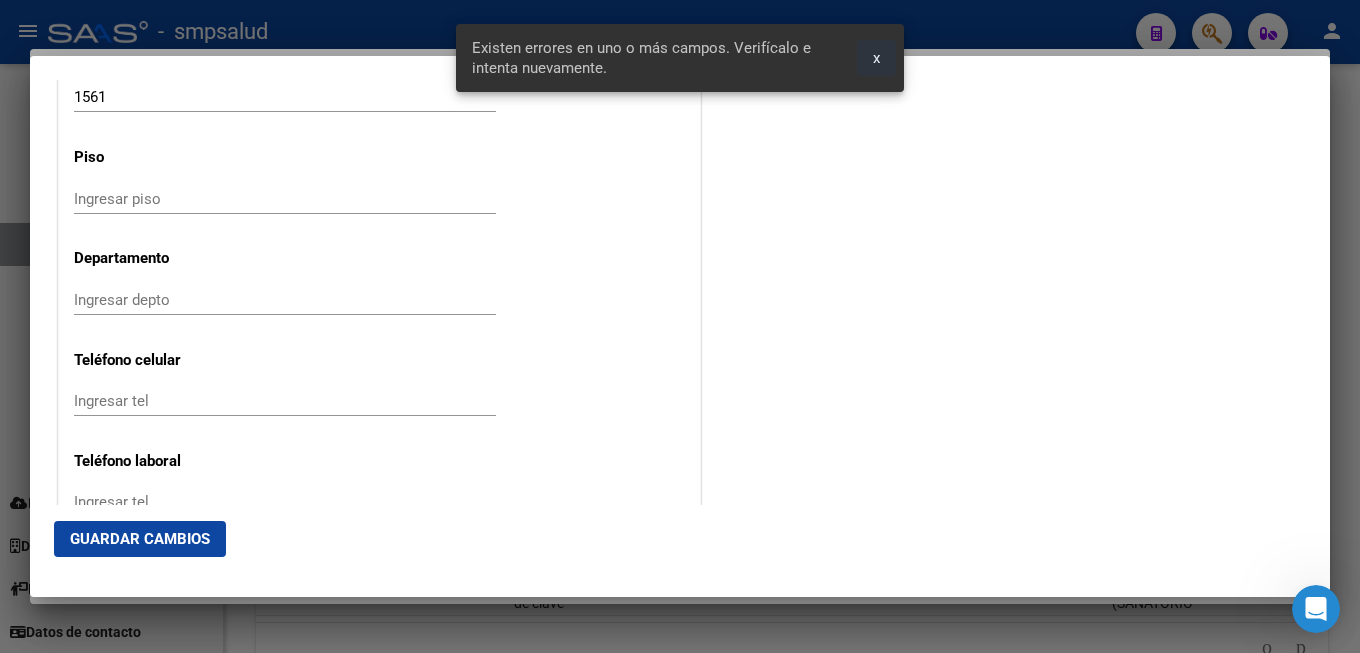 click on "x" at bounding box center [876, 58] 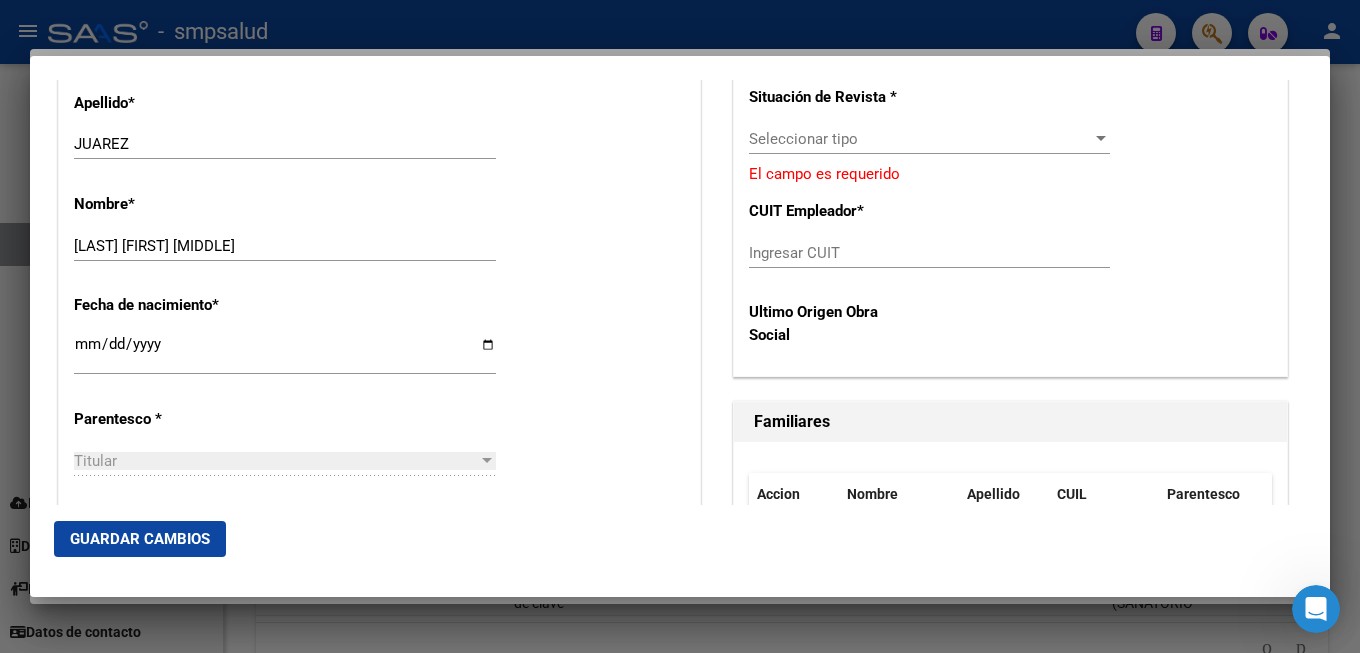 scroll, scrollTop: 756, scrollLeft: 0, axis: vertical 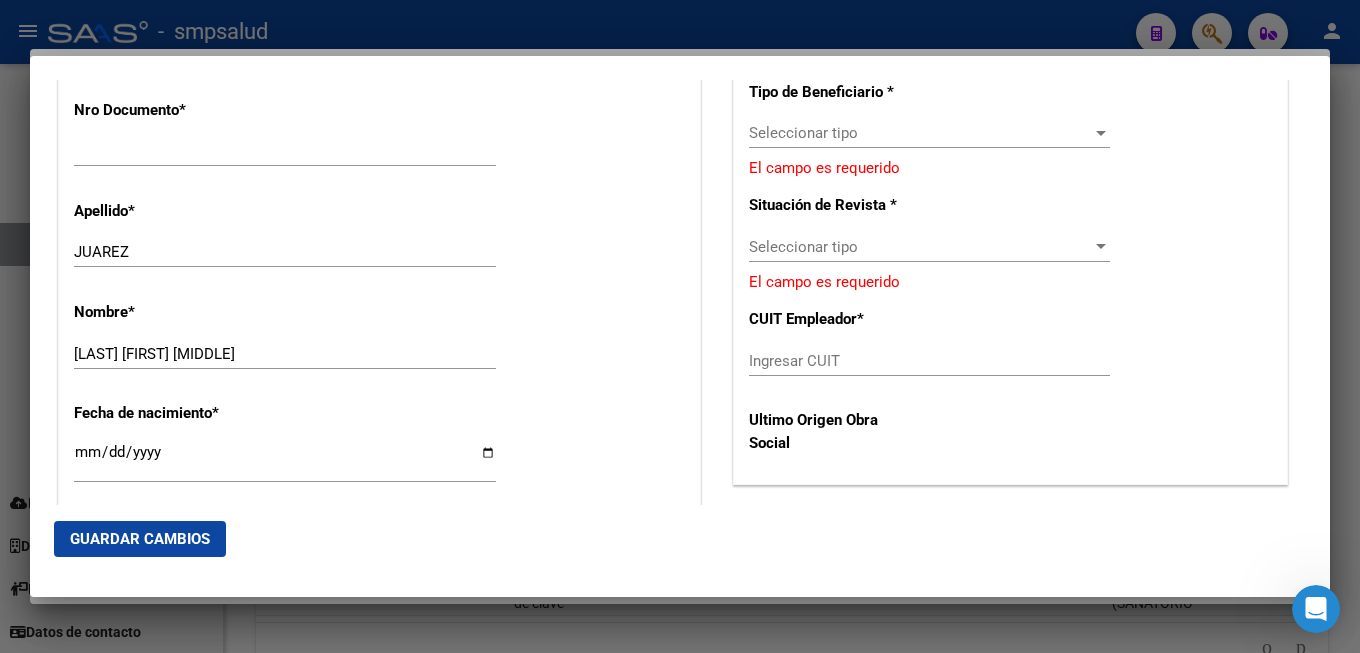 click on "Seleccionar tipo" at bounding box center (920, 133) 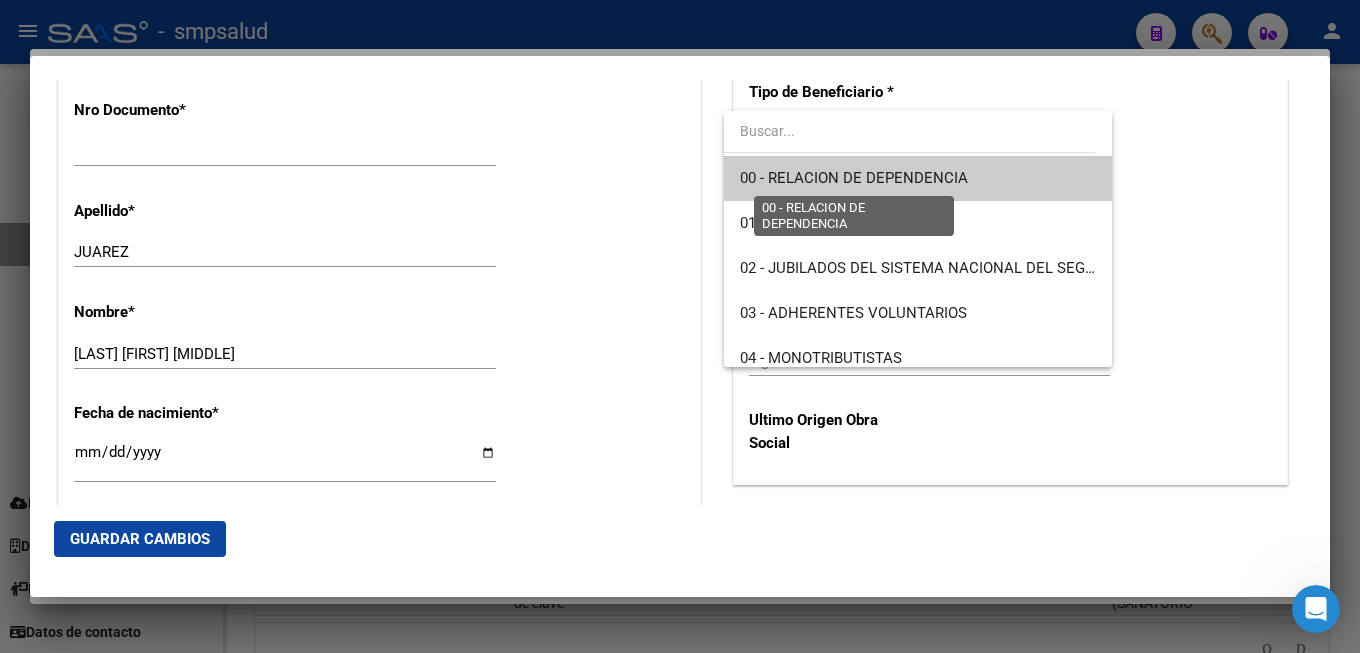 click on "00 - RELACION DE DEPENDENCIA" at bounding box center (854, 178) 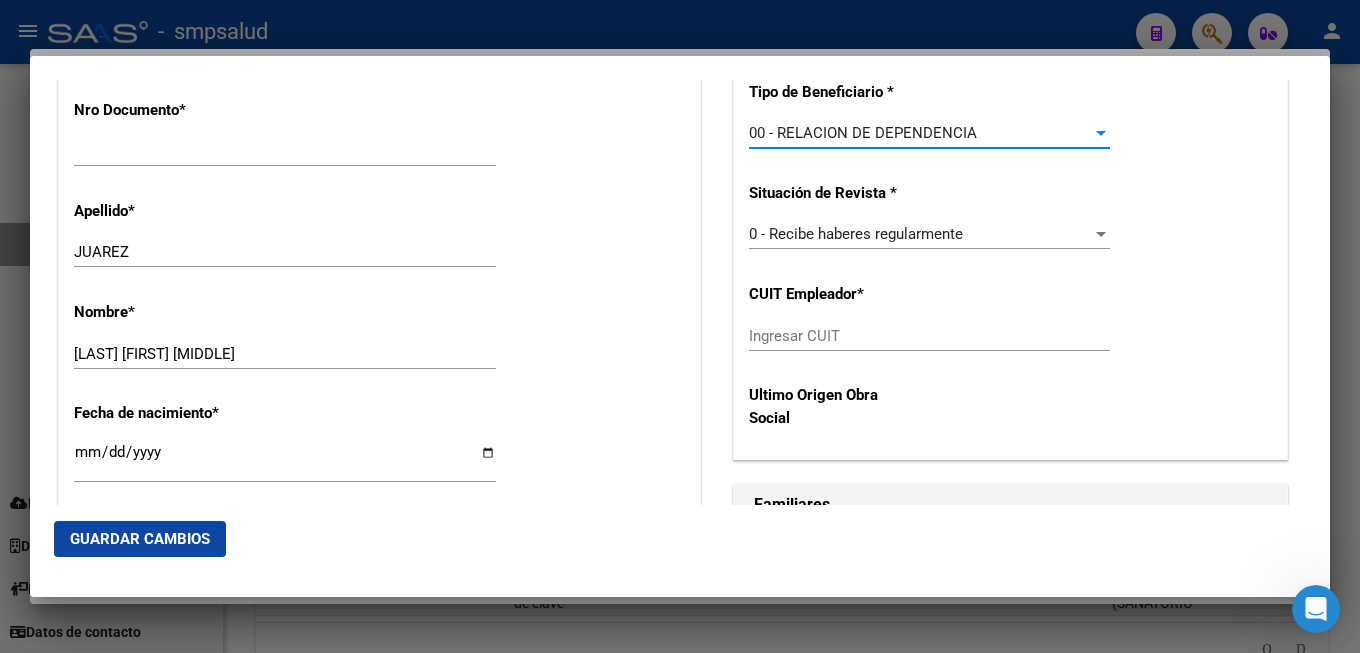 scroll, scrollTop: 432, scrollLeft: 0, axis: vertical 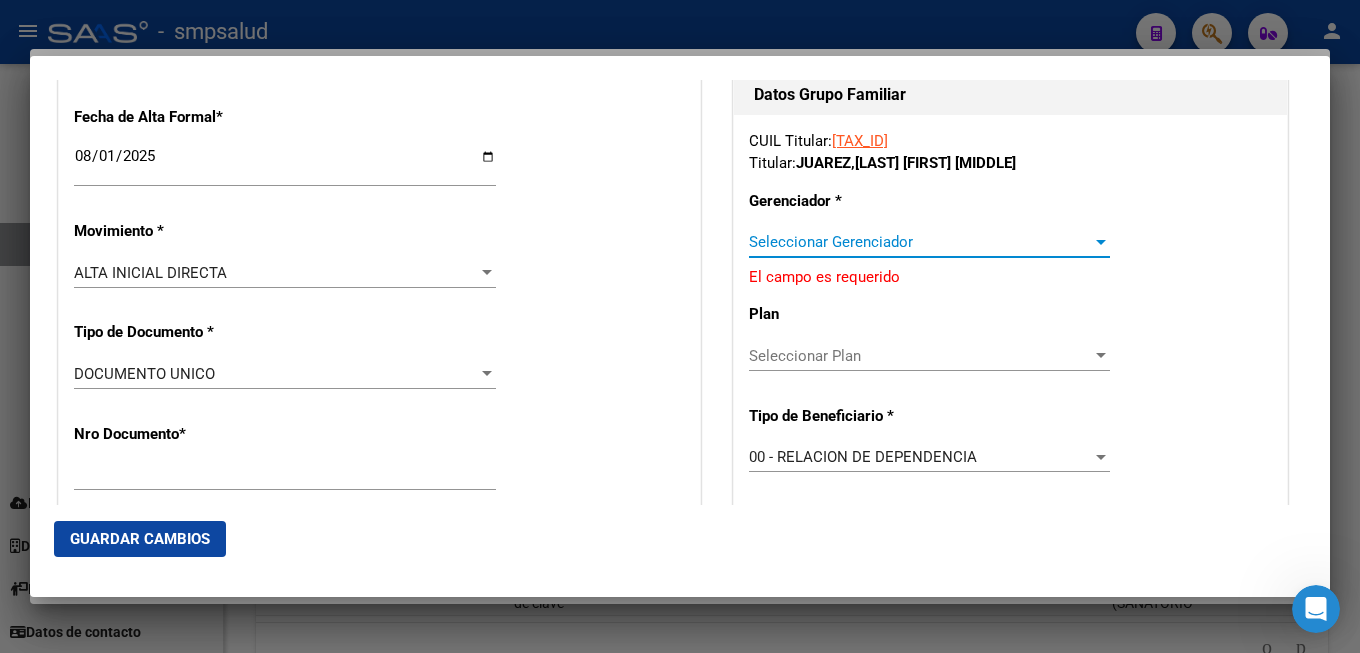 click at bounding box center (1101, 242) 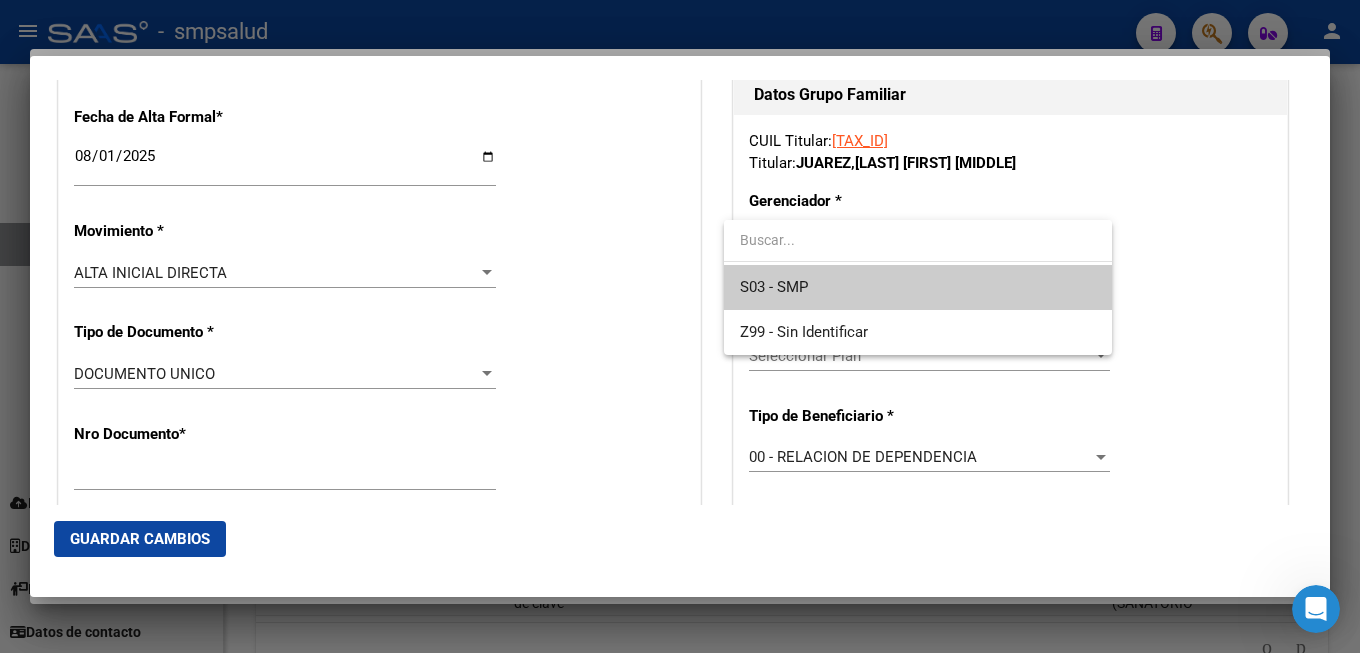 click on "S03 - SMP" at bounding box center (918, 287) 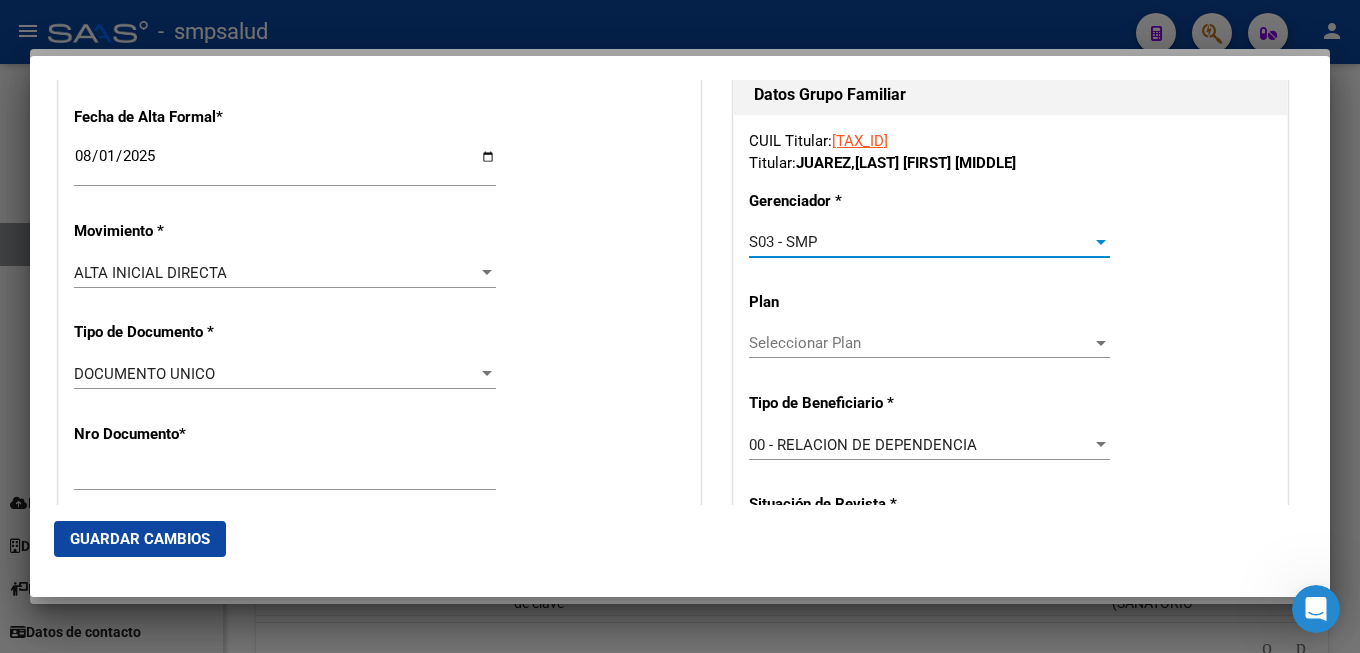 click at bounding box center [1101, 343] 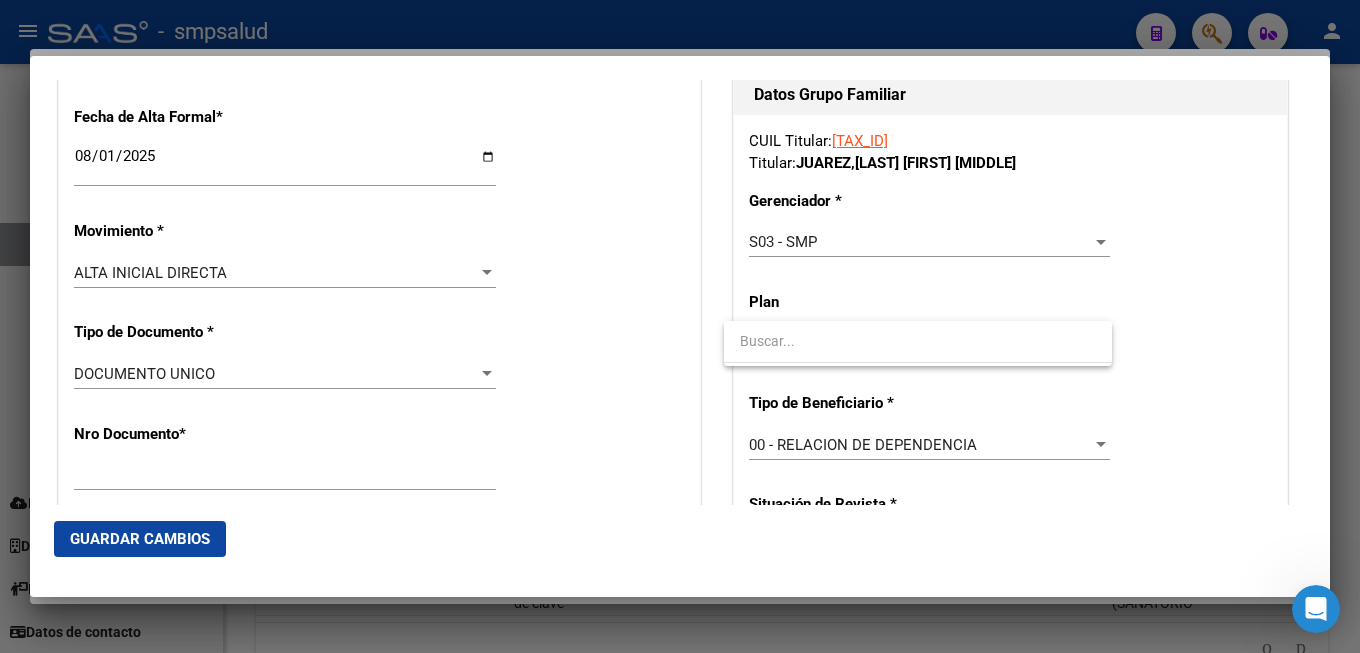 click at bounding box center [918, 341] 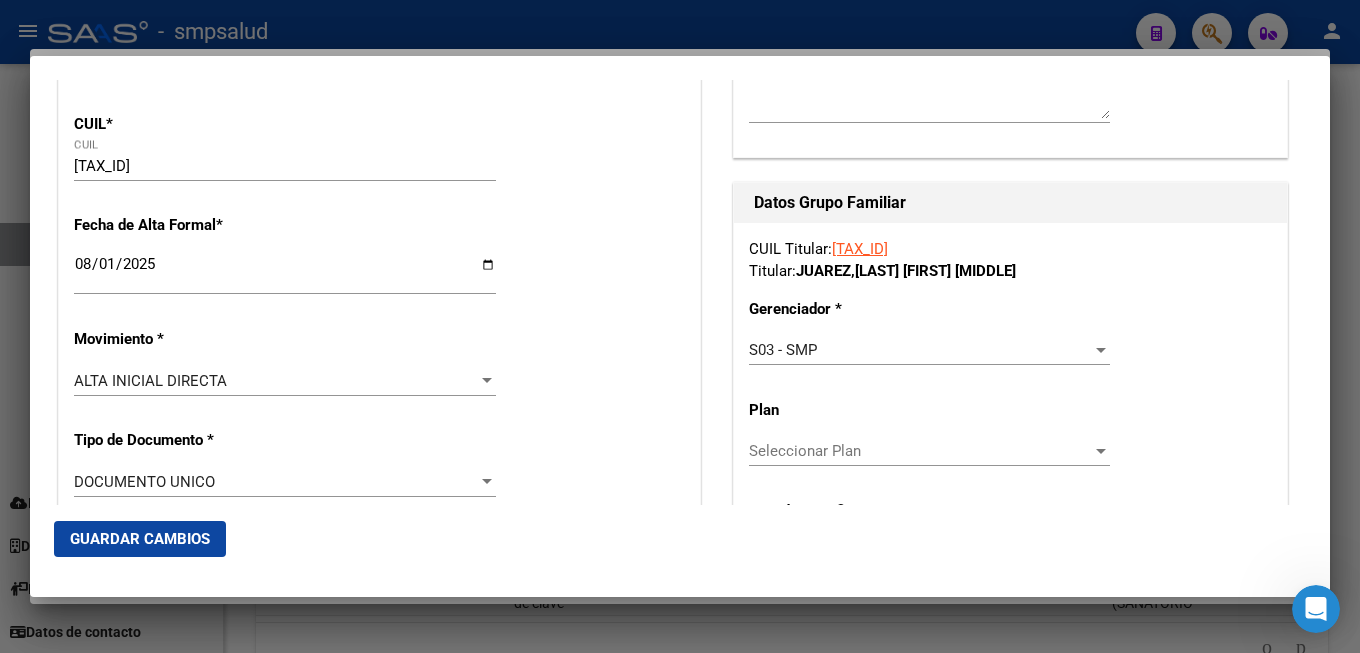 scroll, scrollTop: 648, scrollLeft: 0, axis: vertical 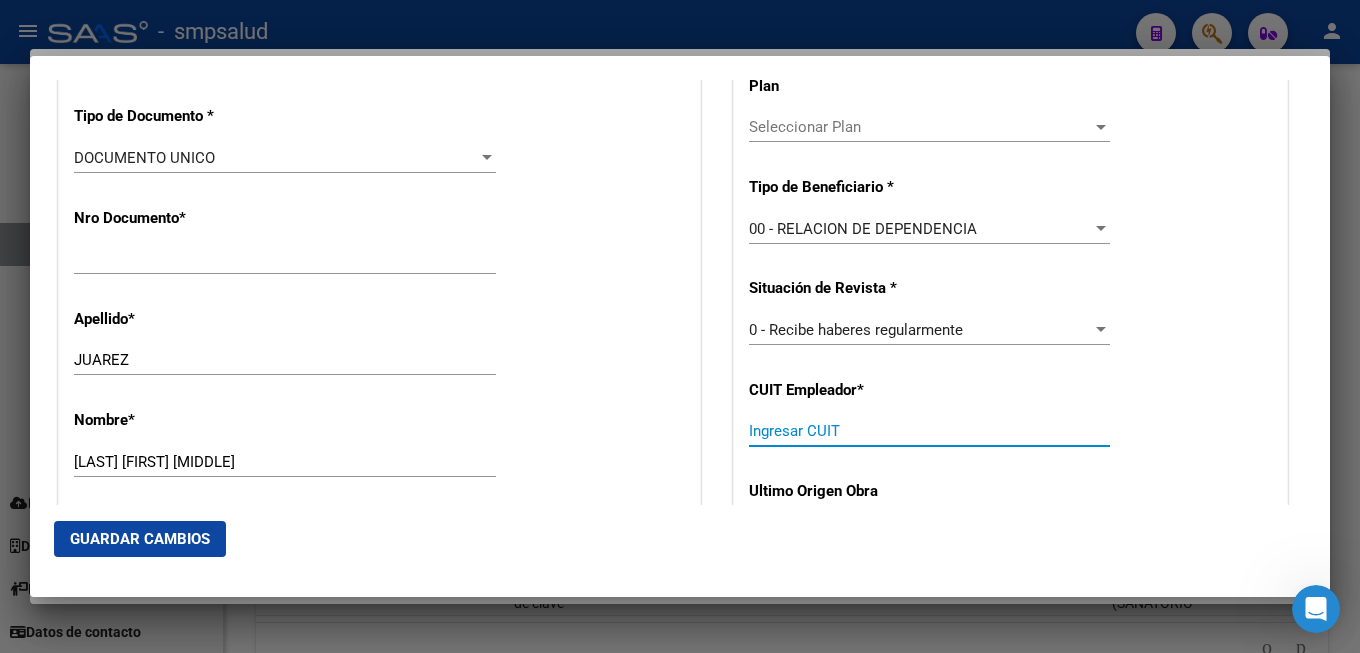 click on "Ingresar CUIT" at bounding box center (929, 431) 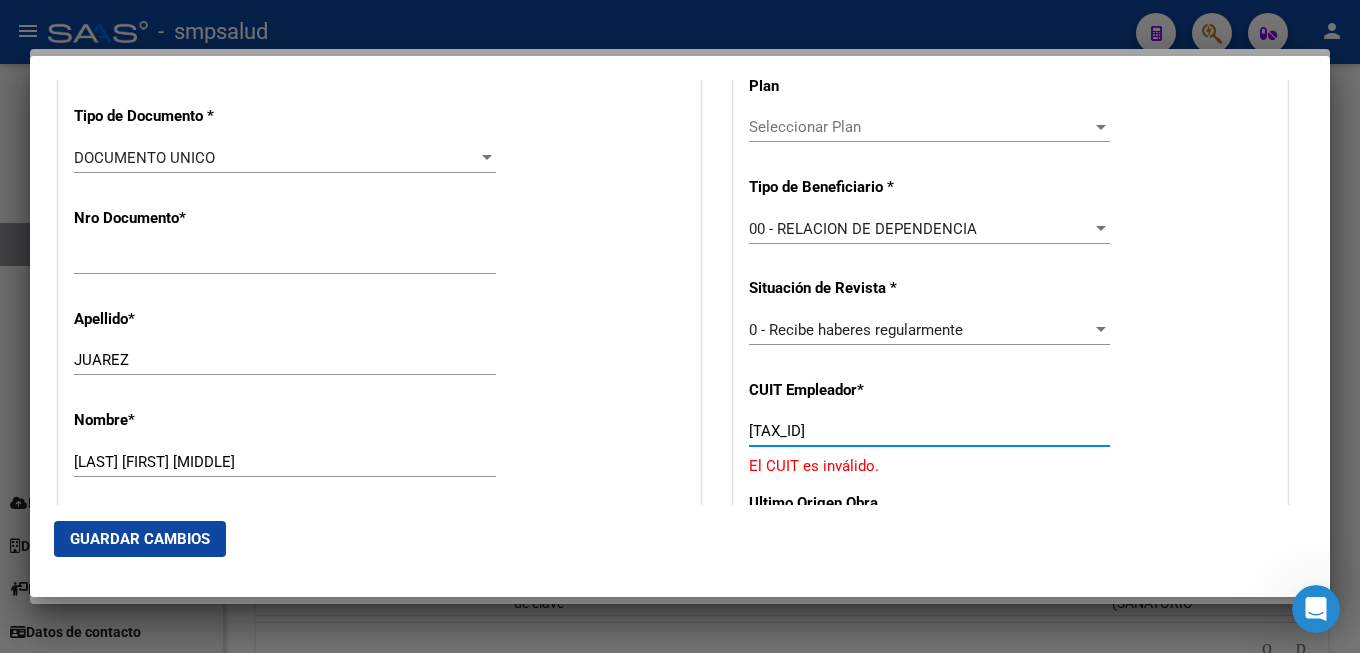 drag, startPoint x: 864, startPoint y: 426, endPoint x: 592, endPoint y: 432, distance: 272.06616 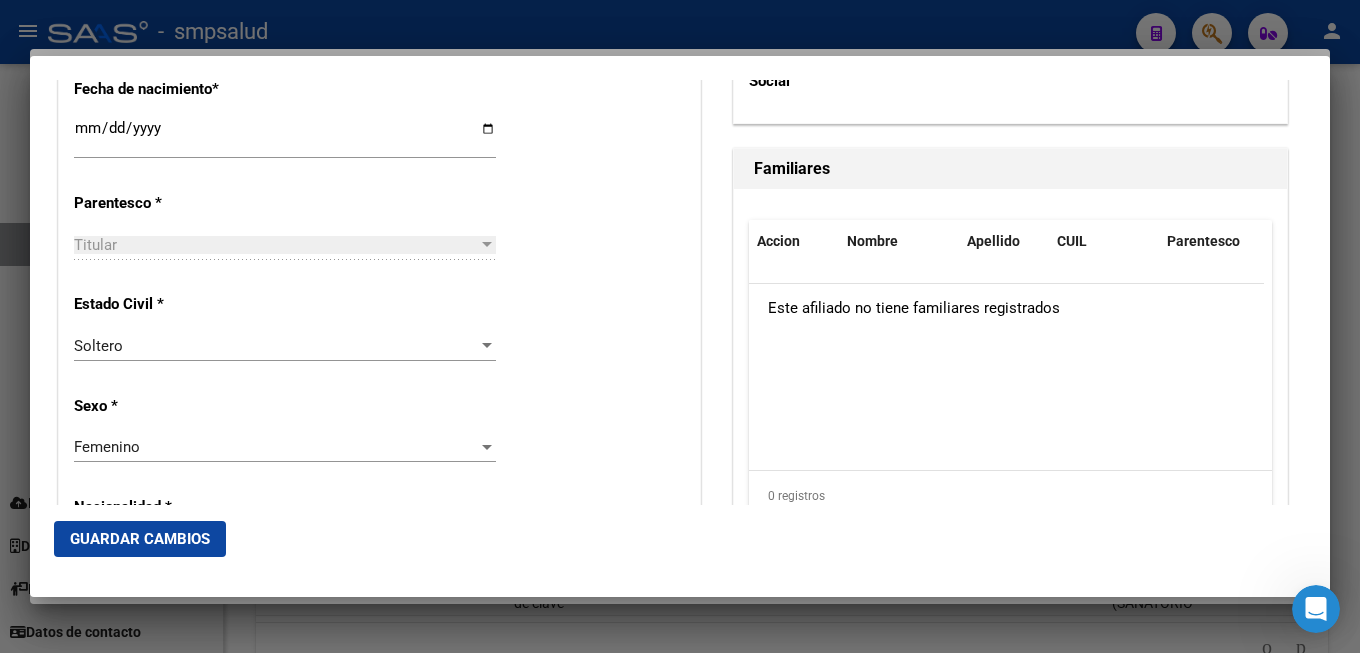 scroll, scrollTop: 1404, scrollLeft: 0, axis: vertical 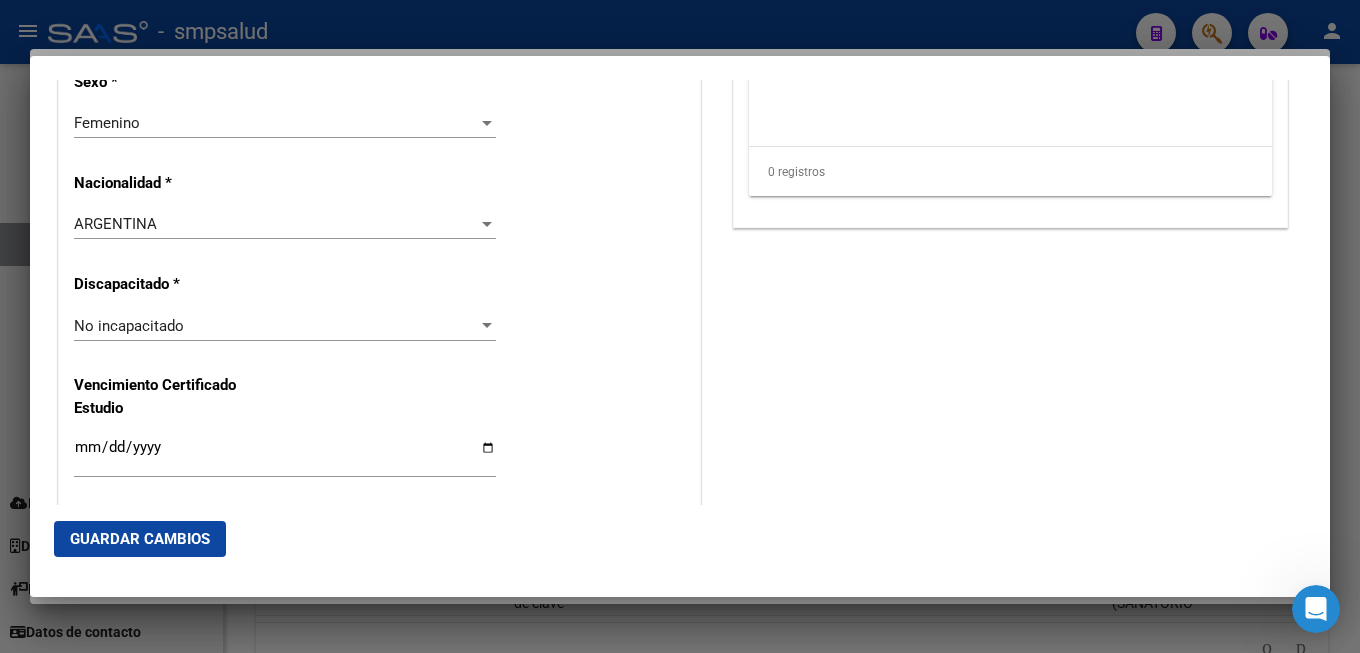 type on "30-69550405-1" 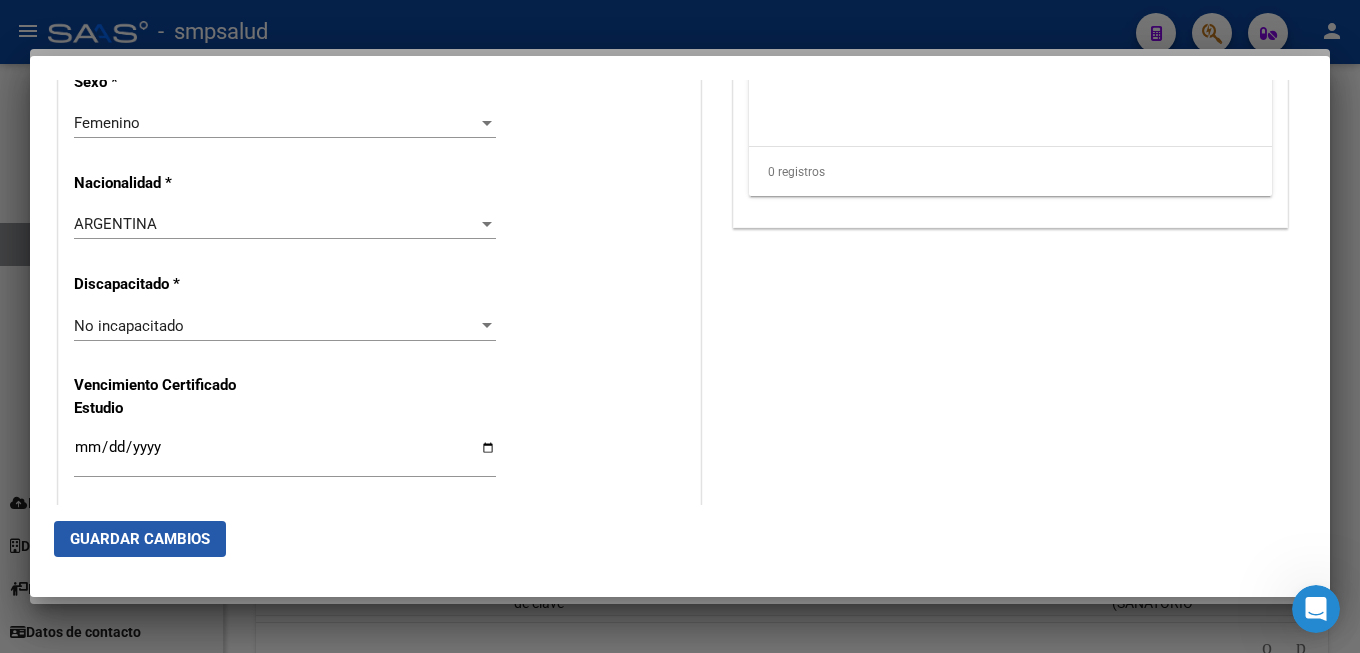 click on "Guardar Cambios" 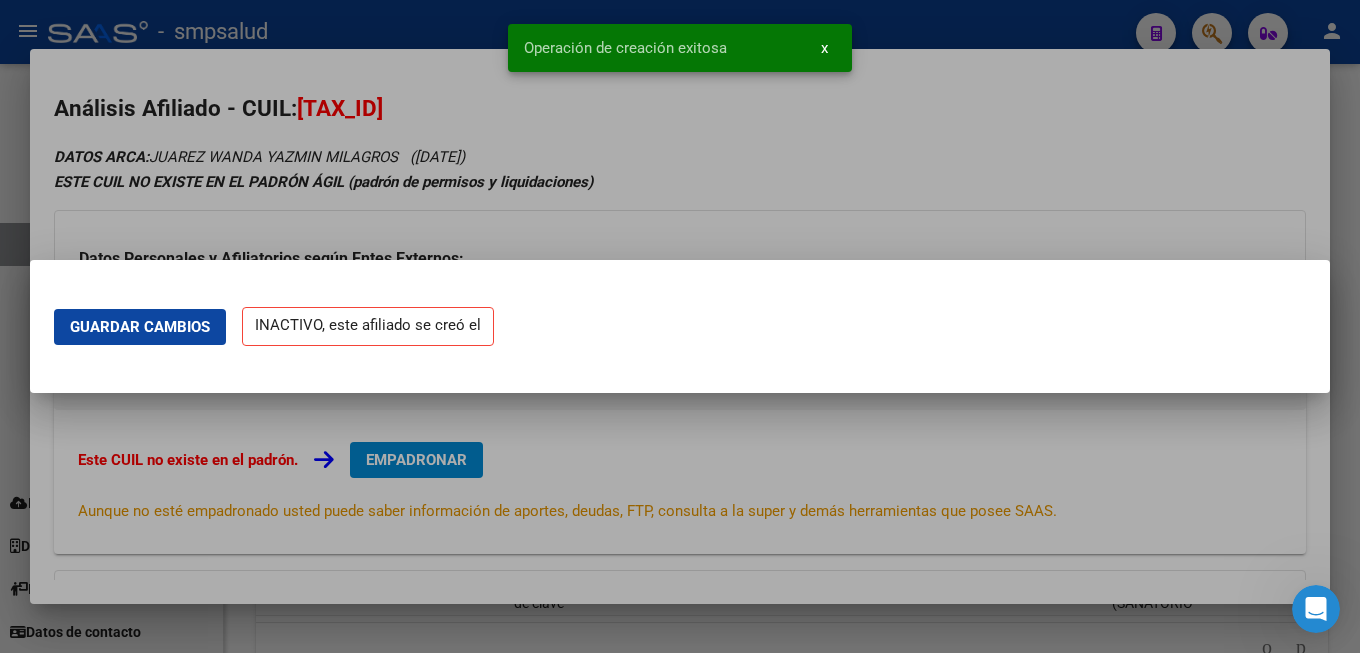 scroll, scrollTop: 0, scrollLeft: 0, axis: both 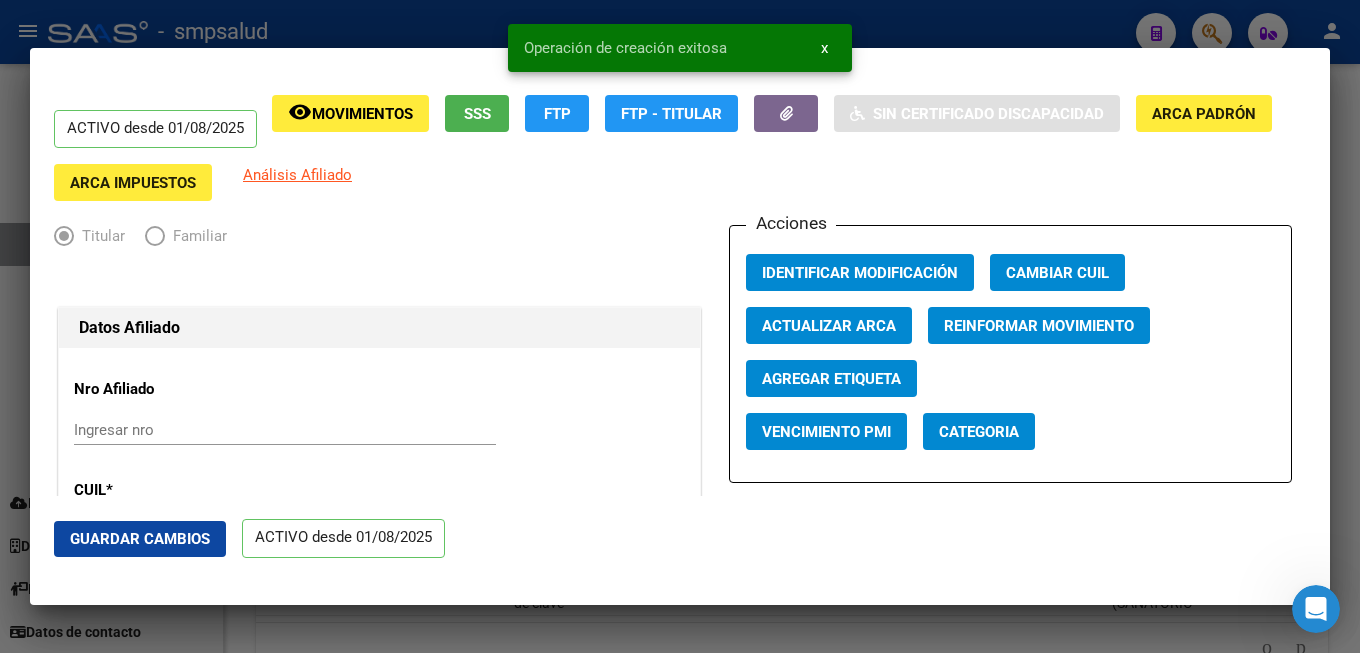 click on "x" at bounding box center [824, 48] 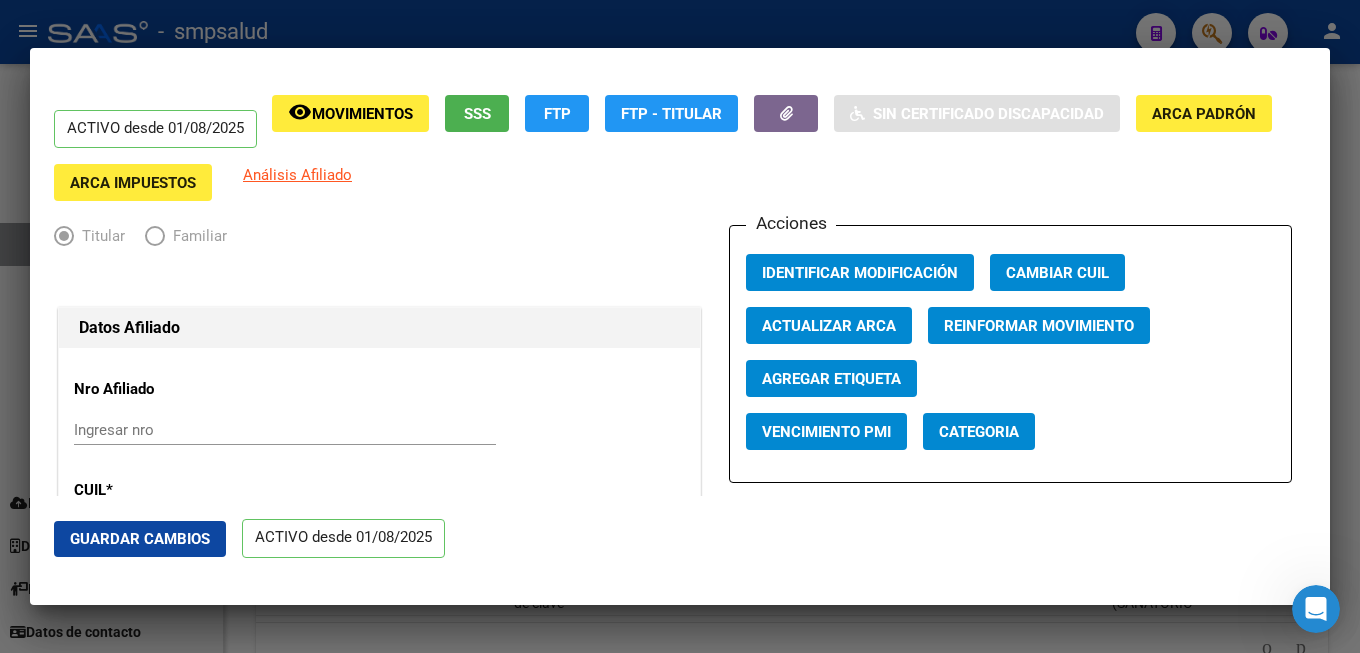 scroll, scrollTop: 216, scrollLeft: 0, axis: vertical 